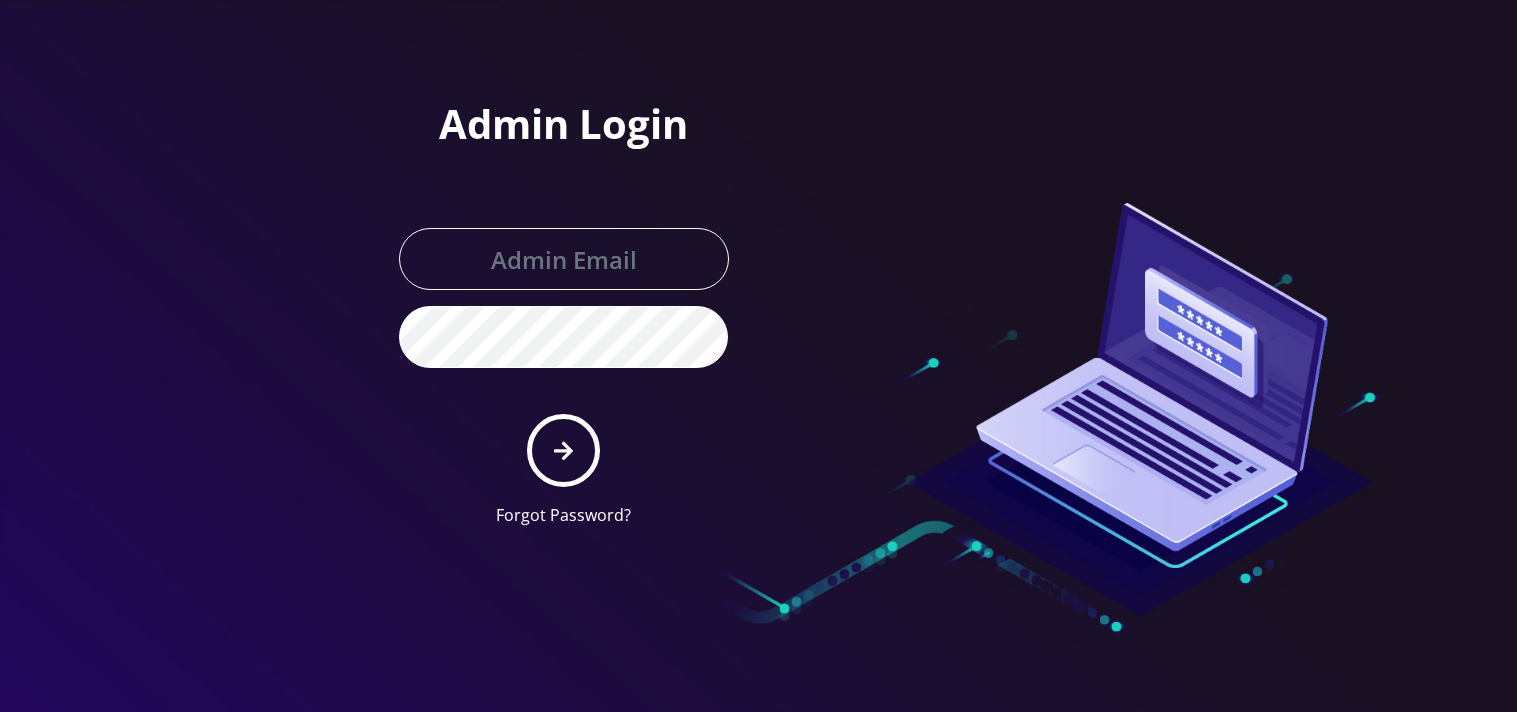 scroll, scrollTop: 0, scrollLeft: 0, axis: both 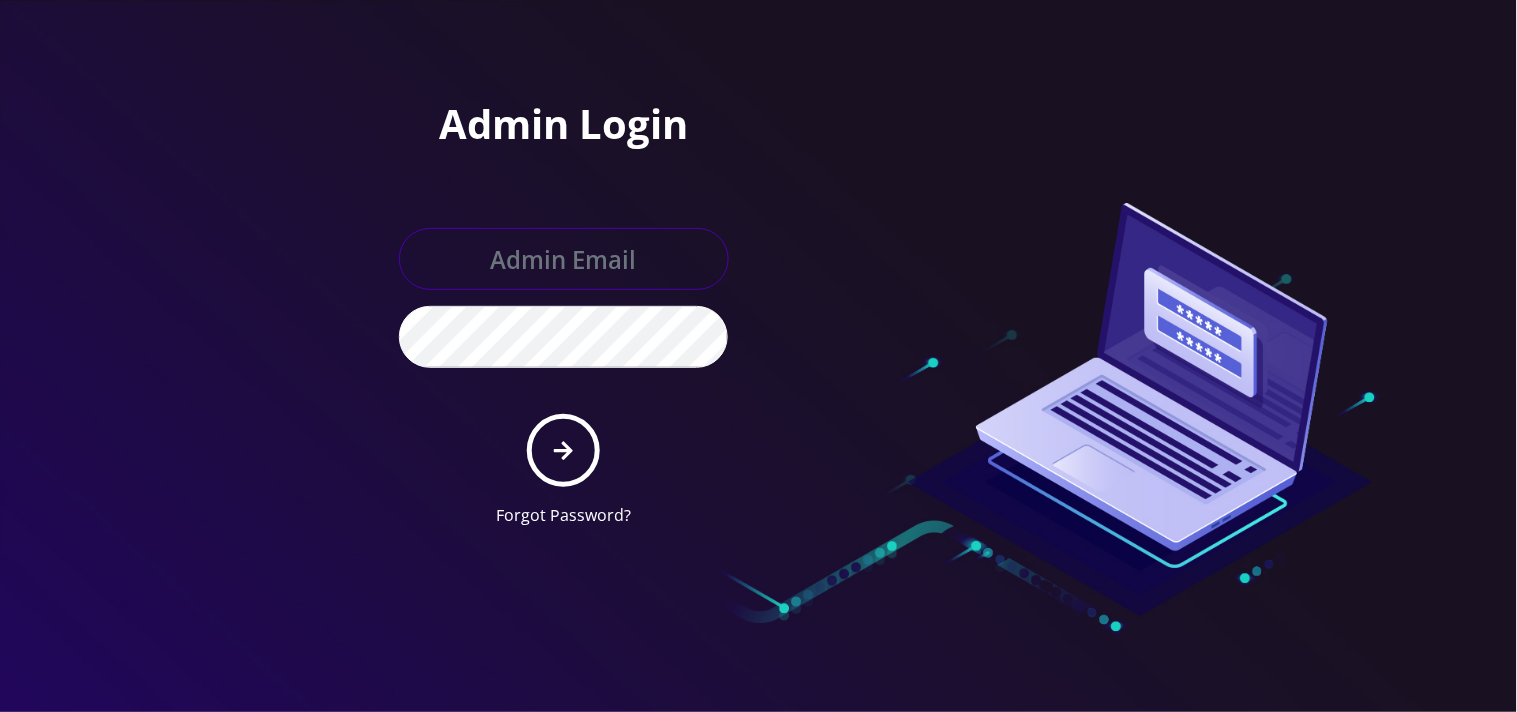 type on "[EMAIL_ADDRESS][DOMAIN_NAME]" 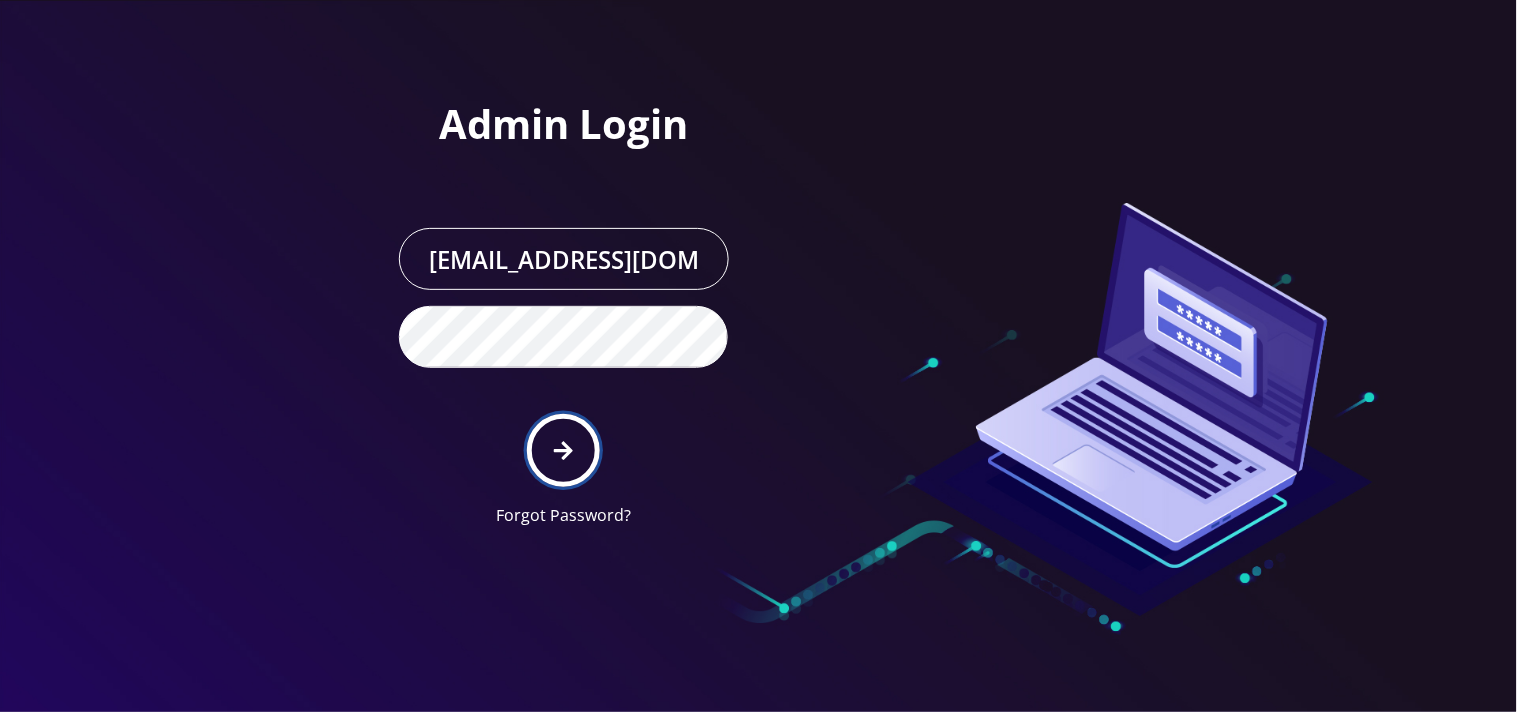 click 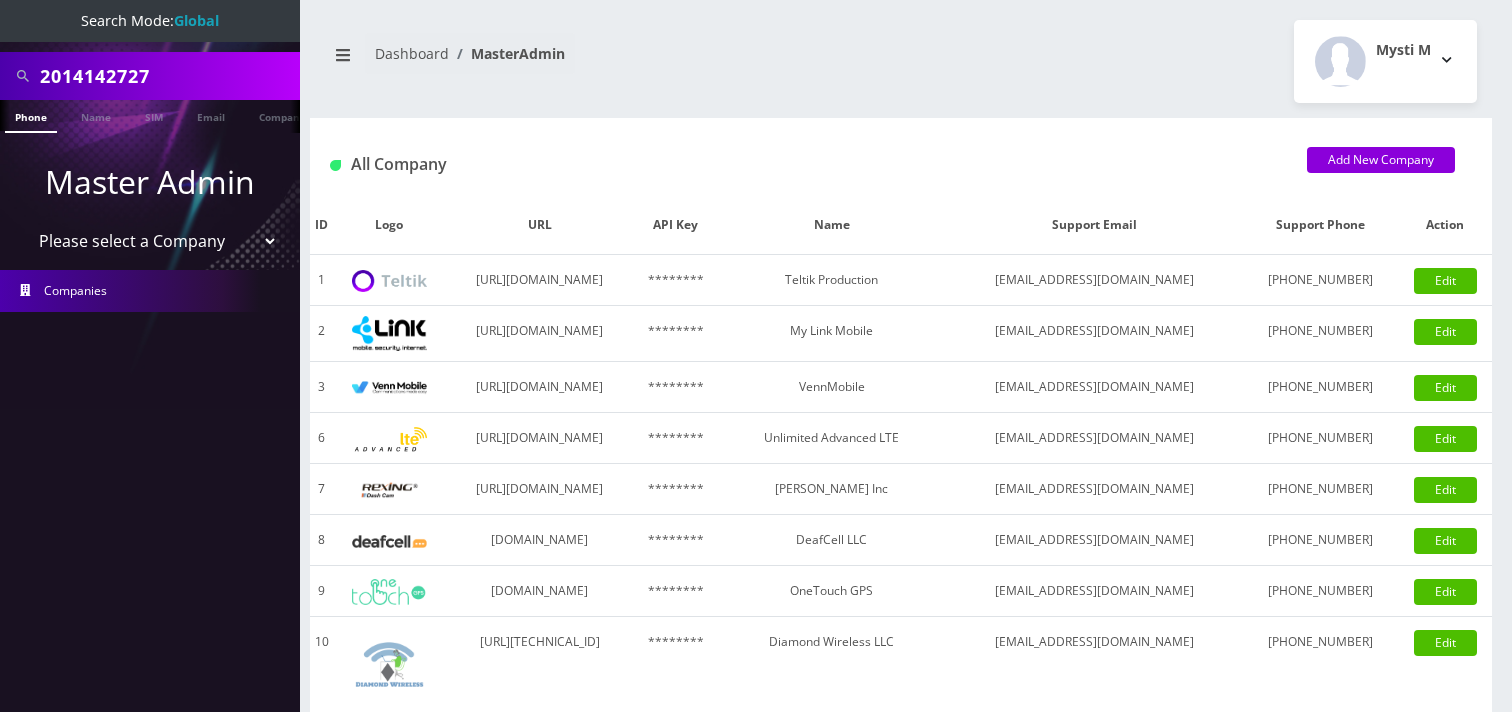 scroll, scrollTop: 0, scrollLeft: 0, axis: both 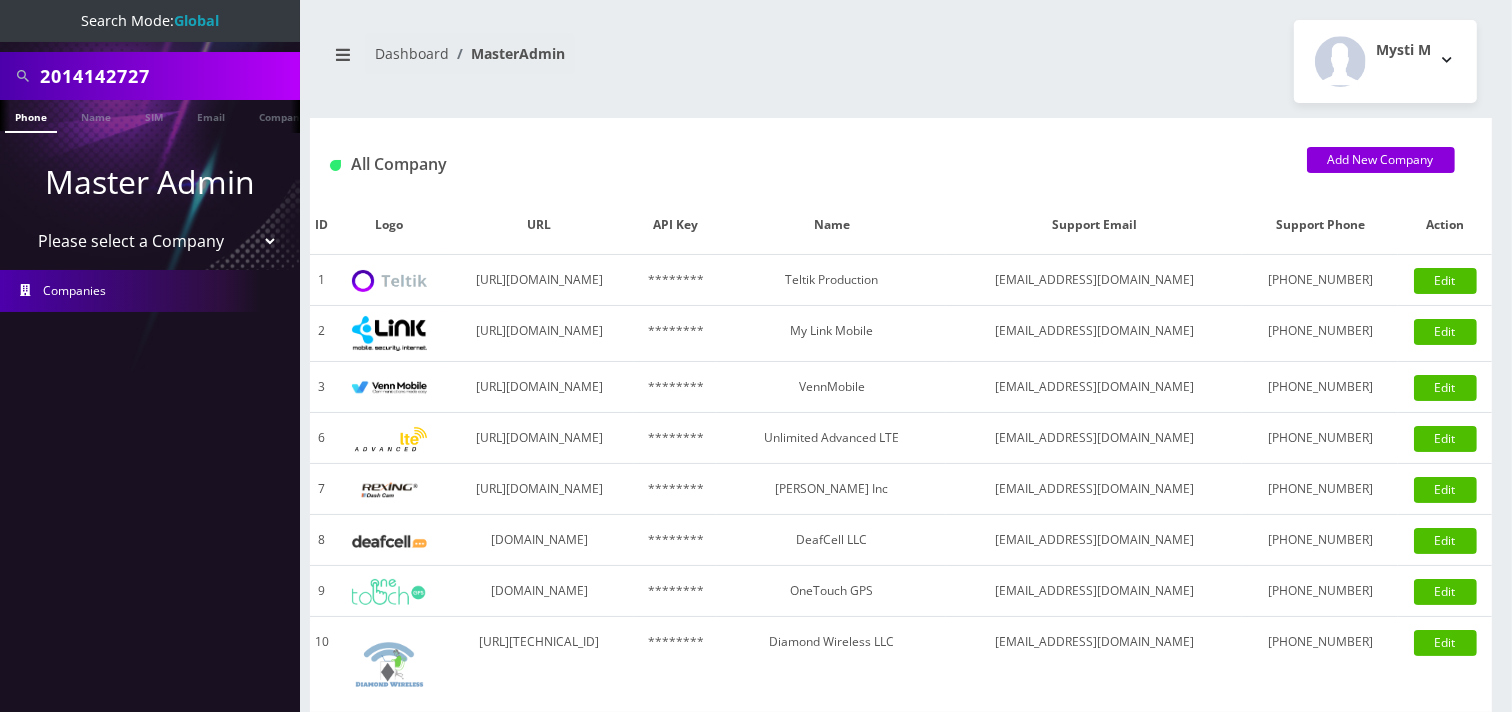click on "Please select a Company
Teltik Production
My Link Mobile
VennMobile
Unlimited Advanced LTE
Rexing Inc
DeafCell LLC
OneTouch GPS
Diamond Wireless LLC
All Choice Connect
Amcest Corp
IoT
Shluchim Assist
ConnectED Mobile
Innovative Communications
Home Away Secure SIM Call" at bounding box center [150, 241] 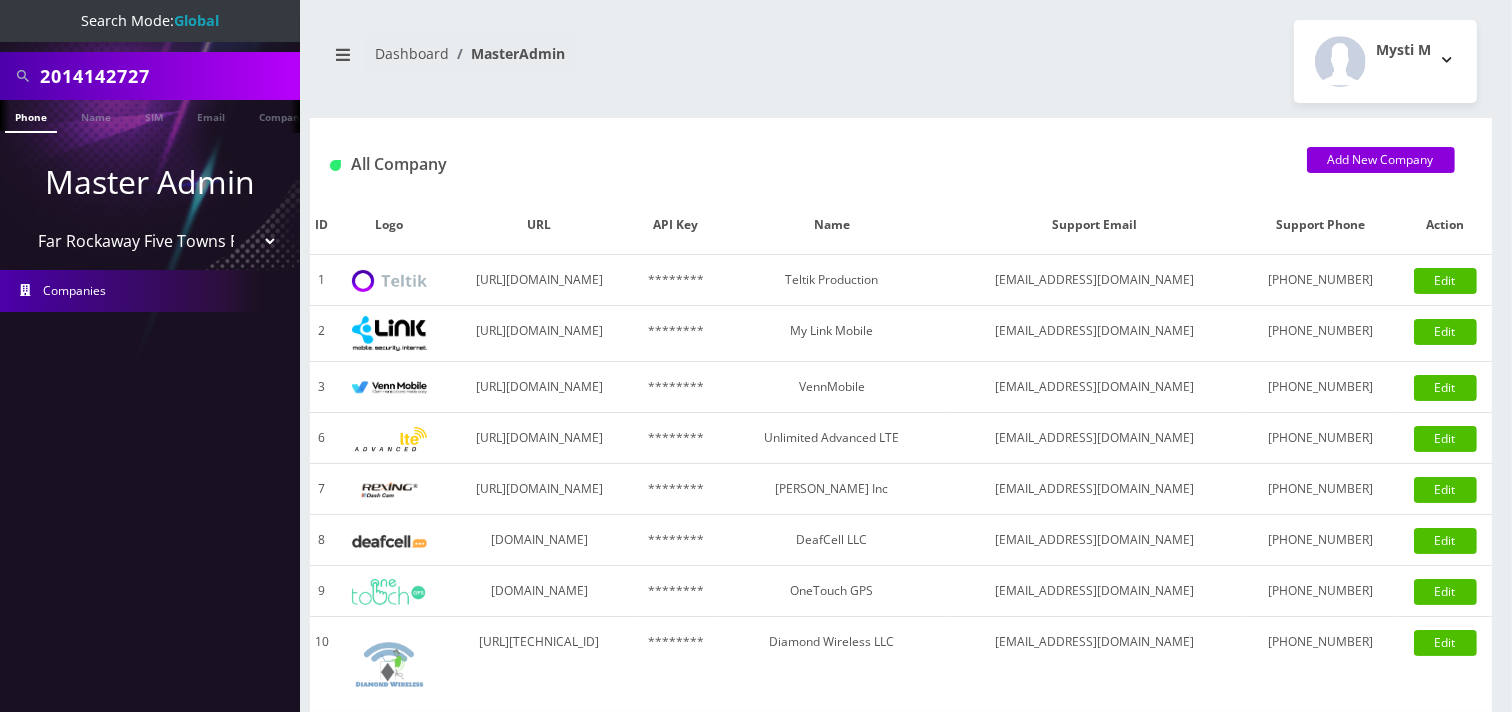 click on "Please select a Company
Teltik Production
My Link Mobile
VennMobile
Unlimited Advanced LTE
Rexing Inc
DeafCell LLC
OneTouch GPS
Diamond Wireless LLC
All Choice Connect
Amcest Corp
IoT
Shluchim Assist
ConnectED Mobile
Innovative Communications
Home Away Secure SIM Call" at bounding box center [150, 241] 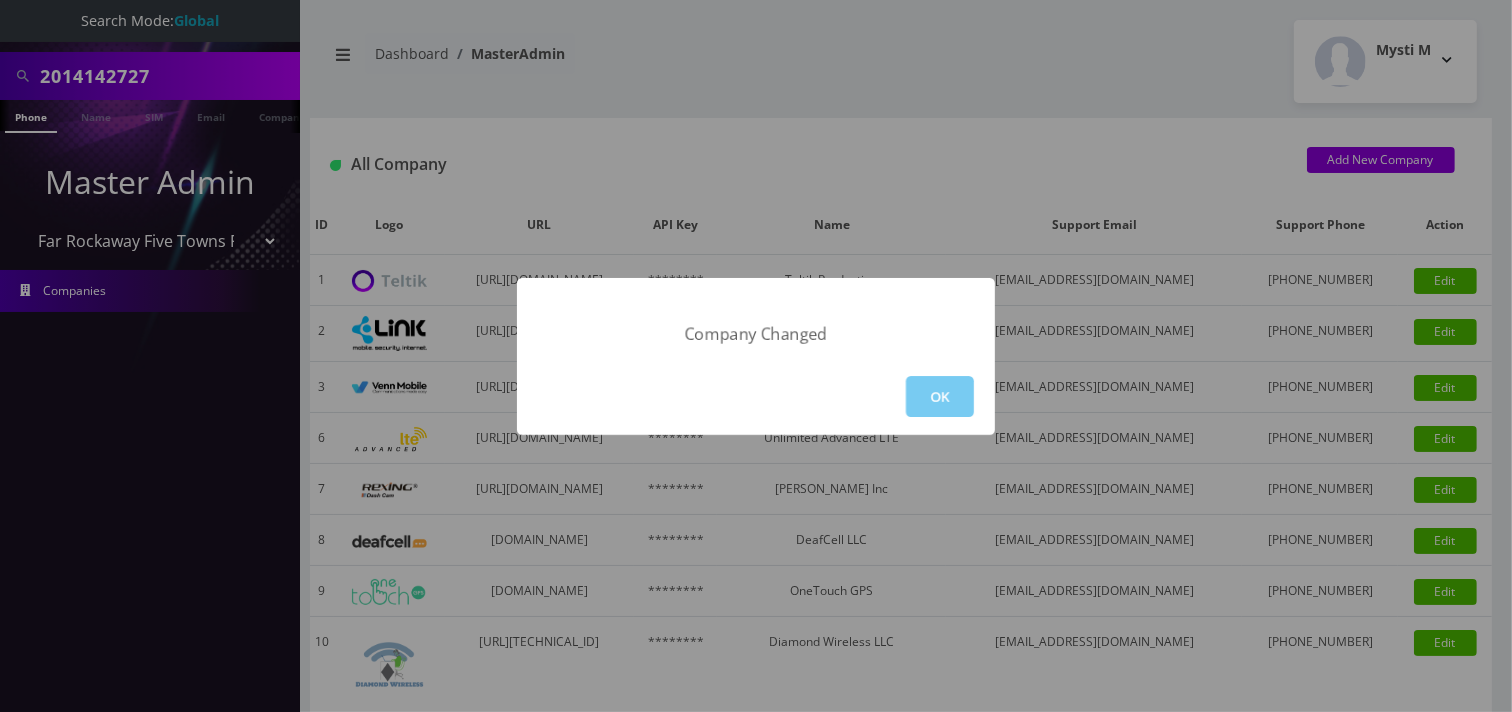 click on "OK" at bounding box center [940, 396] 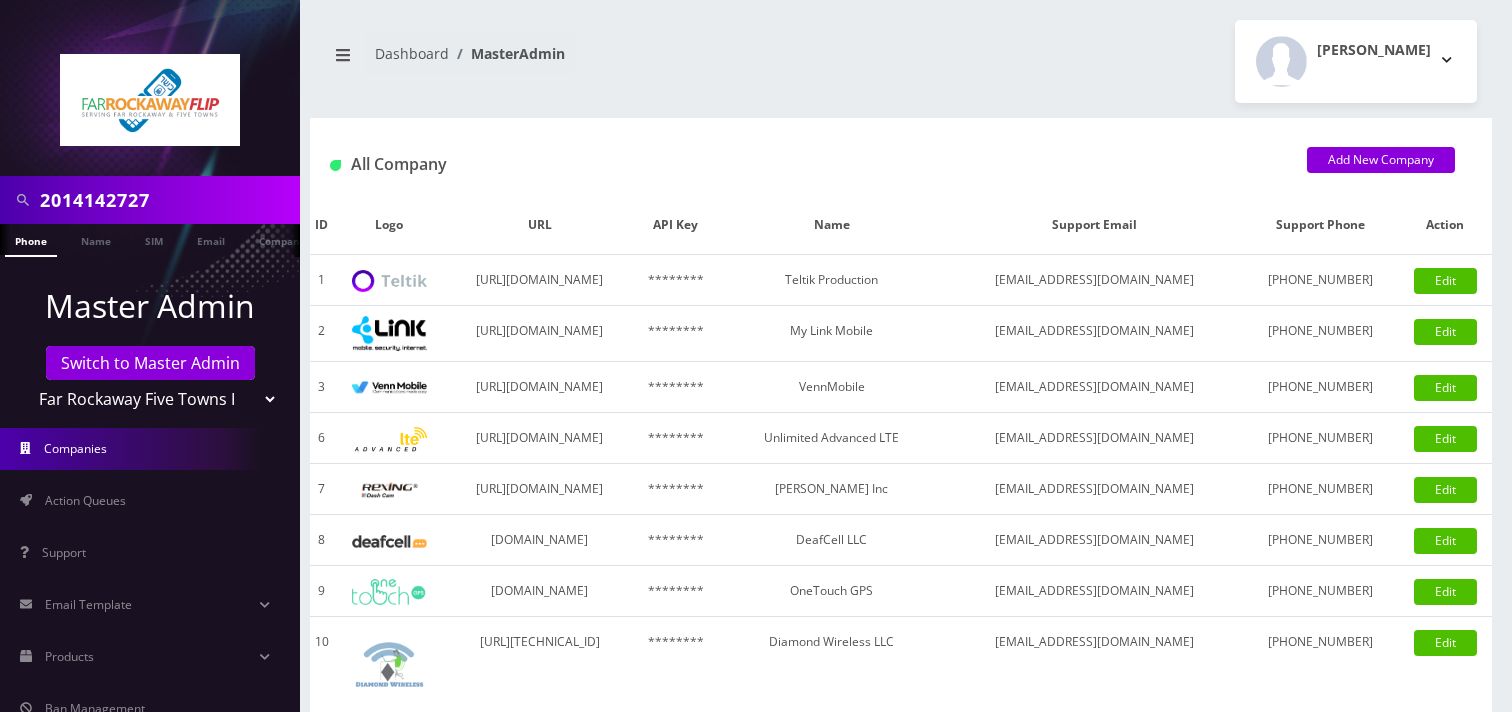 scroll, scrollTop: 0, scrollLeft: 0, axis: both 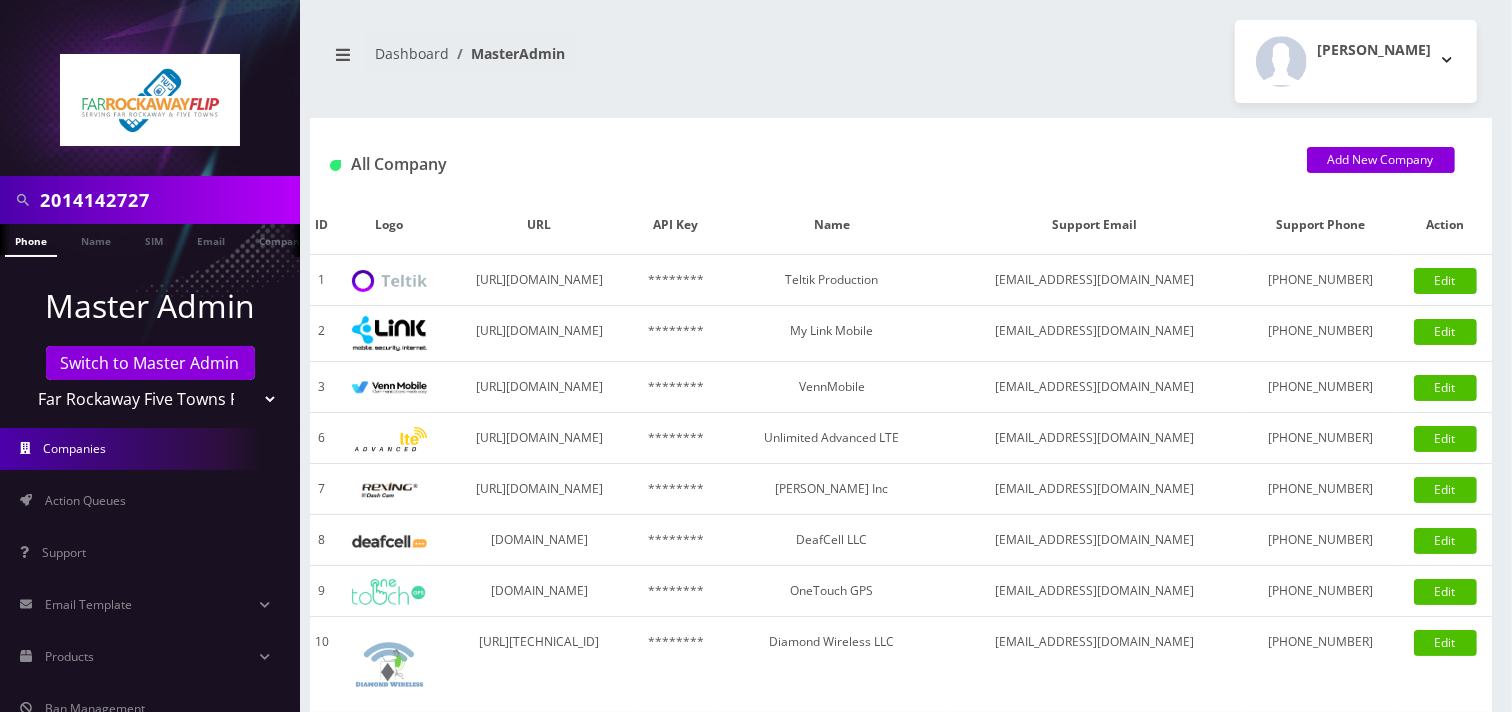 click on "2014142727" at bounding box center [167, 200] 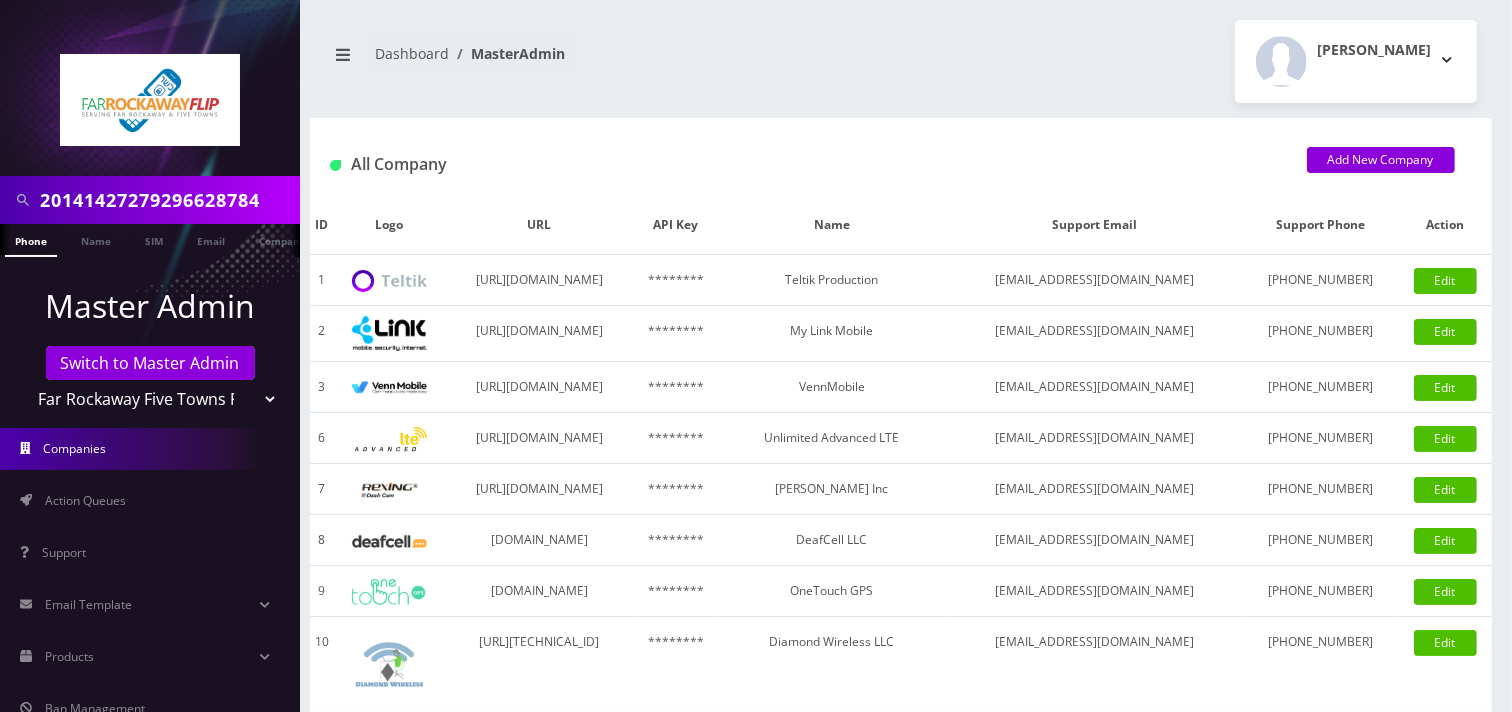 click on "20141427279296628784" at bounding box center [167, 200] 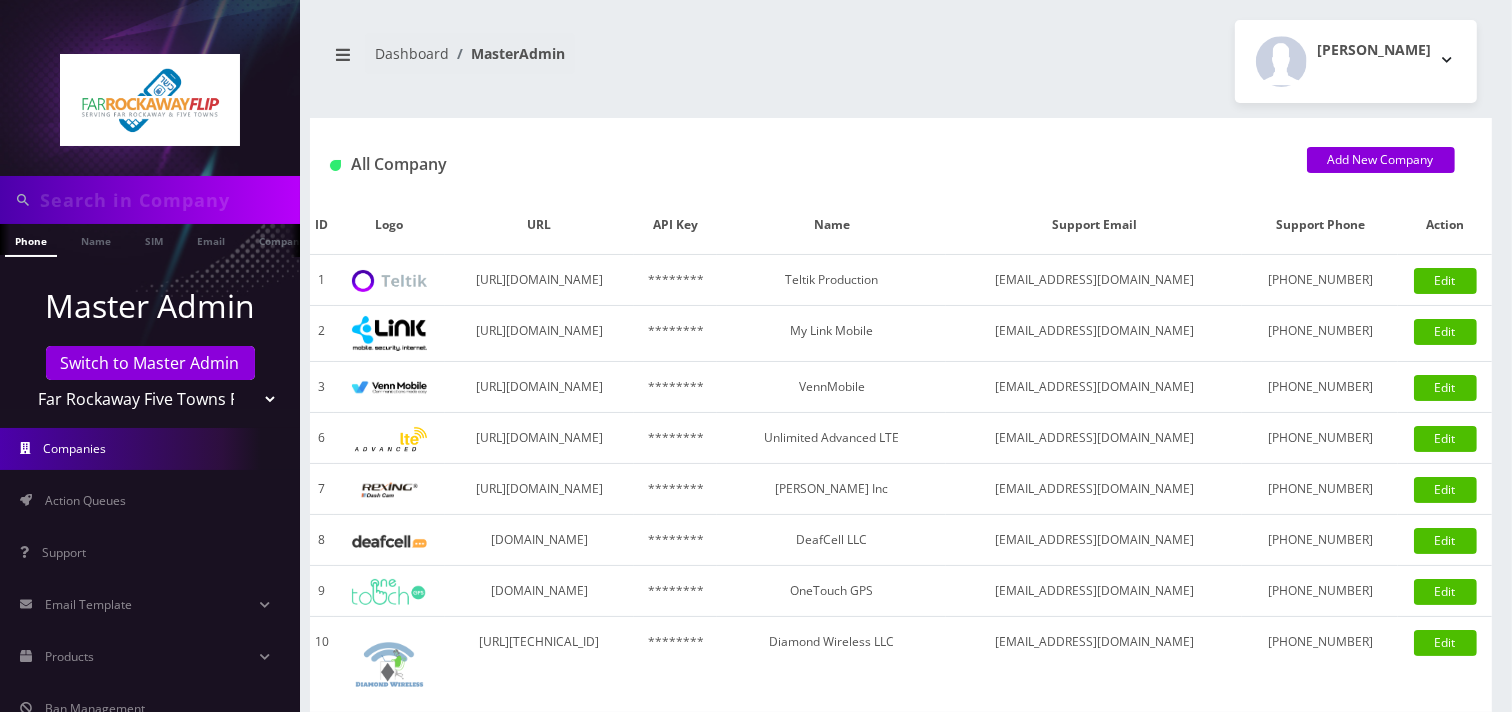 paste on "9296628784" 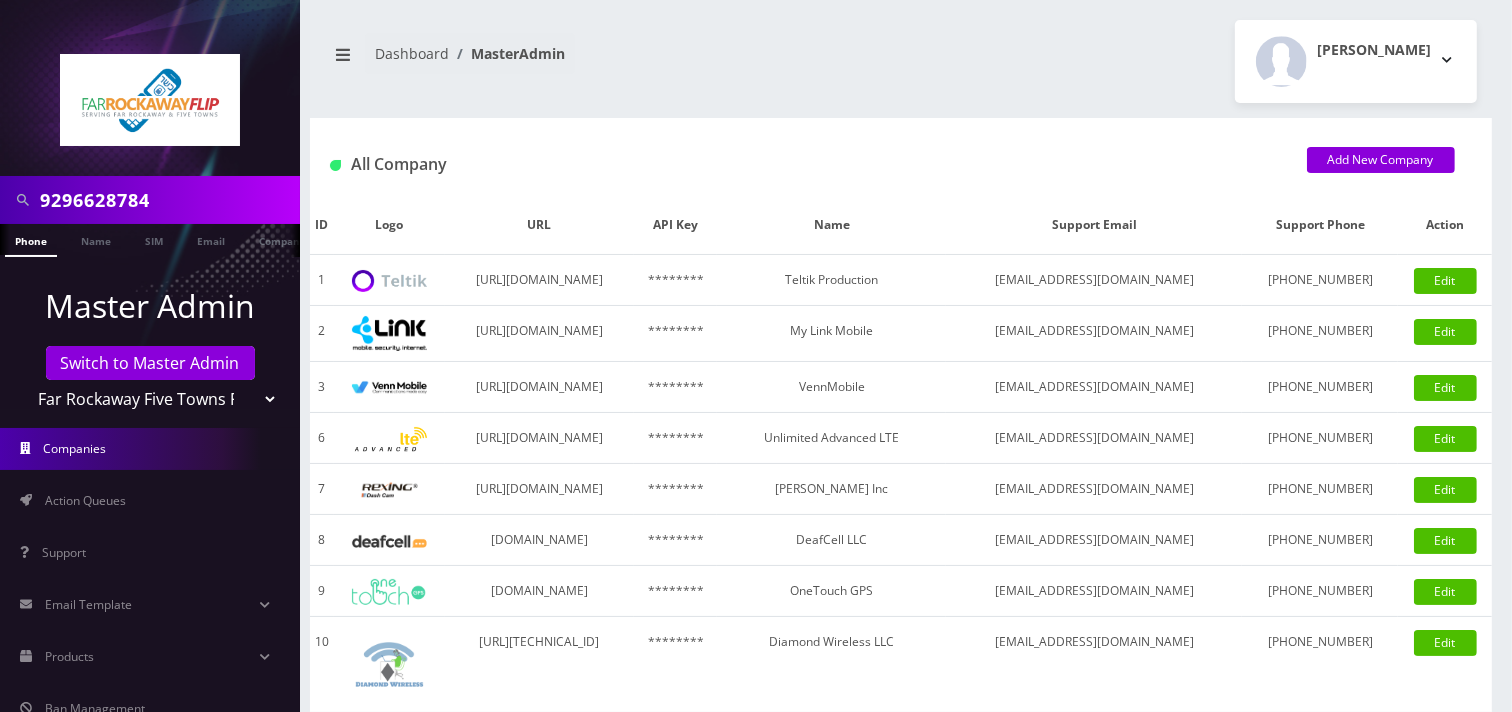 type on "9296628784" 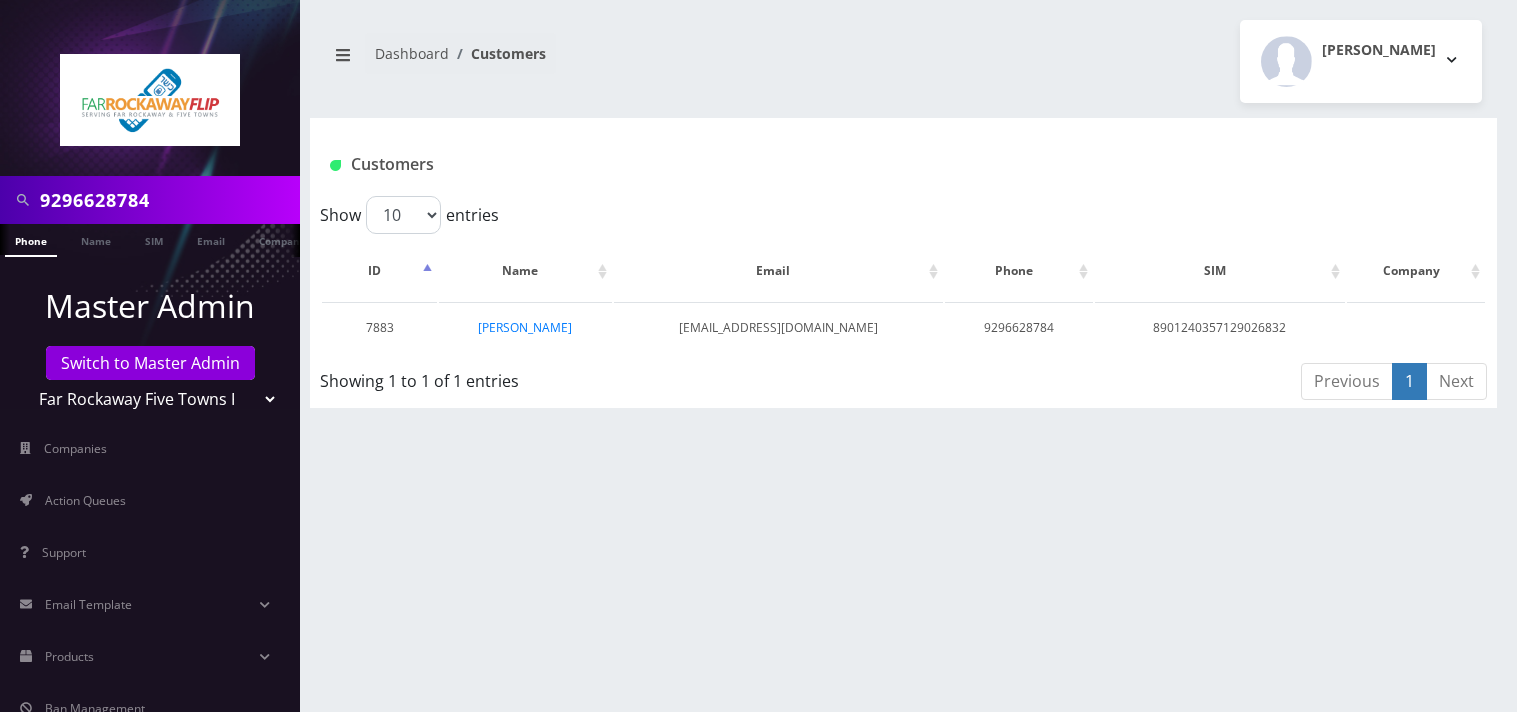scroll, scrollTop: 0, scrollLeft: 0, axis: both 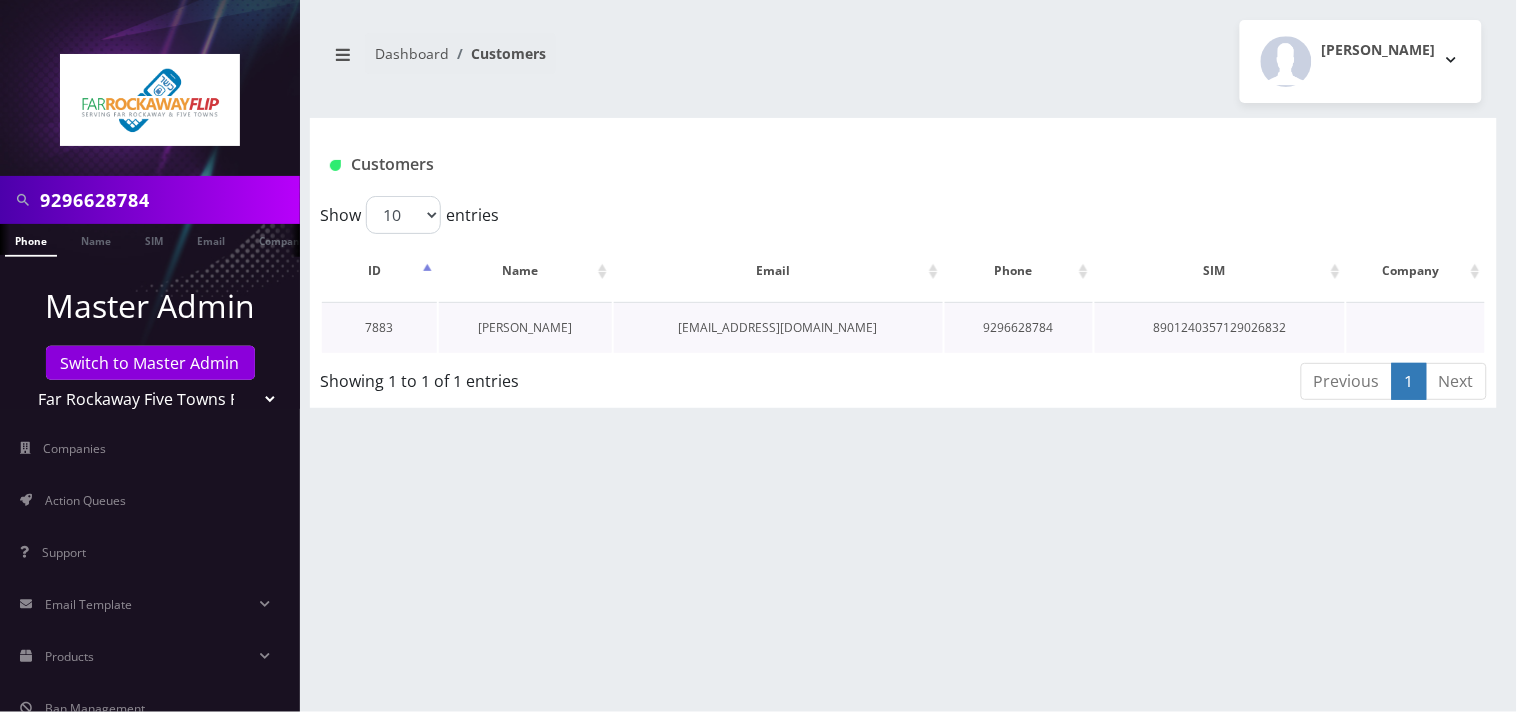 click on "yehuda stahler" at bounding box center [525, 327] 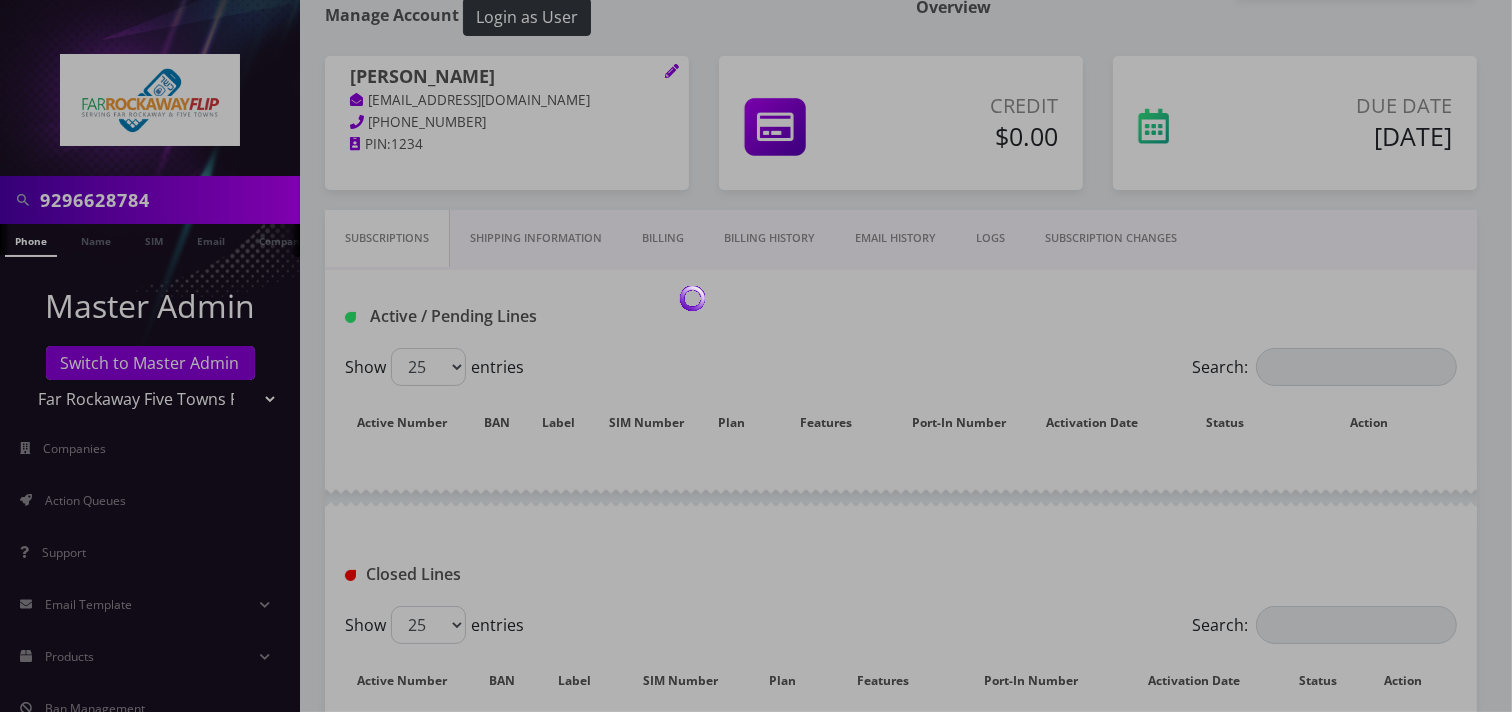 scroll, scrollTop: 111, scrollLeft: 0, axis: vertical 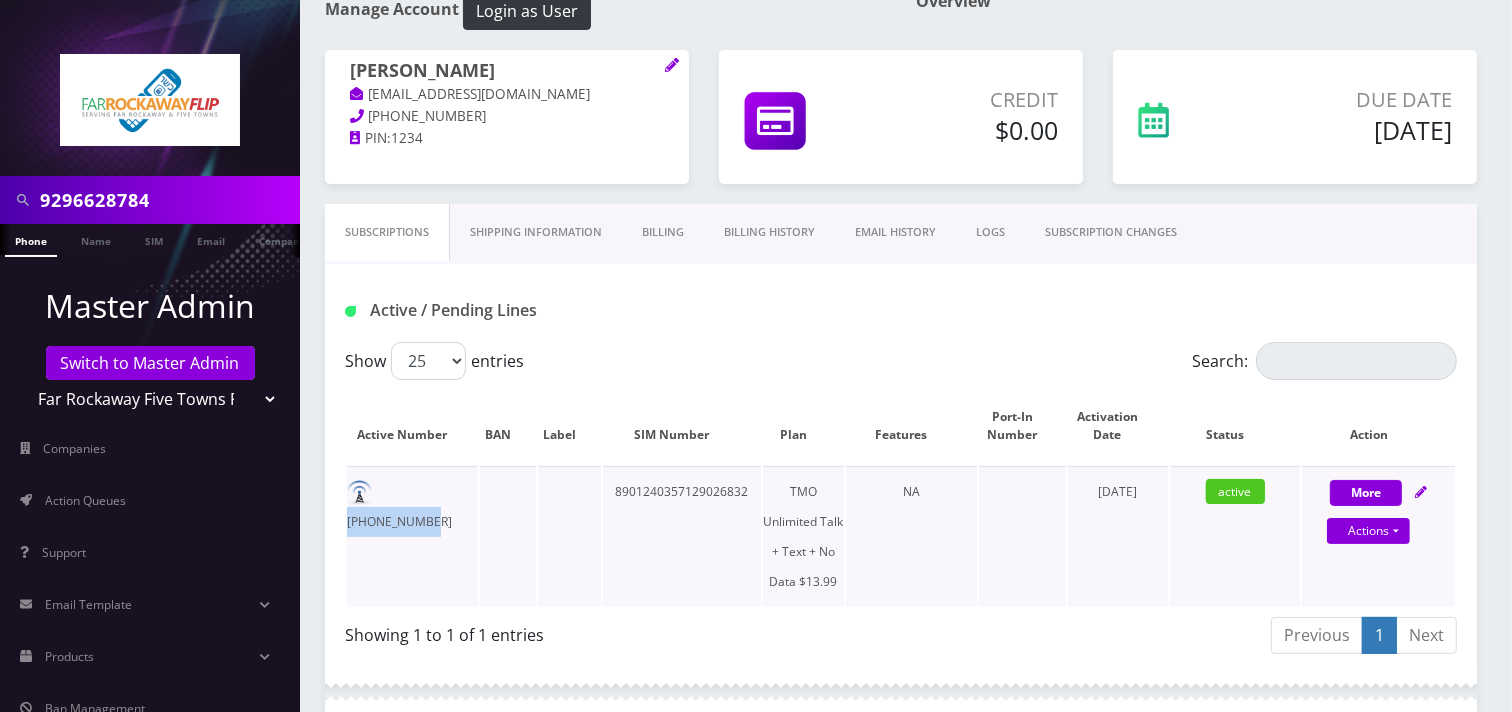 drag, startPoint x: 471, startPoint y: 491, endPoint x: 383, endPoint y: 488, distance: 88.051125 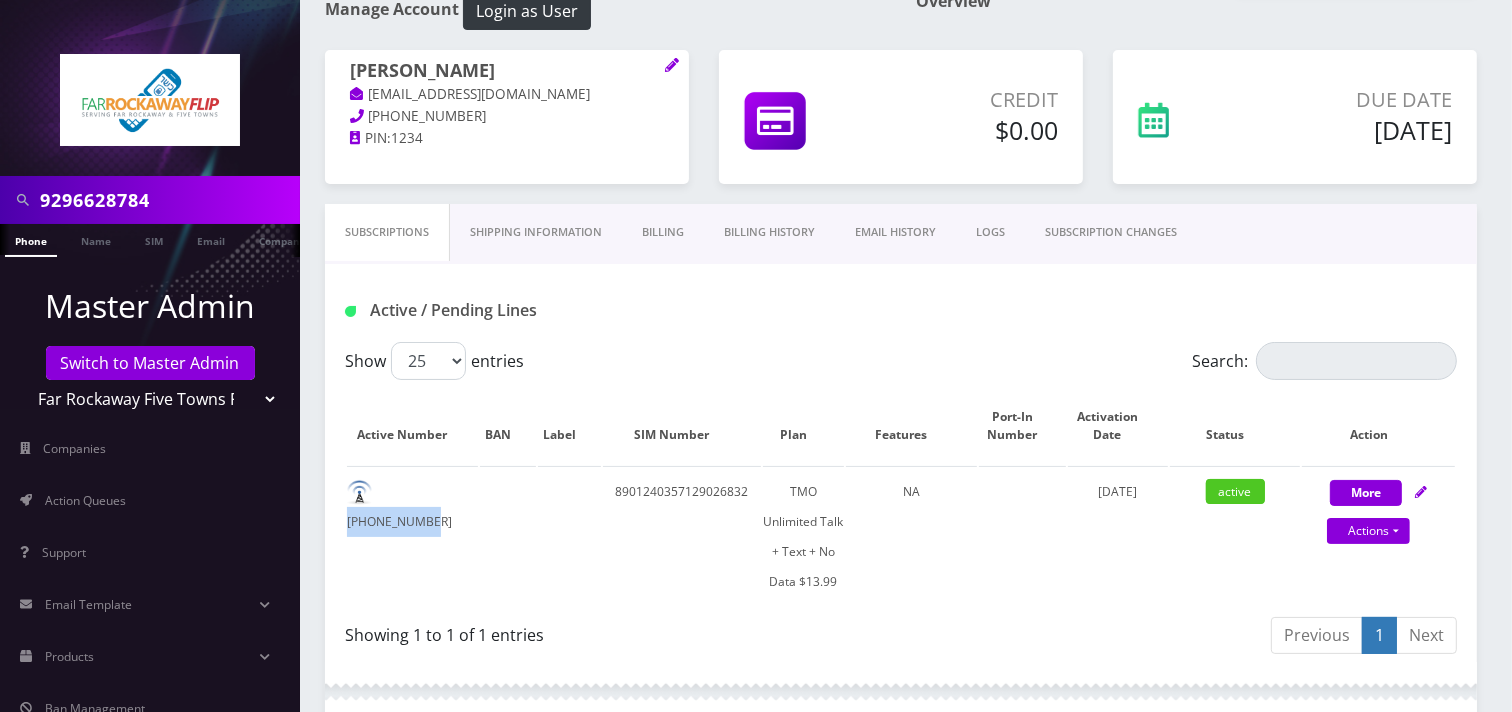 click on "Teltik Production
My Link Mobile
VennMobile
Unlimited Advanced LTE
Rexing Inc
DeafCell LLC
OneTouch GPS
Diamond Wireless LLC
All Choice Connect
Amcest Corp
IoT
Shluchim Assist
ConnectED Mobile
Innovative Communications
Home Away Secure
SIM Call Connecten Internet Rauch" at bounding box center (150, 399) 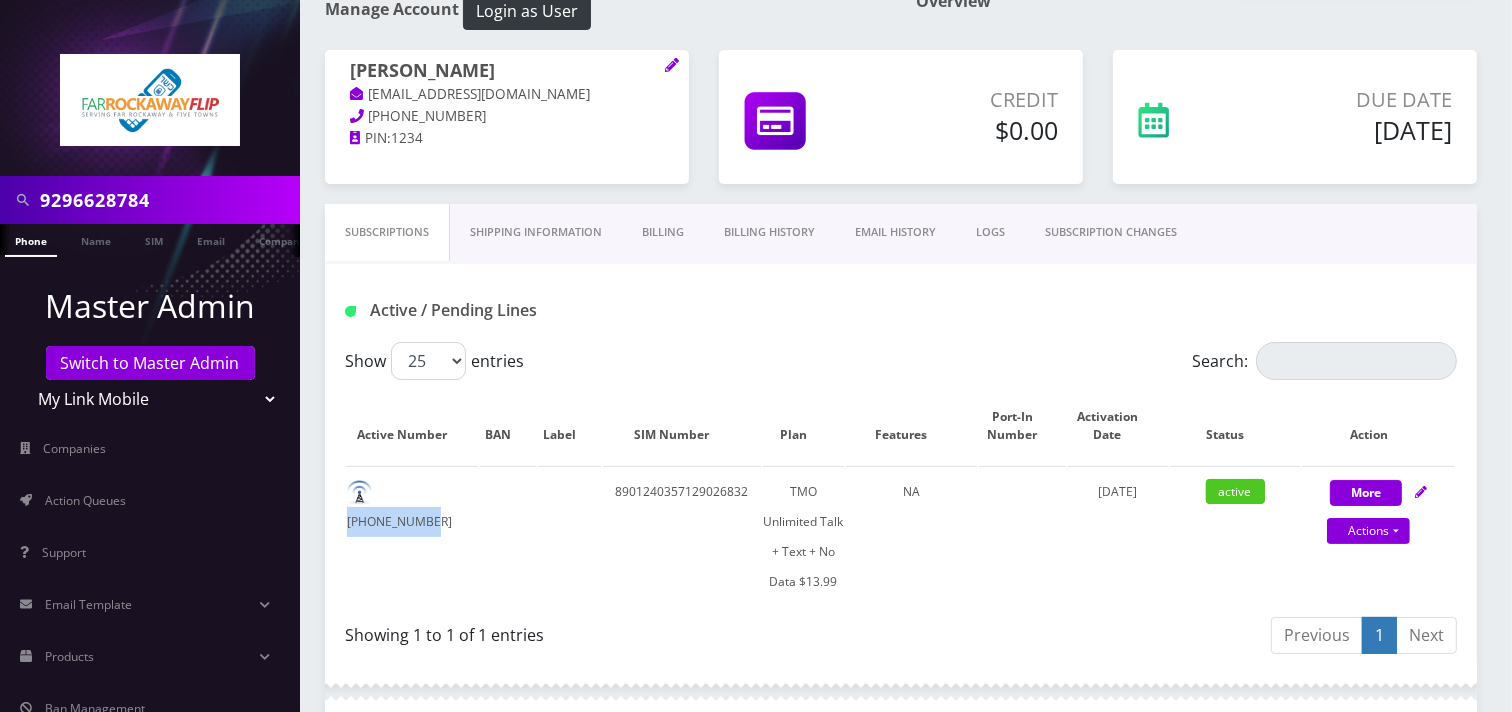 click on "Teltik Production
My Link Mobile
VennMobile
Unlimited Advanced LTE
[PERSON_NAME] Inc
DeafCell LLC
OneTouch GPS
Diamond Wireless LLC
All Choice Connect
Amcest Corp
IoT
Shluchim Assist
ConnectED Mobile
Innovative Communications
Home Away Secure
SIM Call Connecten Internet [PERSON_NAME]" at bounding box center [150, 399] 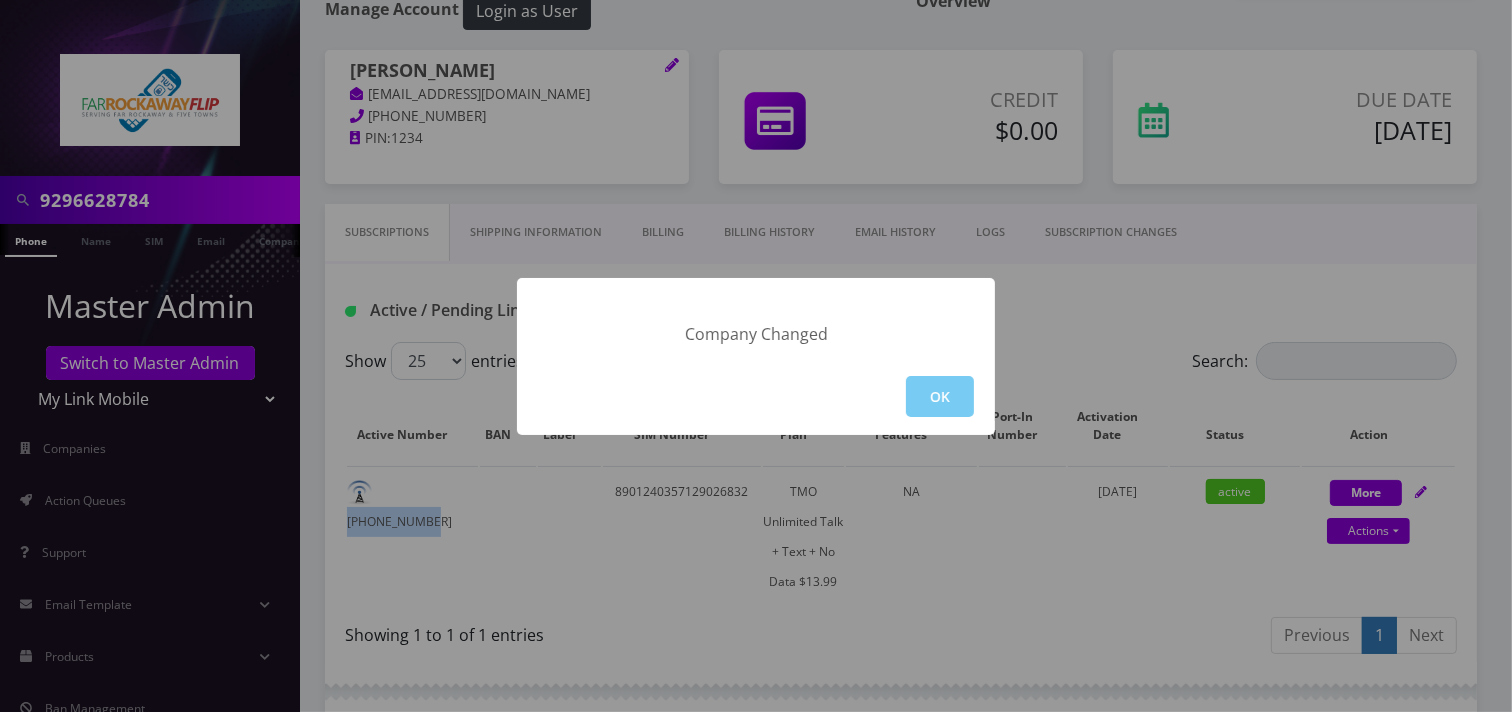 click on "OK" at bounding box center (940, 396) 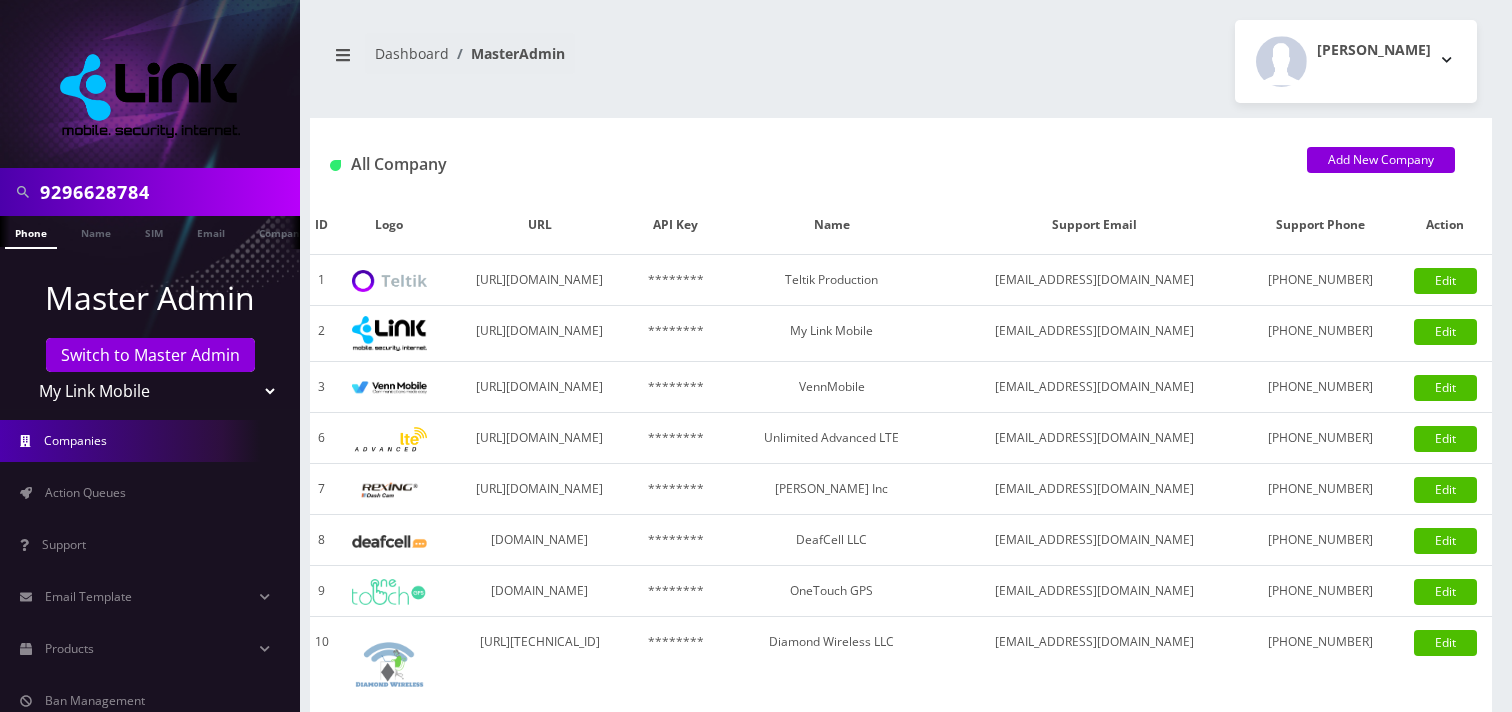 scroll, scrollTop: 0, scrollLeft: 0, axis: both 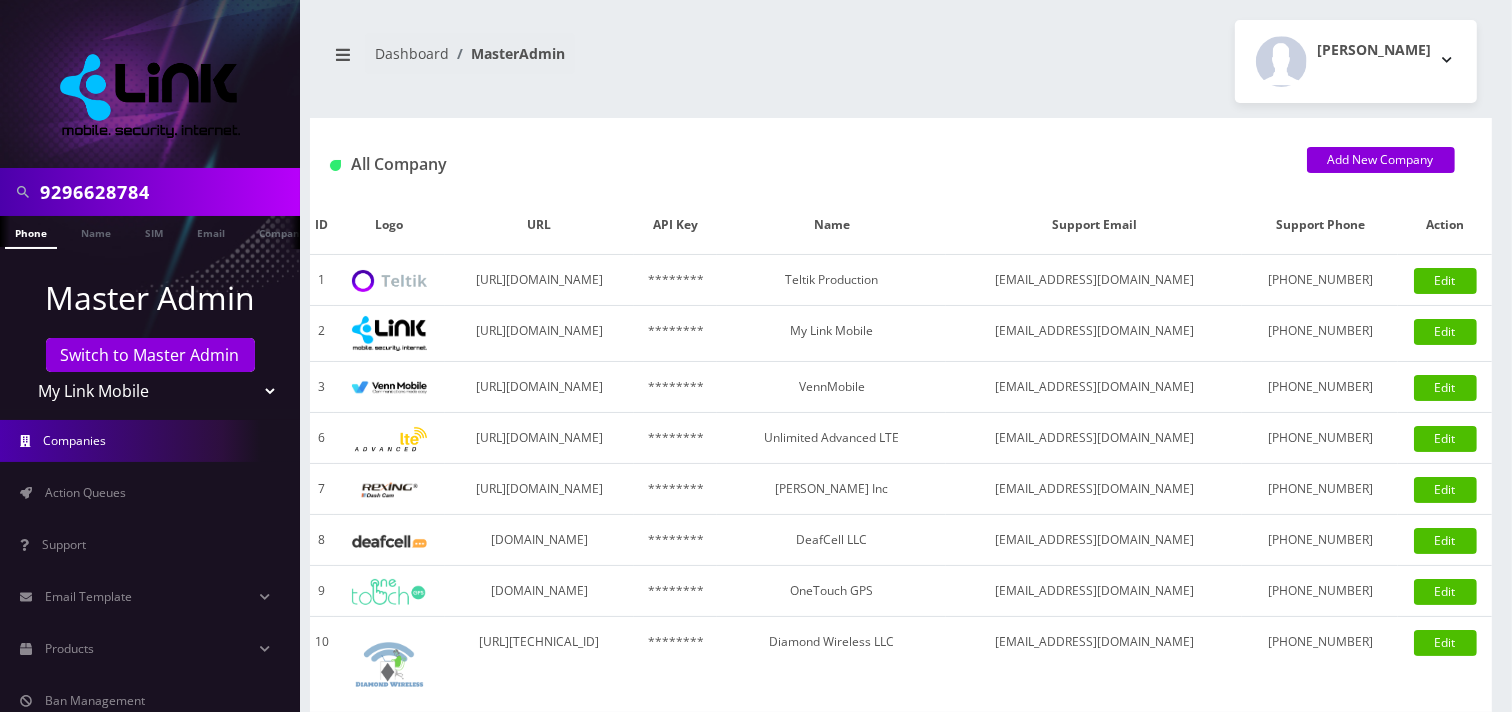 click on "Companies" at bounding box center (150, 441) 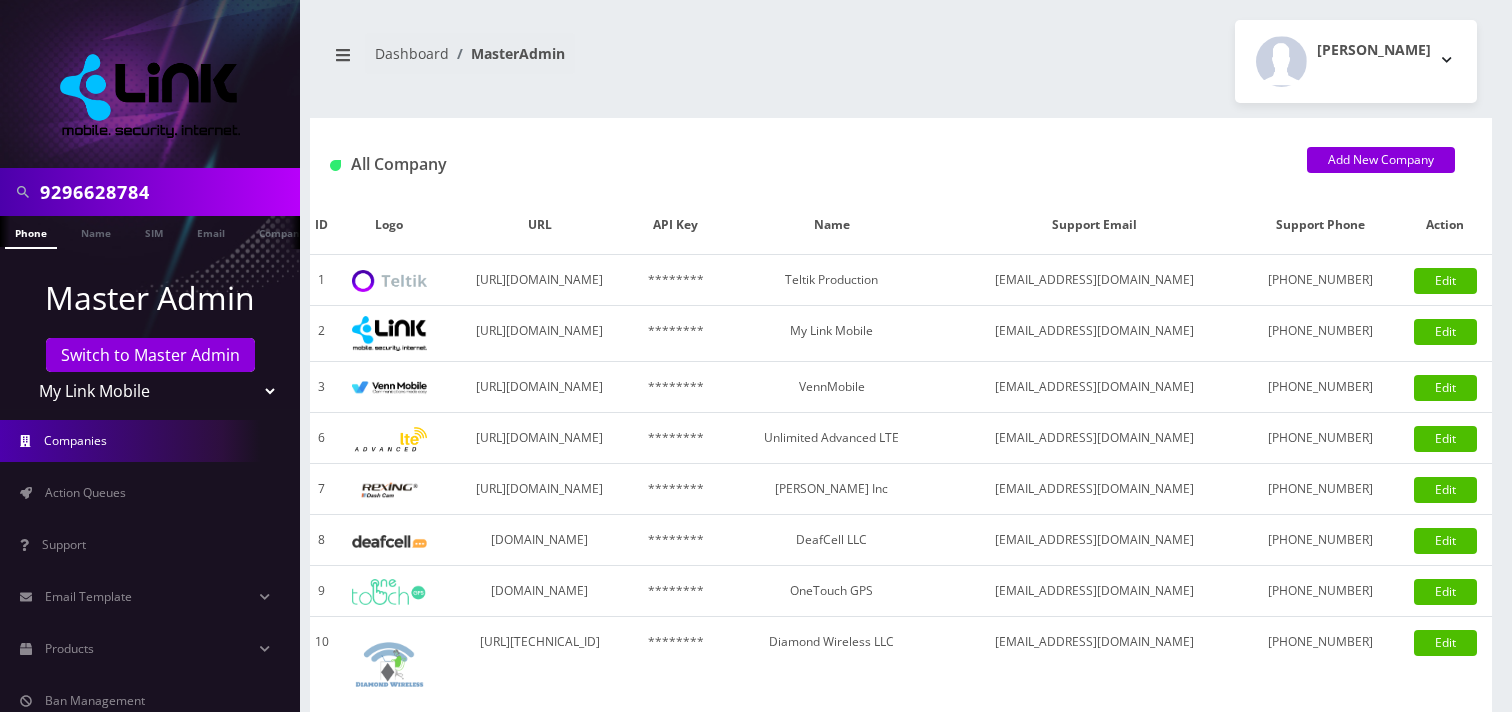 scroll, scrollTop: 0, scrollLeft: 0, axis: both 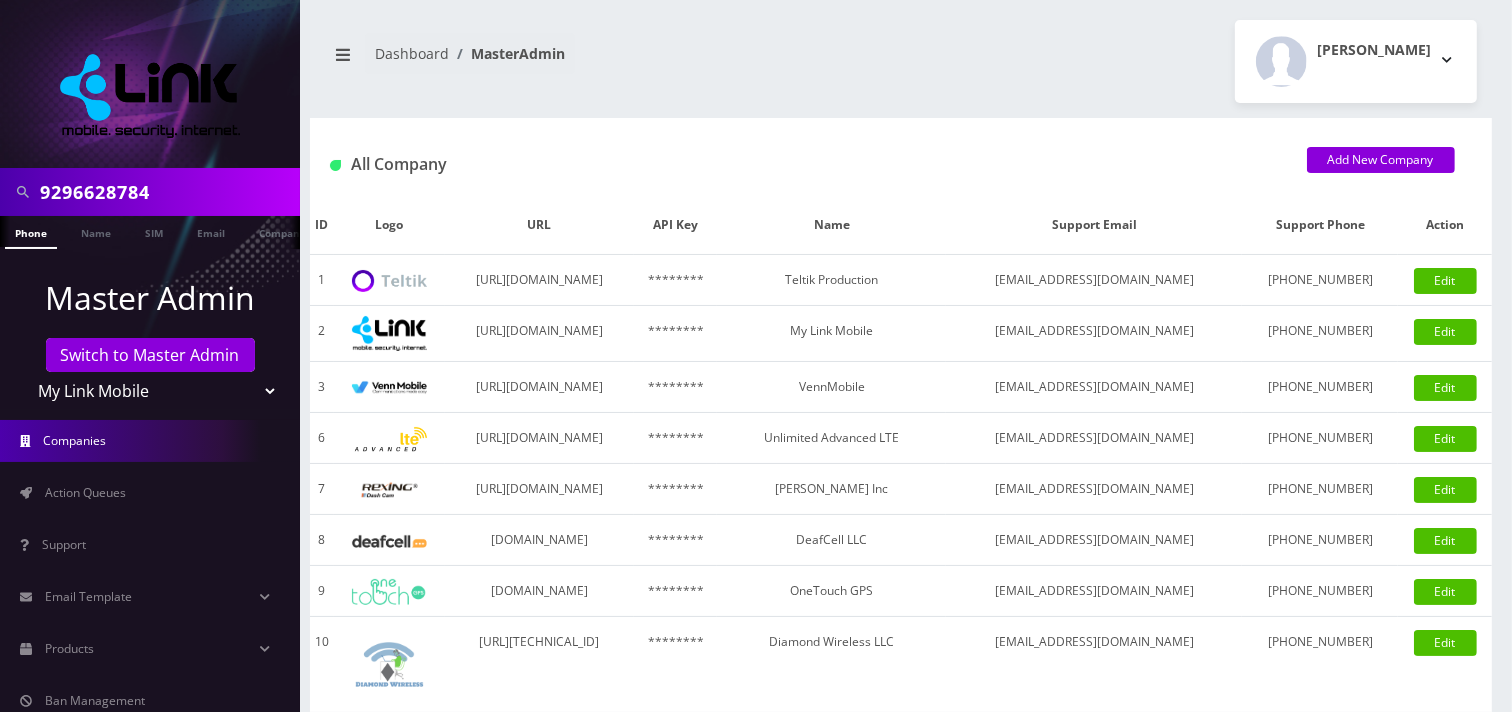 click on "Teltik Production
My Link Mobile
VennMobile
Unlimited Advanced LTE
[PERSON_NAME] Inc
DeafCell LLC
OneTouch GPS
Diamond Wireless LLC
All Choice Connect
Amcest Corp
IoT
Shluchim Assist
ConnectED Mobile
Innovative Communications
Home Away Secure
SIM Call Connecten Internet [PERSON_NAME]" at bounding box center (150, 391) 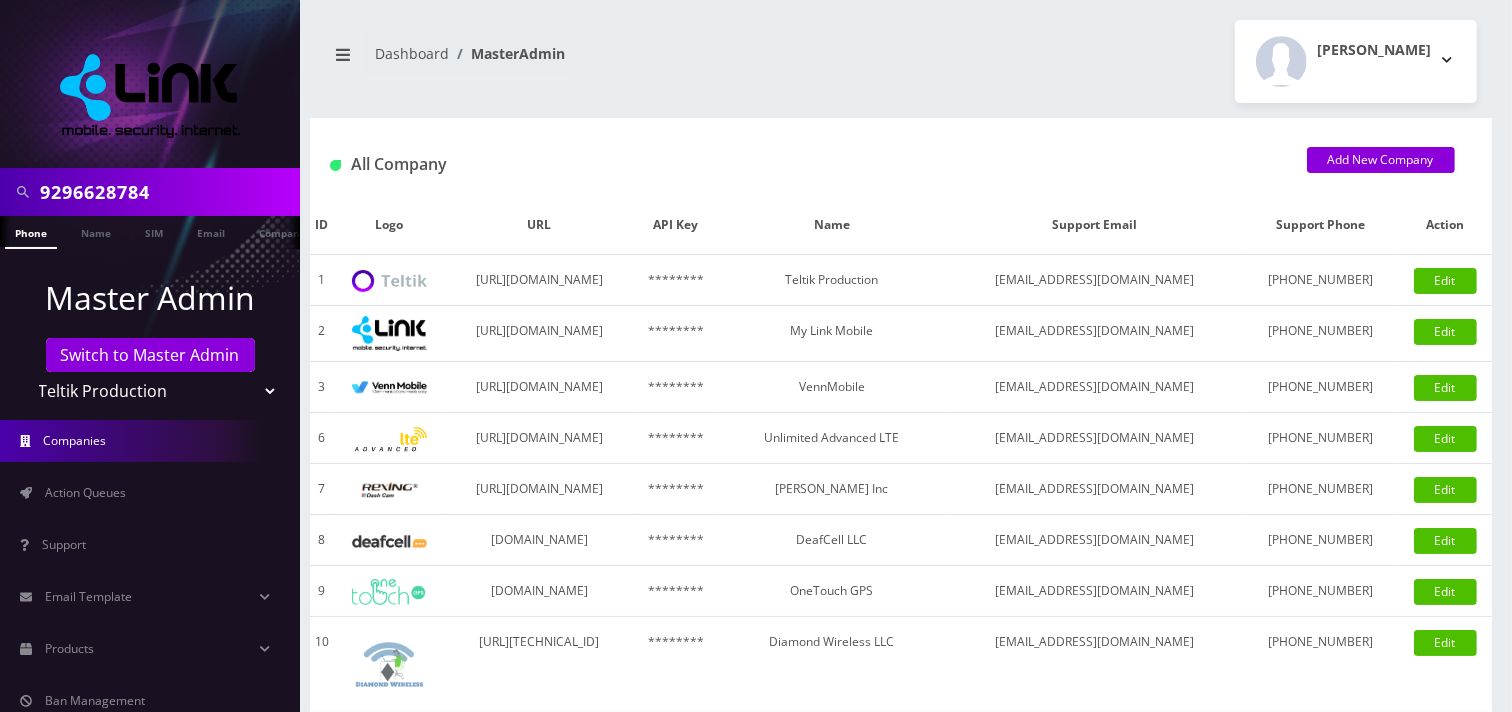 click on "Teltik Production
My Link Mobile
VennMobile
Unlimited Advanced LTE
Rexing Inc
DeafCell LLC
OneTouch GPS
Diamond Wireless LLC
All Choice Connect
Amcest Corp
IoT
Shluchim Assist
ConnectED Mobile
Innovative Communications
Home Away Secure
SIM Call Connecten Internet Rauch" at bounding box center [150, 391] 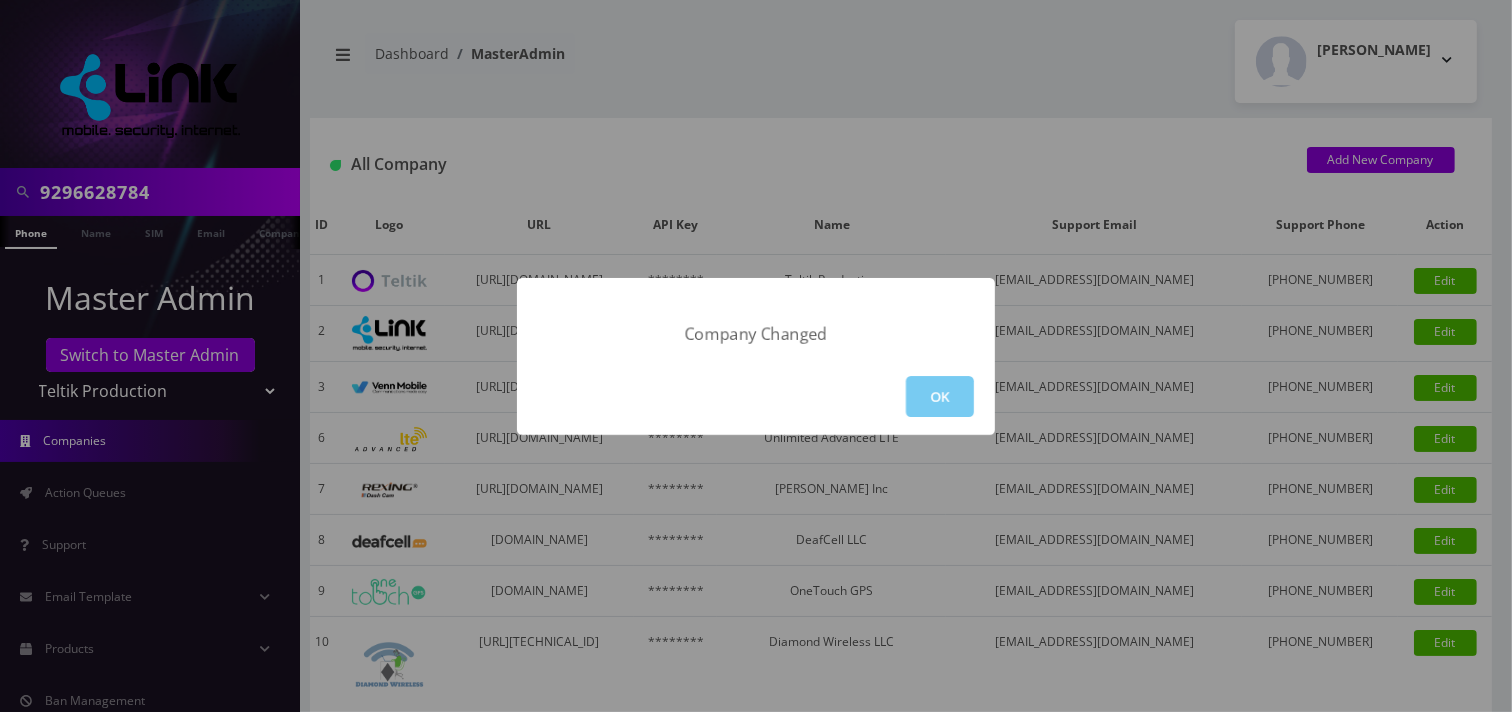 click on "OK" at bounding box center [940, 396] 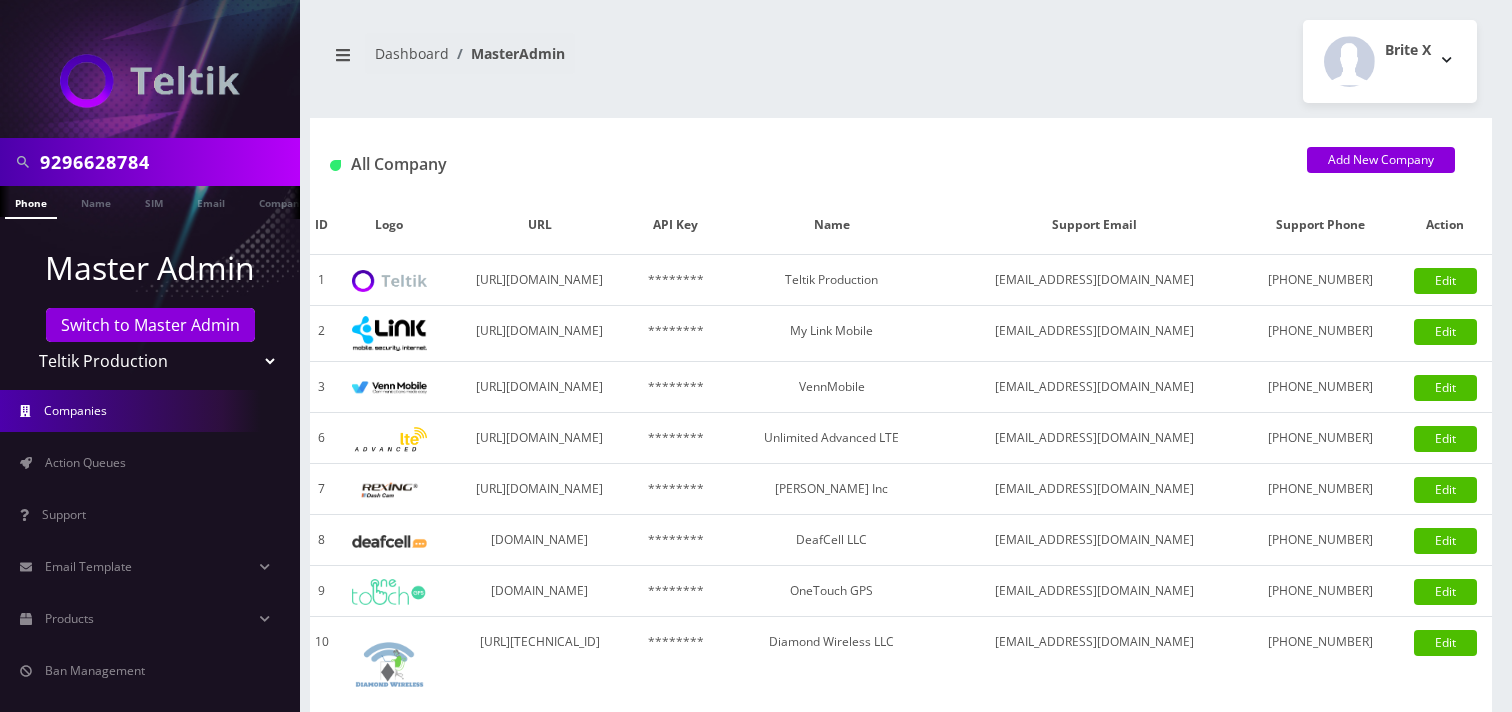 scroll, scrollTop: 0, scrollLeft: 0, axis: both 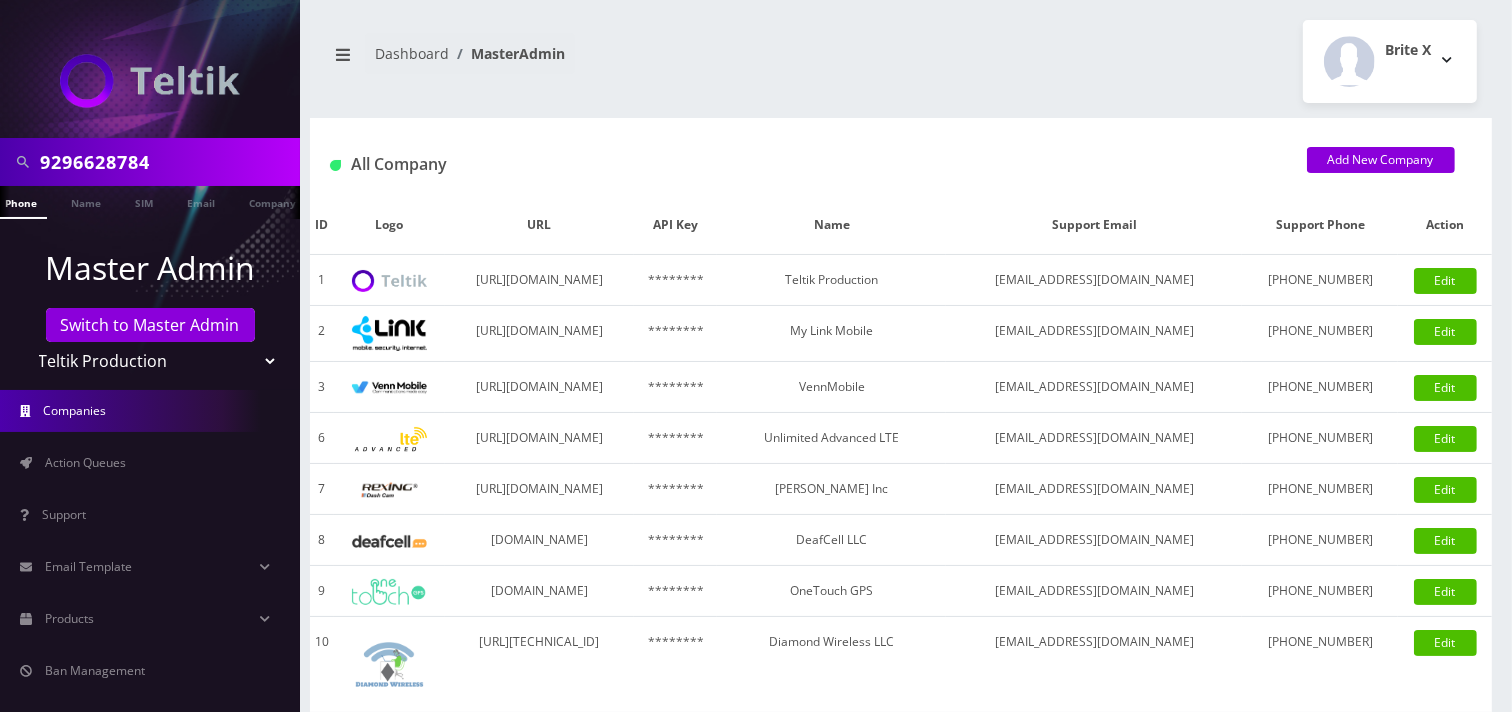 click on "9296628784" at bounding box center (167, 162) 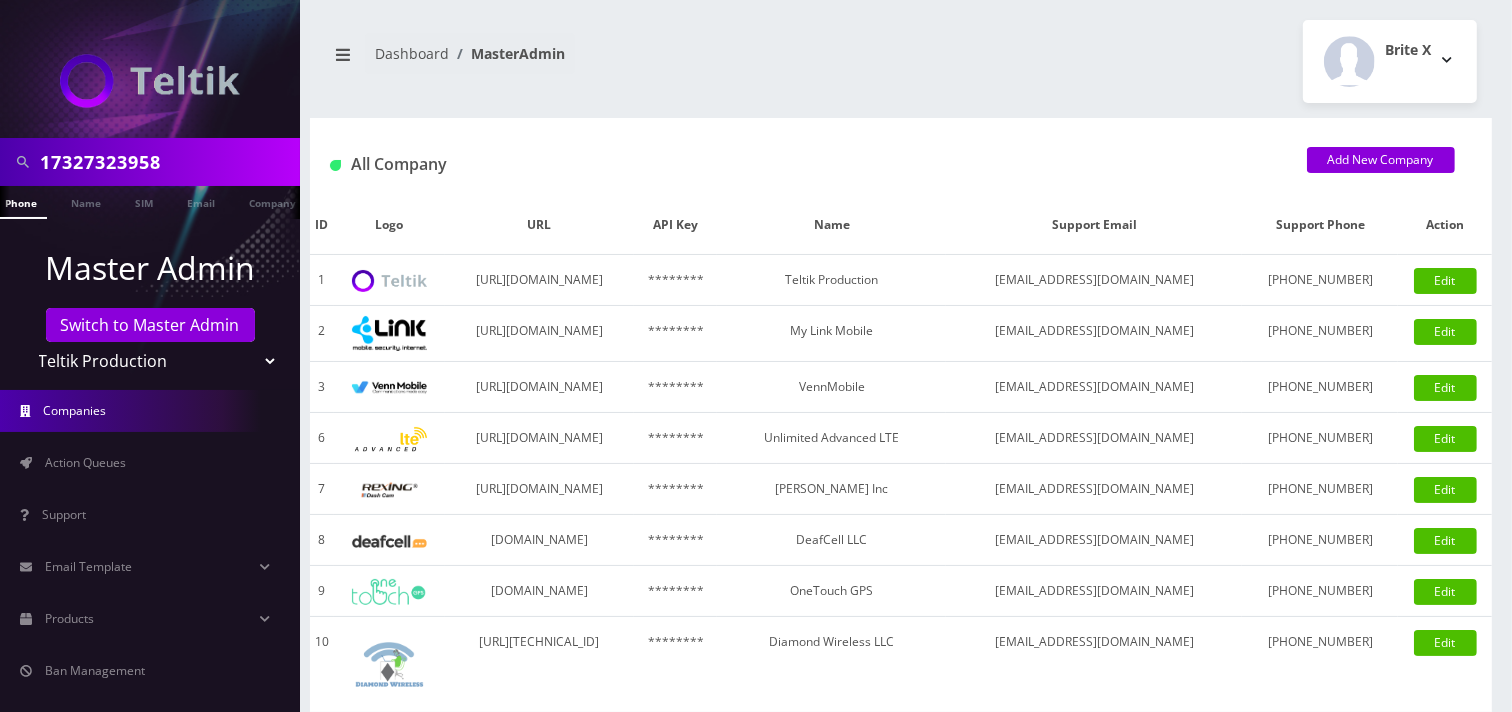 click on "17327323958" at bounding box center (167, 162) 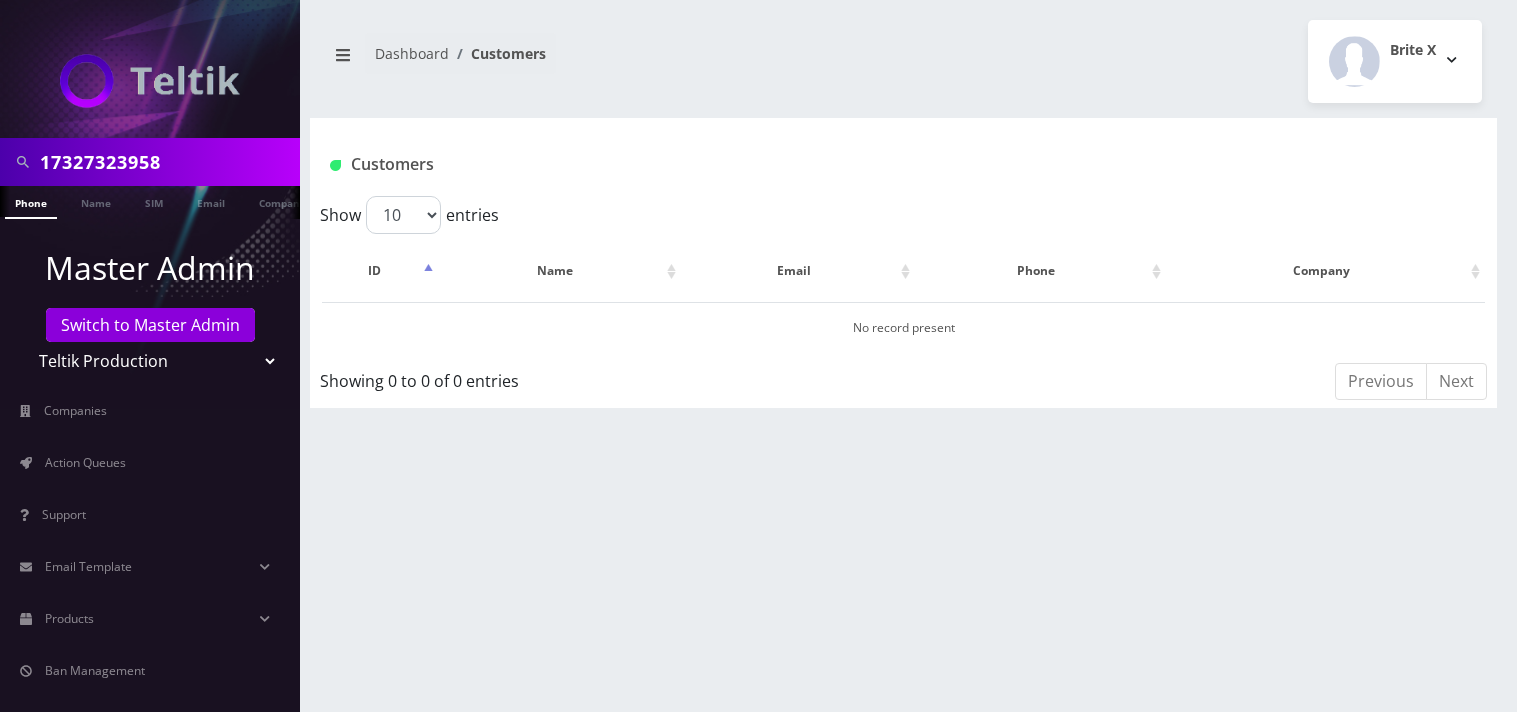 scroll, scrollTop: 0, scrollLeft: 0, axis: both 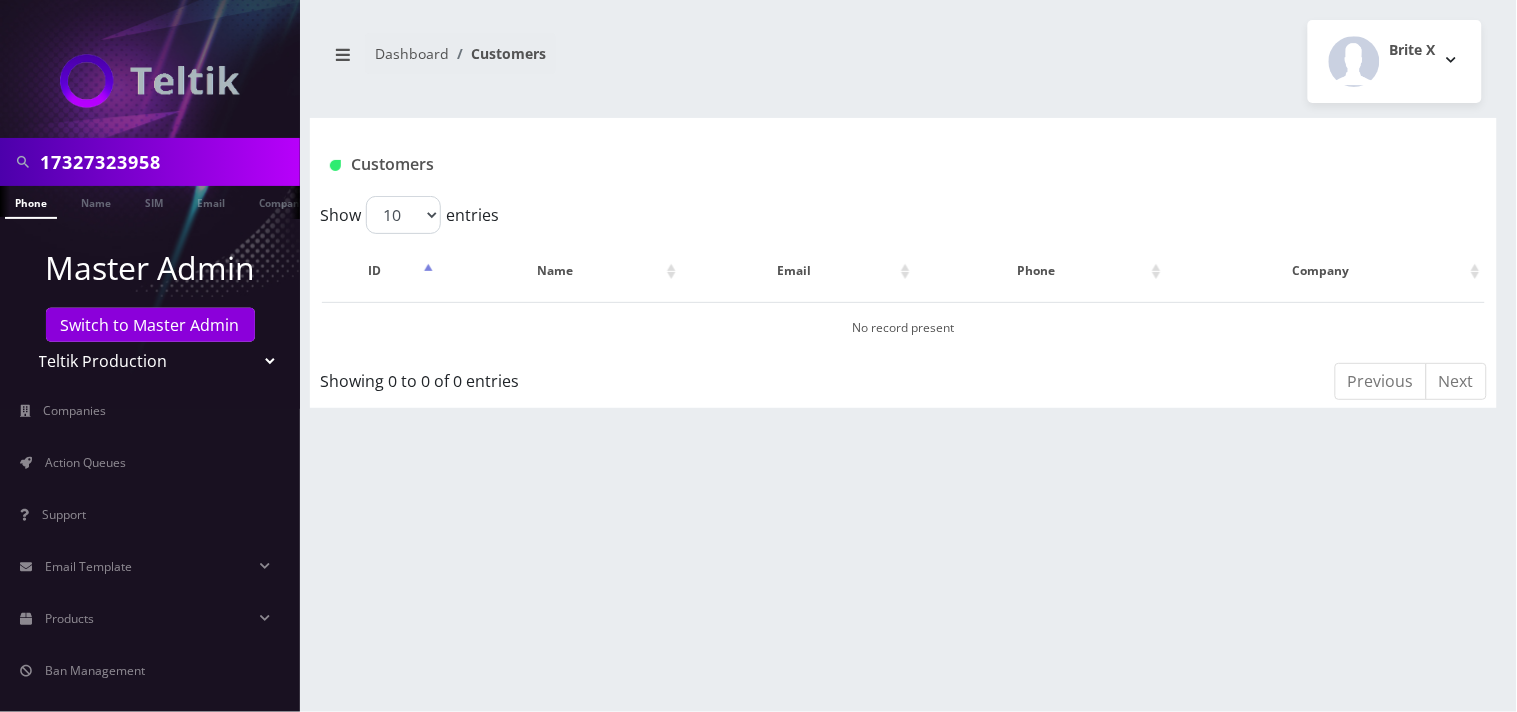 click on "17327323958" at bounding box center [167, 162] 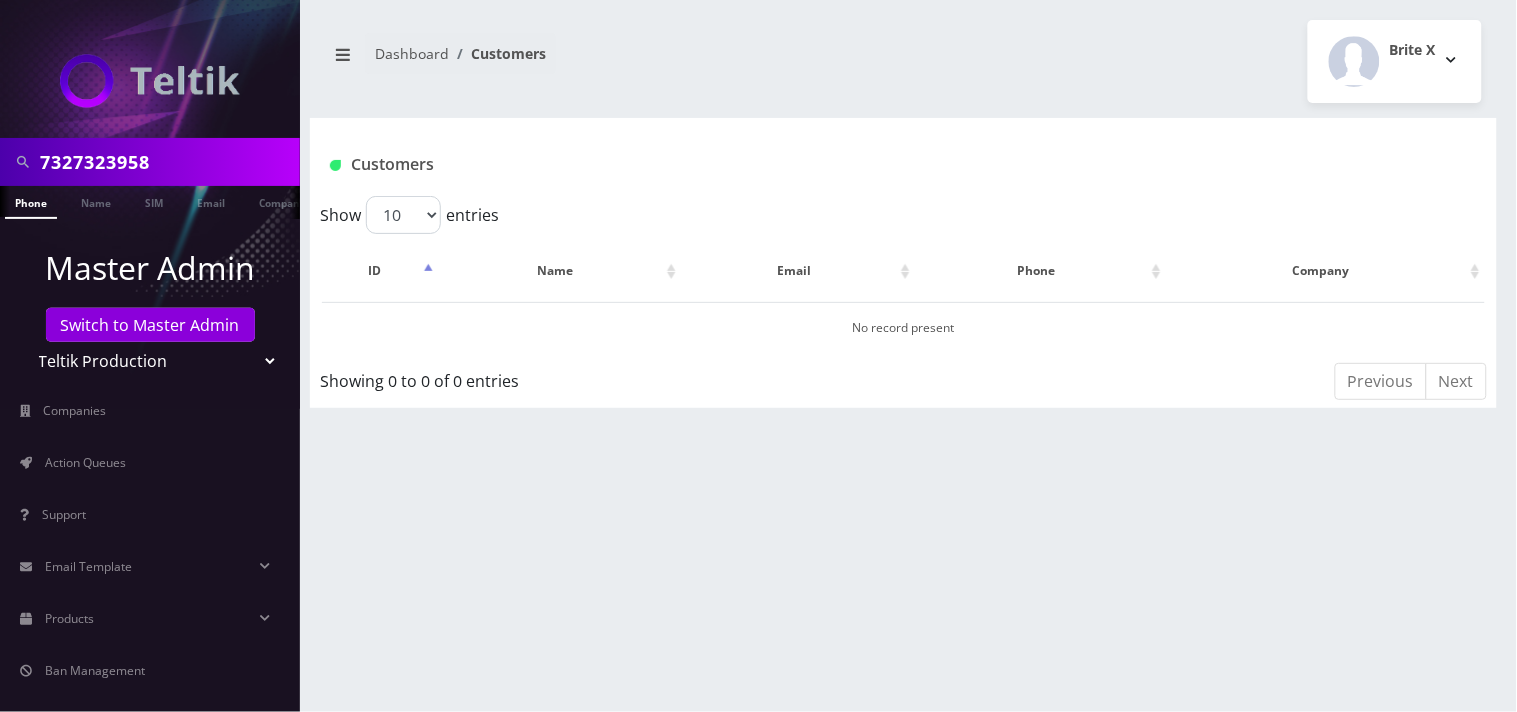 click on "7327323958" at bounding box center (167, 162) 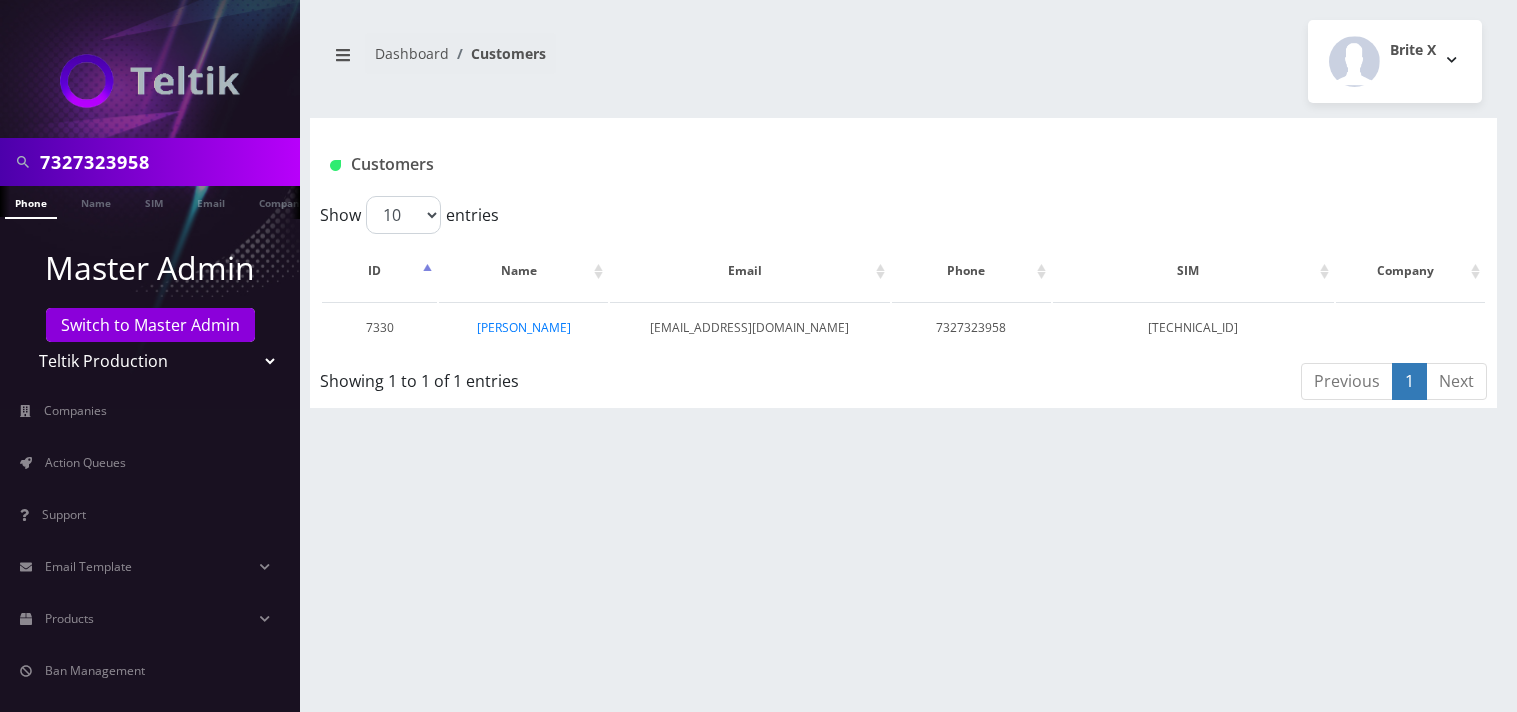scroll, scrollTop: 0, scrollLeft: 0, axis: both 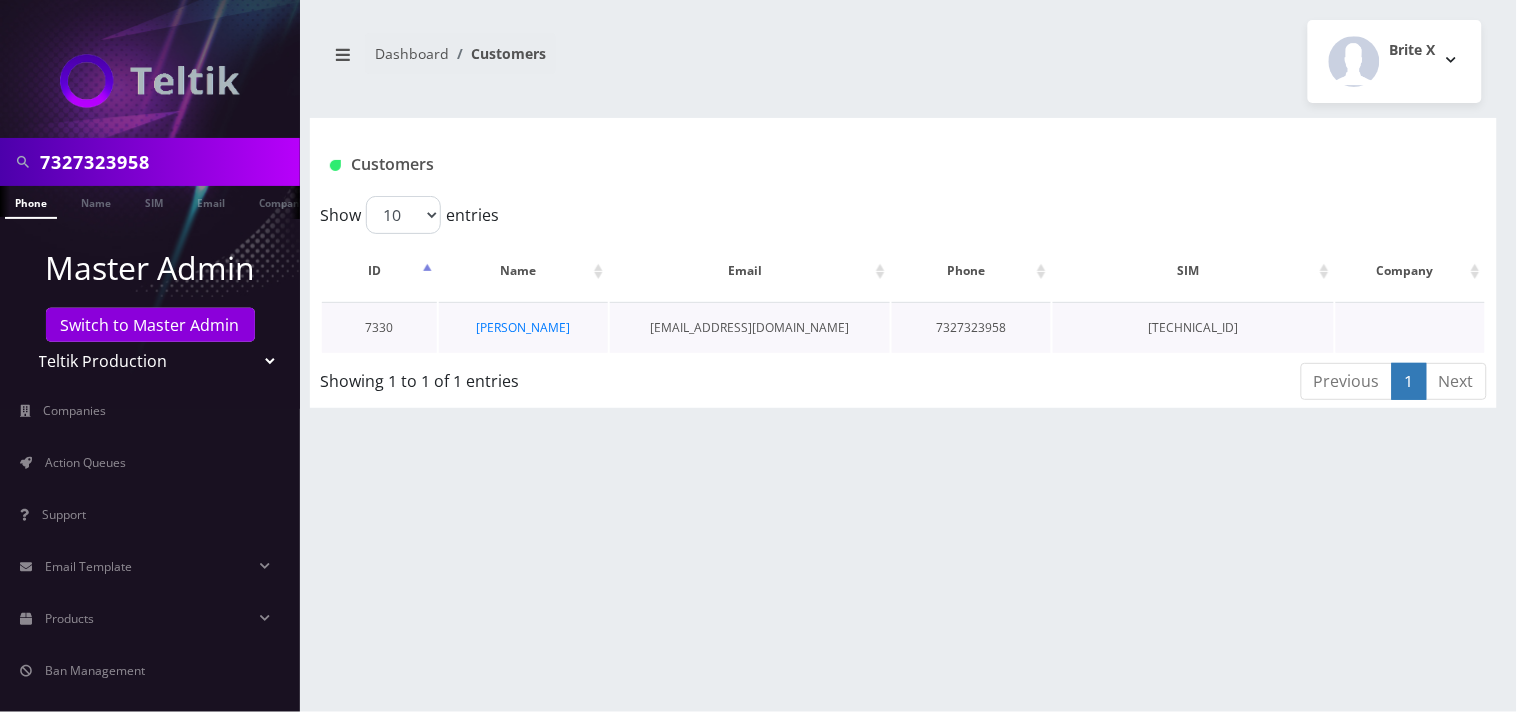 click on "[PERSON_NAME]" at bounding box center [523, 327] 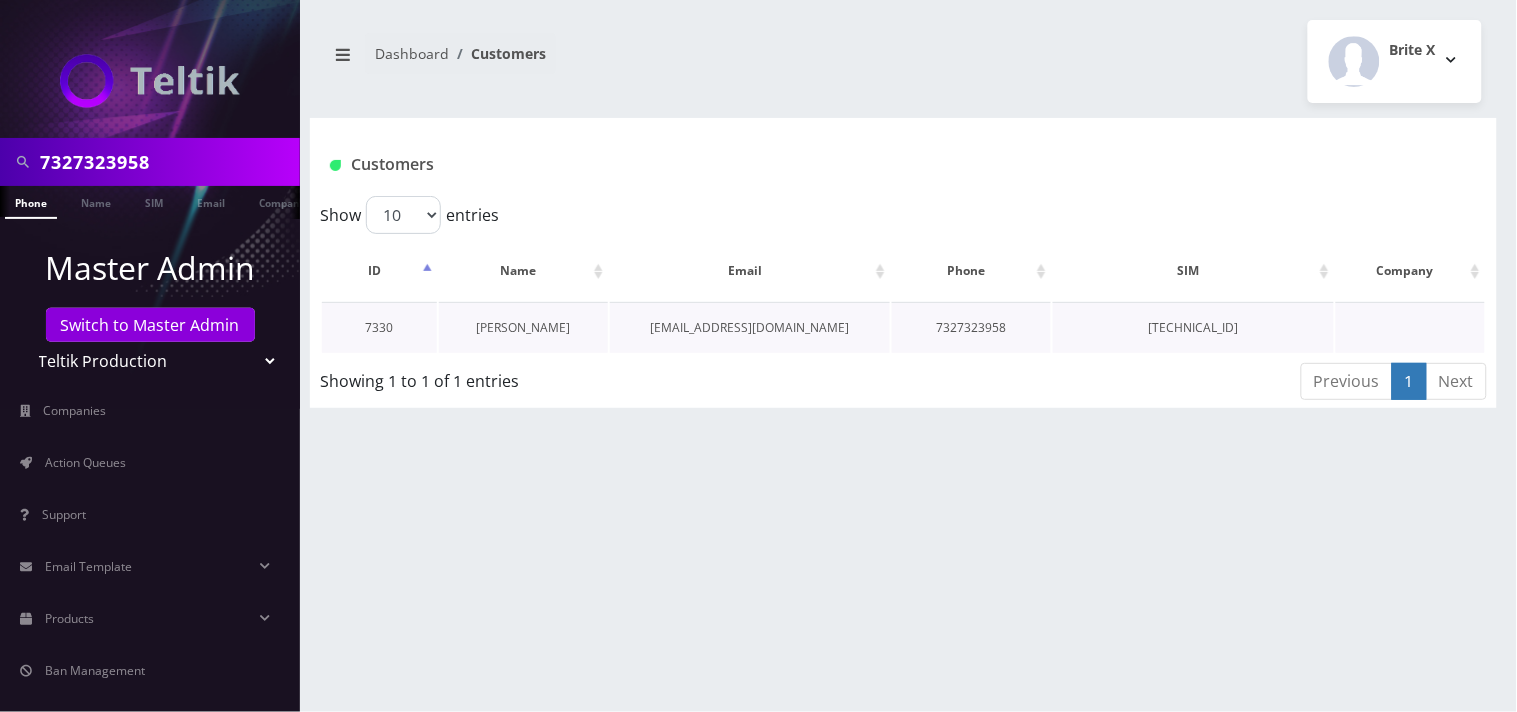 click on "[PERSON_NAME]" at bounding box center [524, 327] 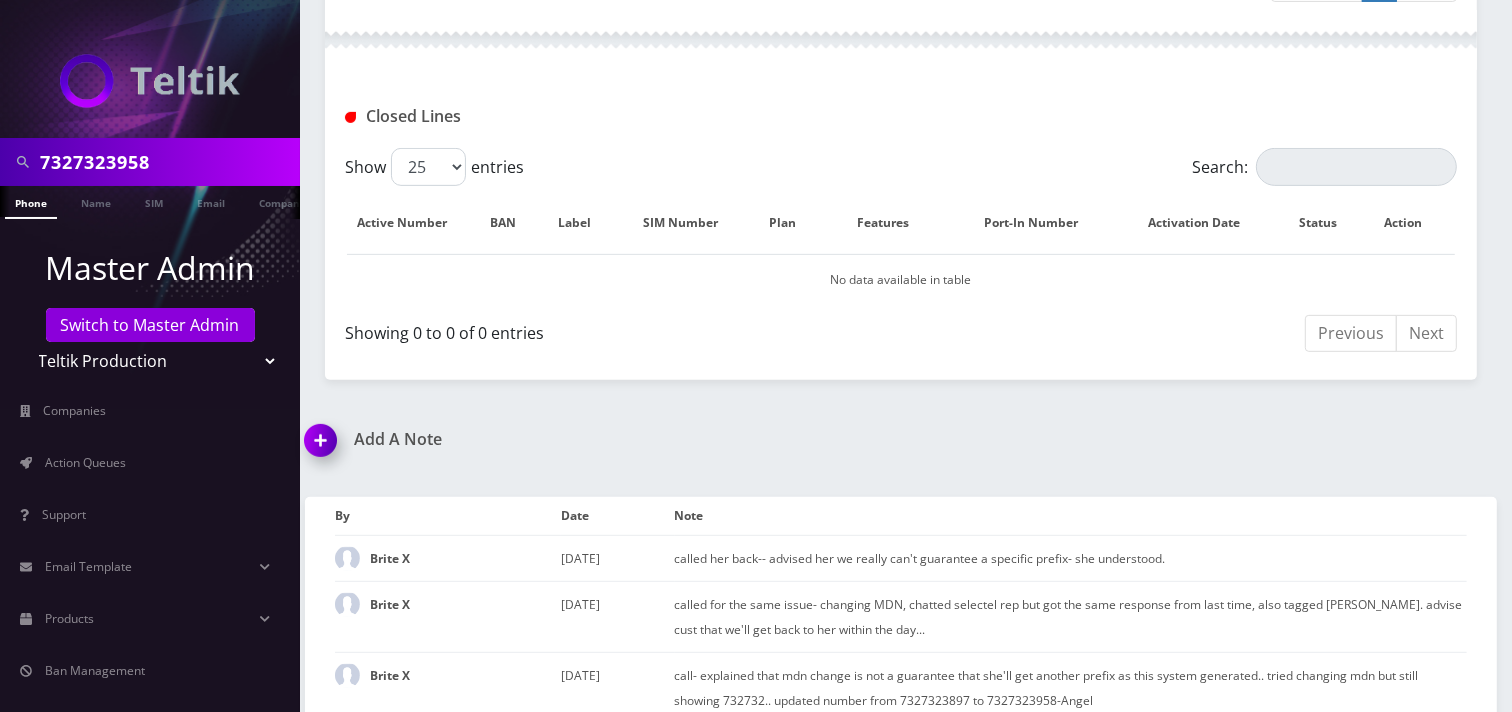 scroll, scrollTop: 785, scrollLeft: 0, axis: vertical 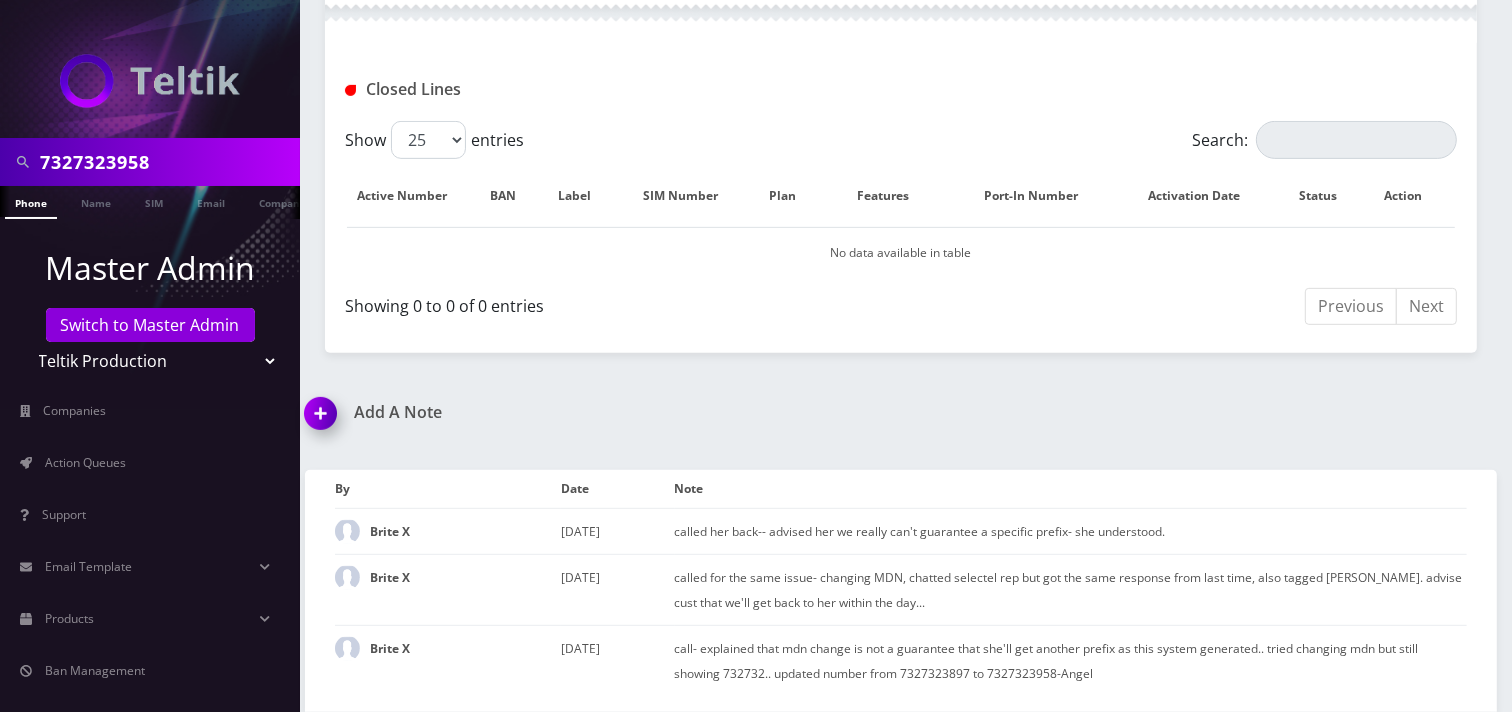 click at bounding box center [324, 420] 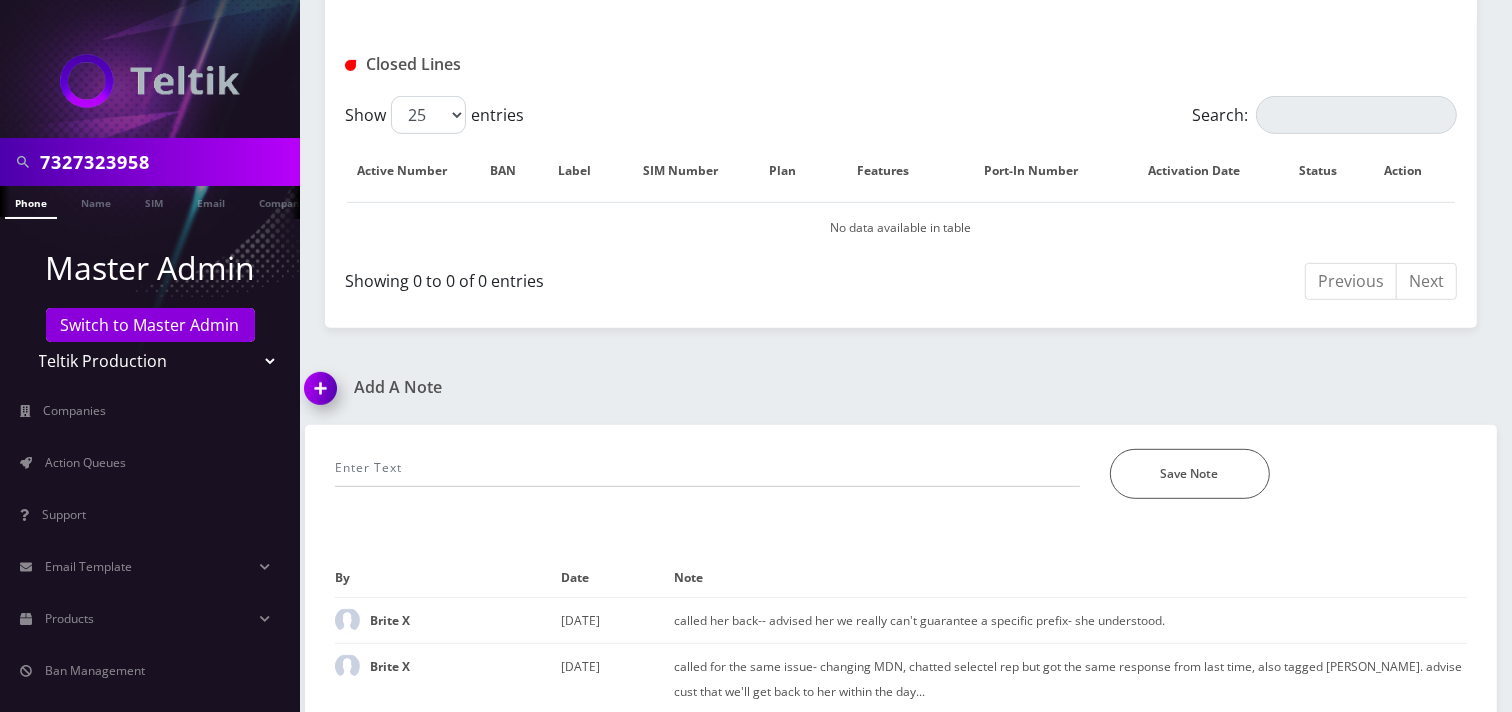scroll, scrollTop: 900, scrollLeft: 0, axis: vertical 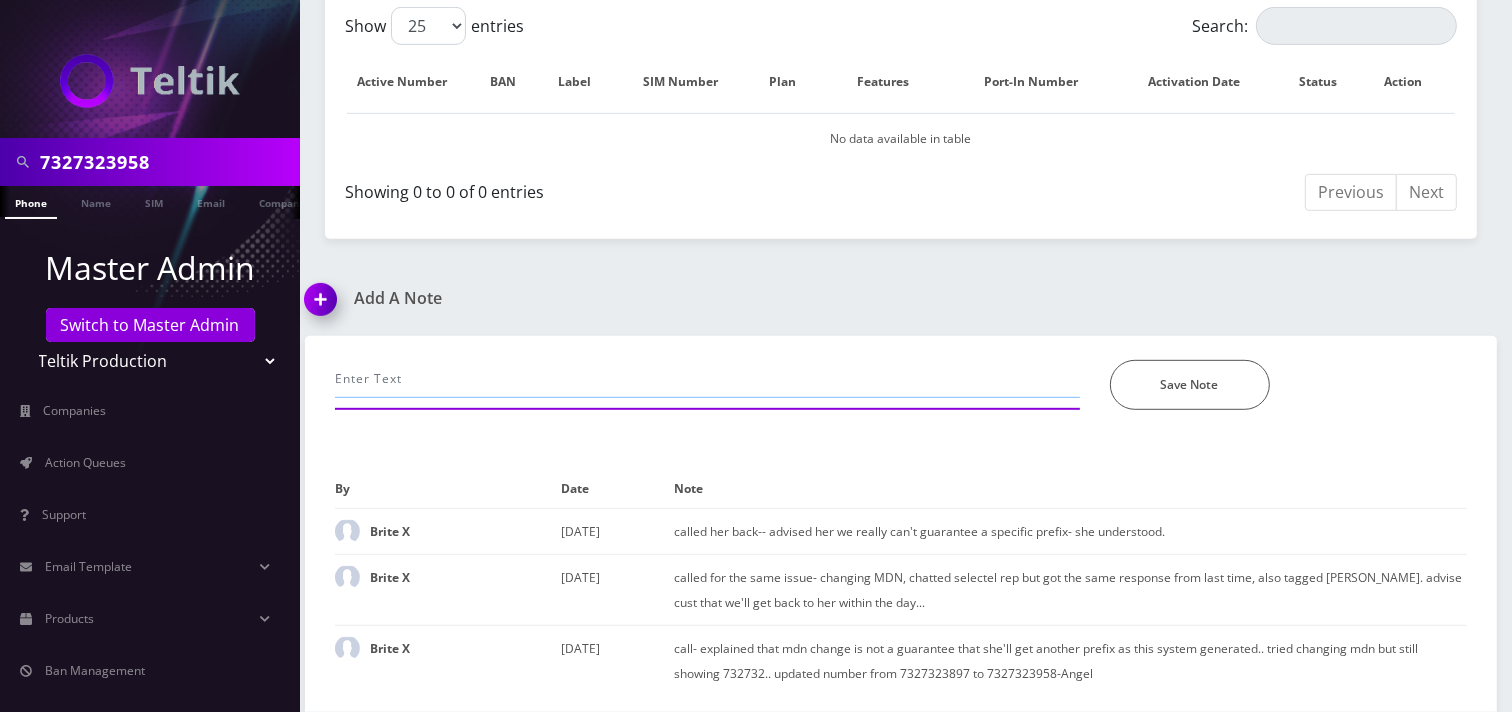 click at bounding box center (707, 379) 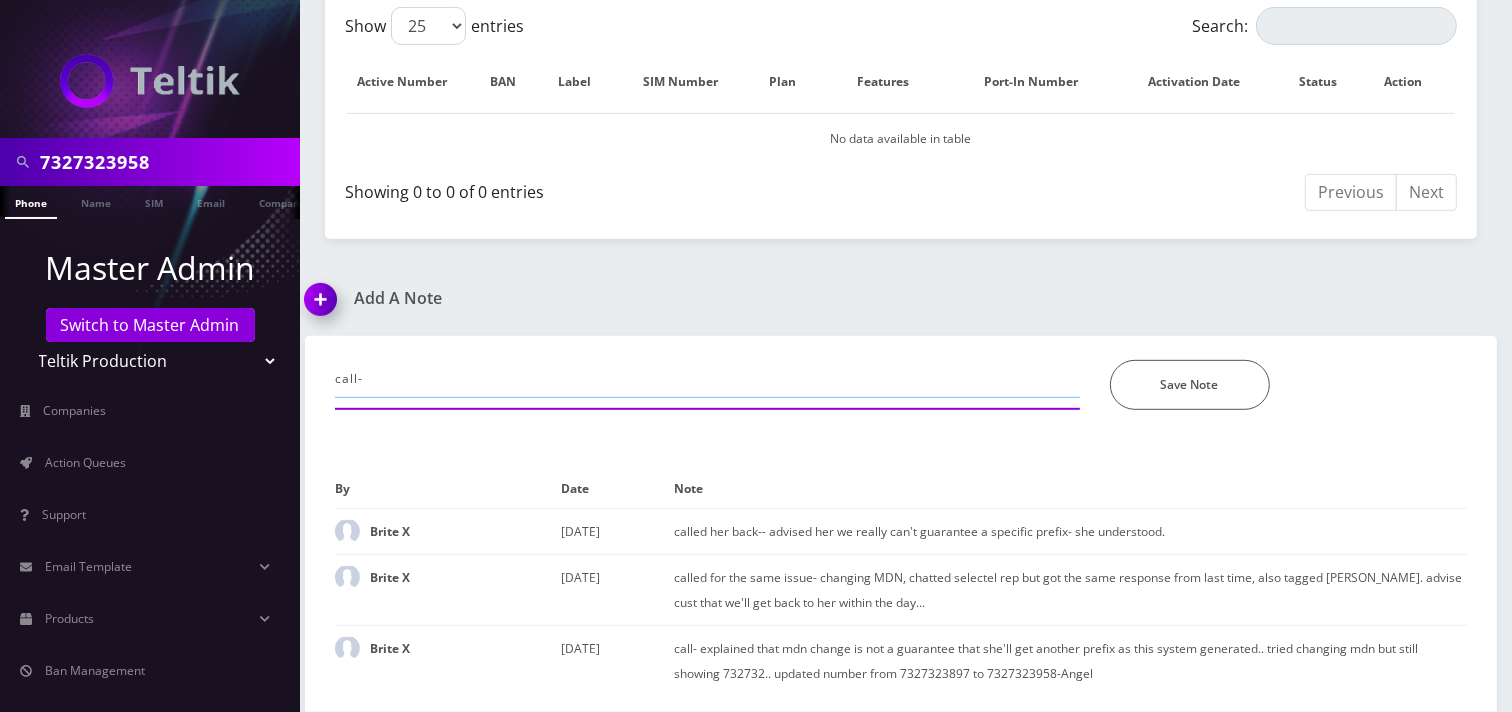 type on "call-" 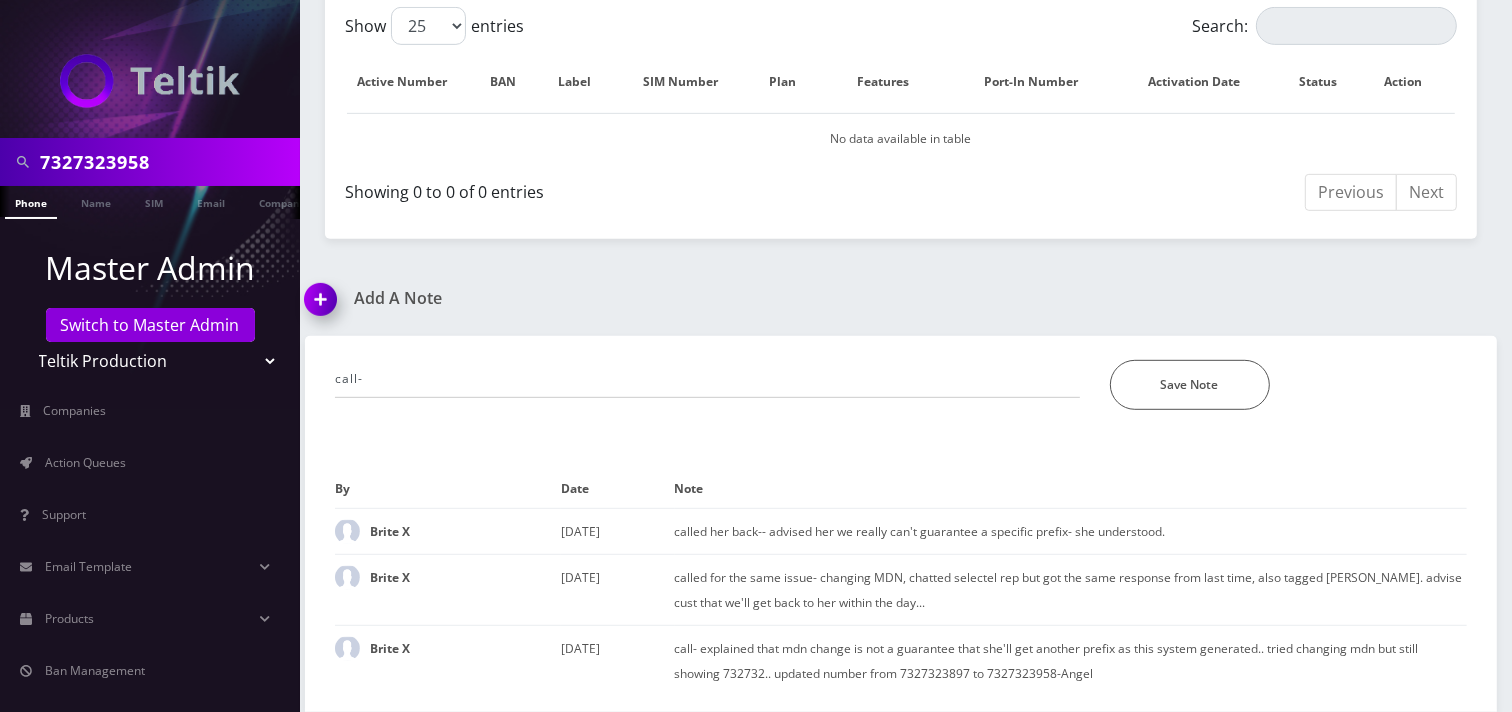 click on "Teltik Production
My Link Mobile
VennMobile
Unlimited Advanced LTE
Rexing Inc
DeafCell LLC
OneTouch GPS
Diamond Wireless LLC
All Choice Connect
Amcest Corp
IoT
Shluchim Assist
ConnectED Mobile
Innovative Communications
Home Away Secure
SIM Call Connecten Internet Rauch" at bounding box center [150, 361] 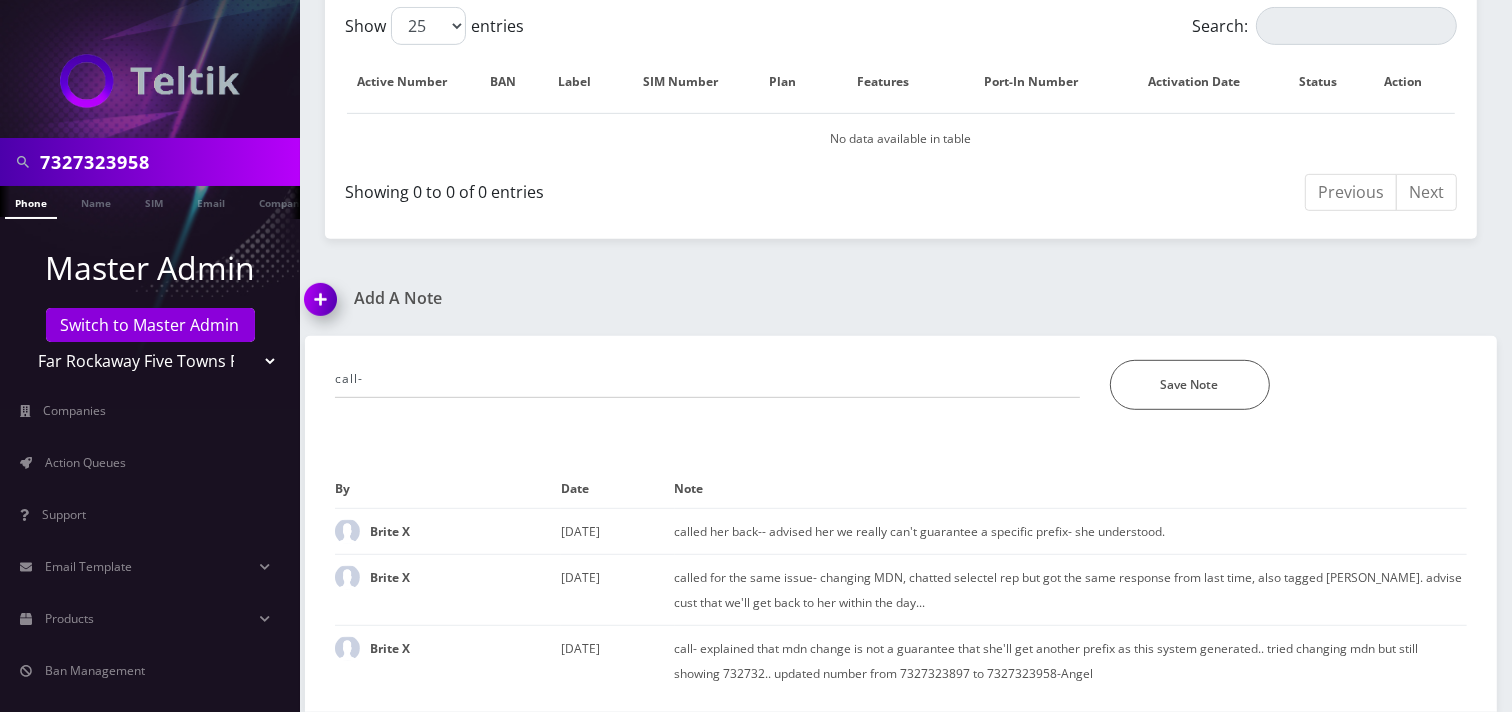 click on "Teltik Production
My Link Mobile
VennMobile
Unlimited Advanced LTE
Rexing Inc
DeafCell LLC
OneTouch GPS
Diamond Wireless LLC
All Choice Connect
Amcest Corp
IoT
Shluchim Assist
ConnectED Mobile
Innovative Communications
Home Away Secure
SIM Call Connecten Internet Rauch" at bounding box center [150, 361] 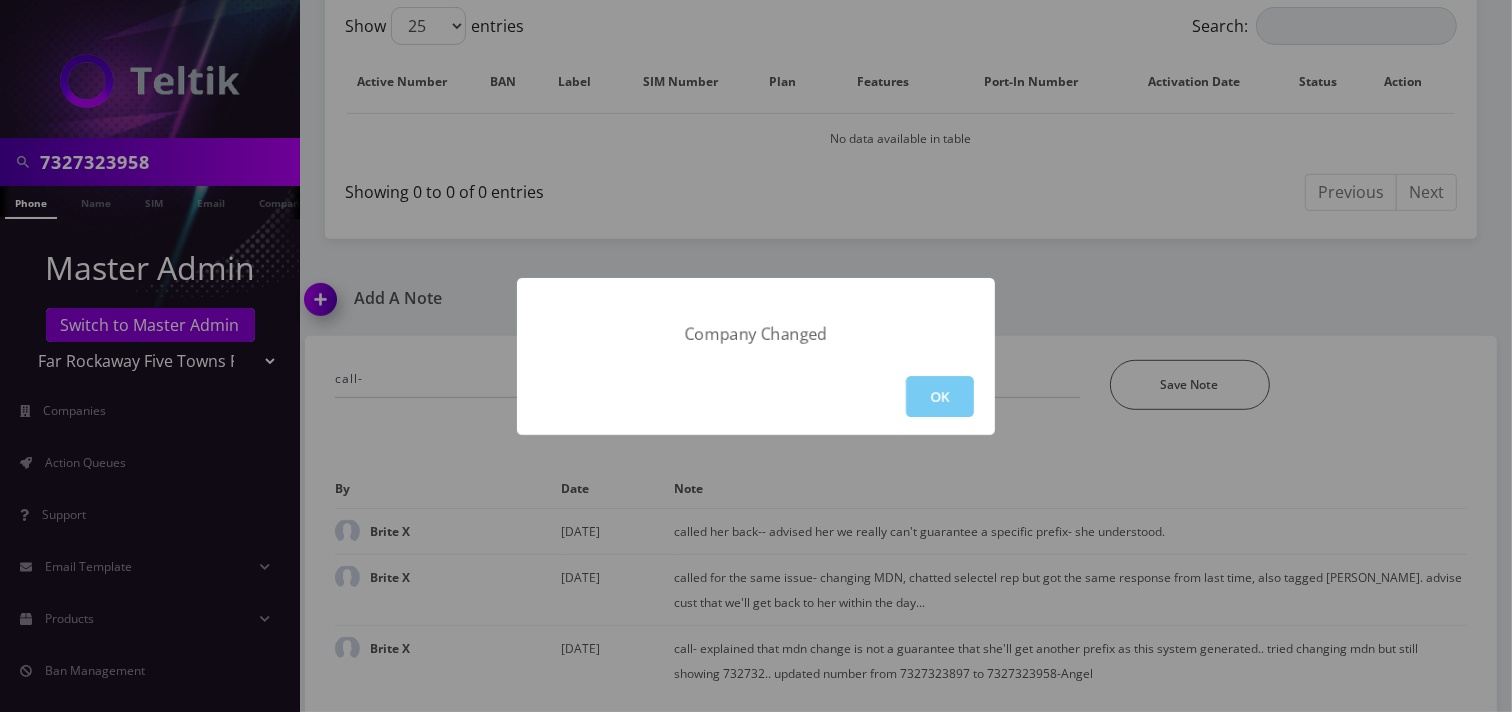 click on "OK" at bounding box center (940, 396) 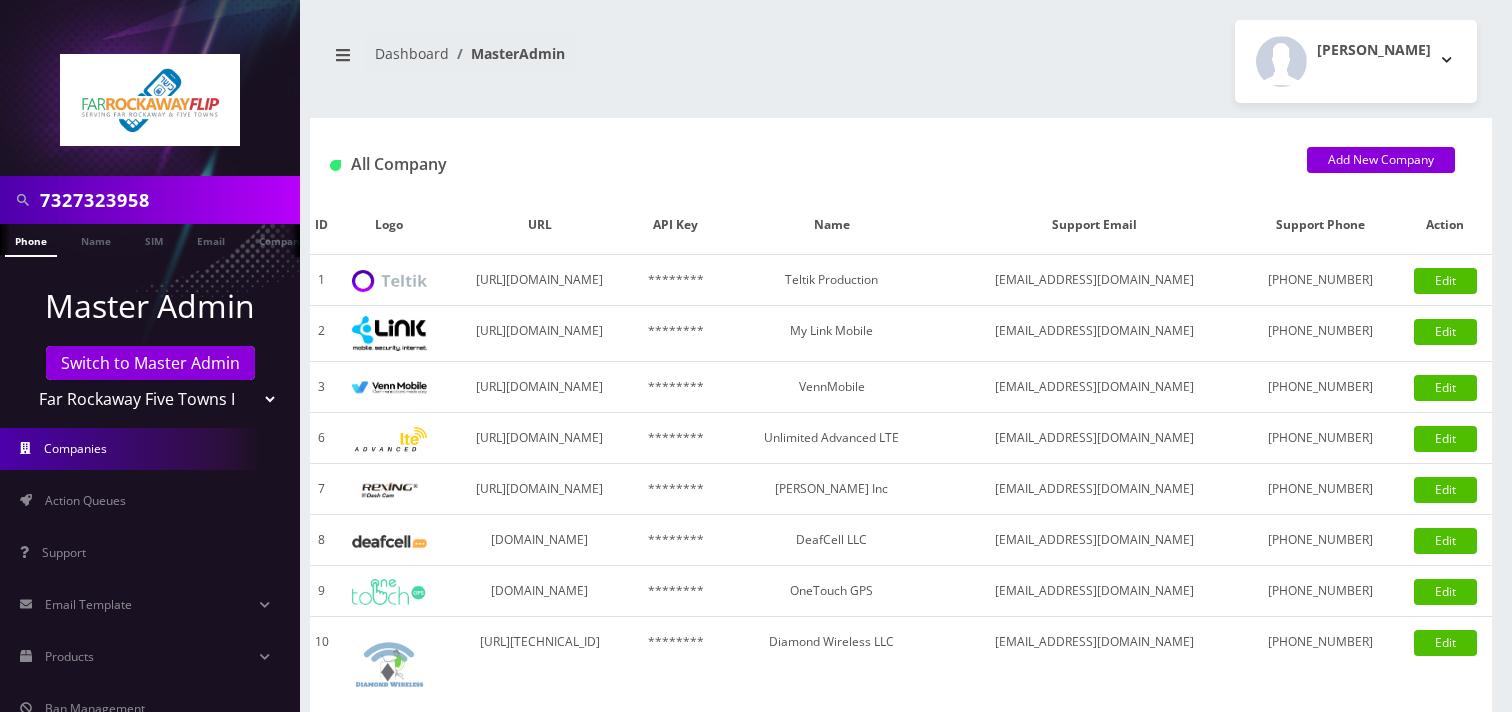 scroll, scrollTop: 0, scrollLeft: 0, axis: both 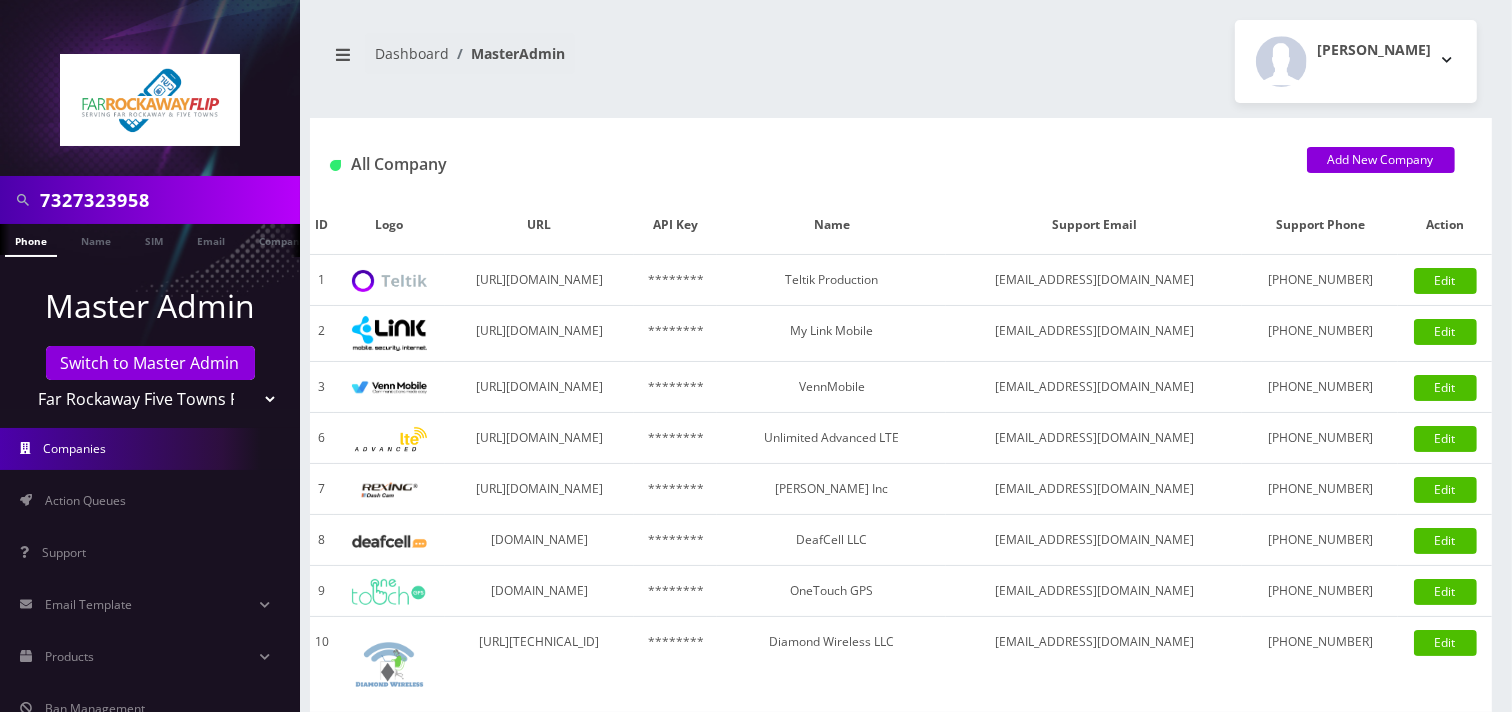 click on "7327323958" at bounding box center [167, 200] 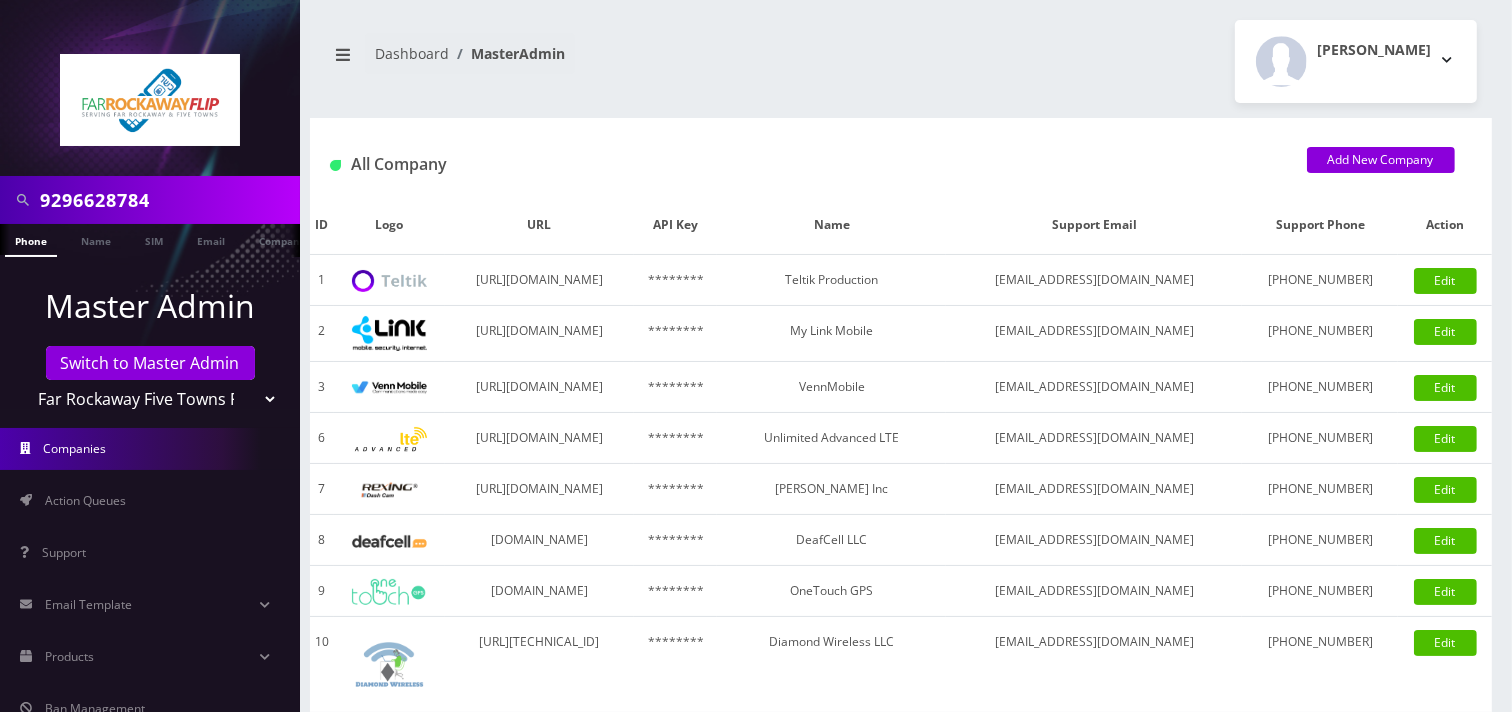 type on "9296628784" 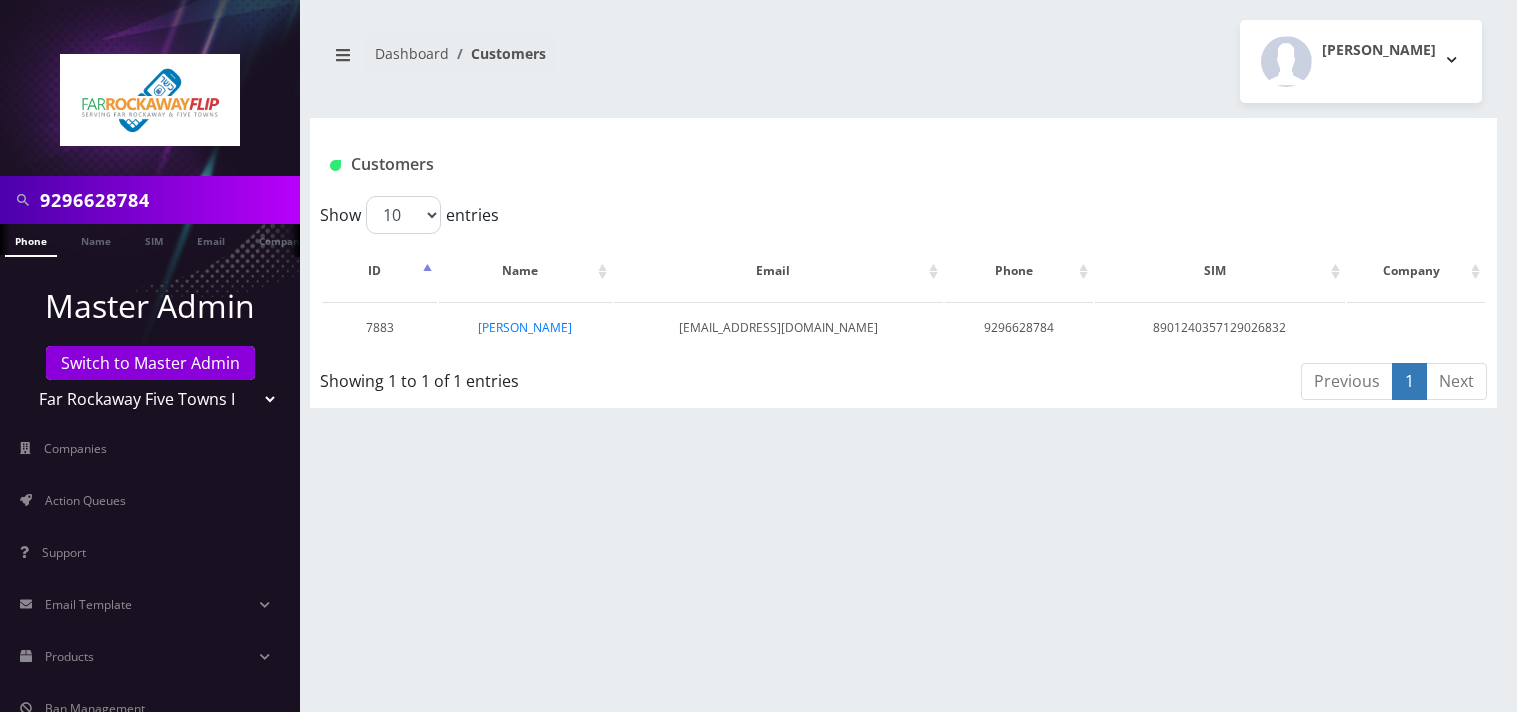 scroll, scrollTop: 0, scrollLeft: 0, axis: both 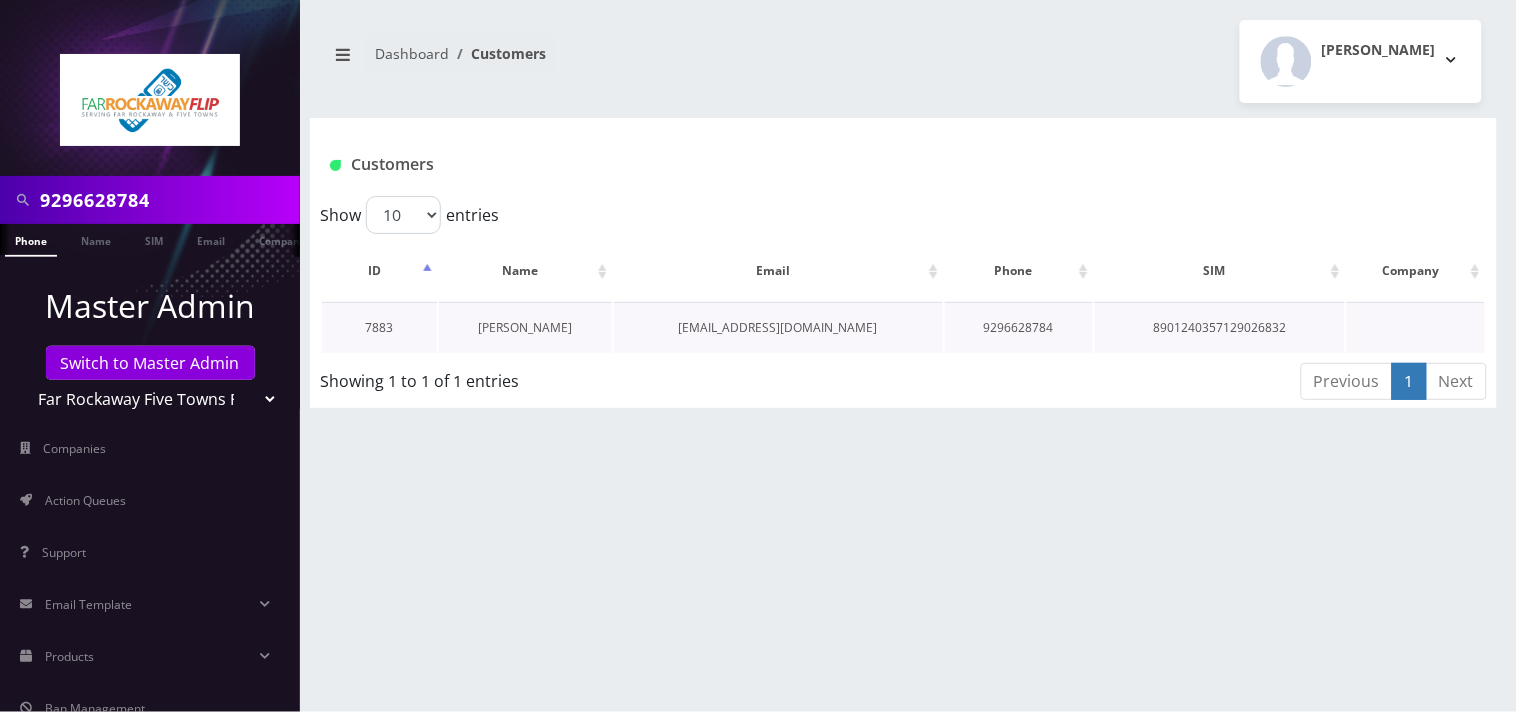 click on "yehuda stahler" at bounding box center [525, 327] 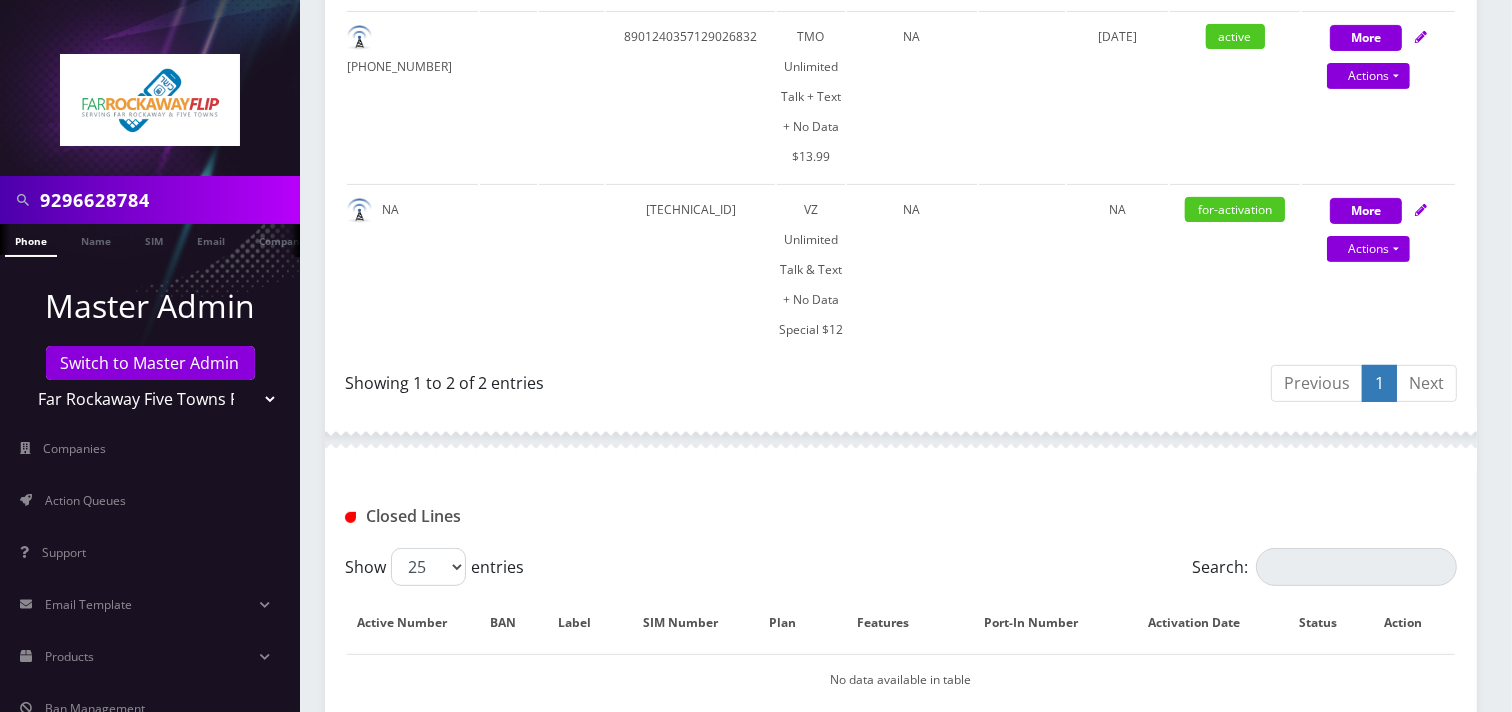 scroll, scrollTop: 512, scrollLeft: 0, axis: vertical 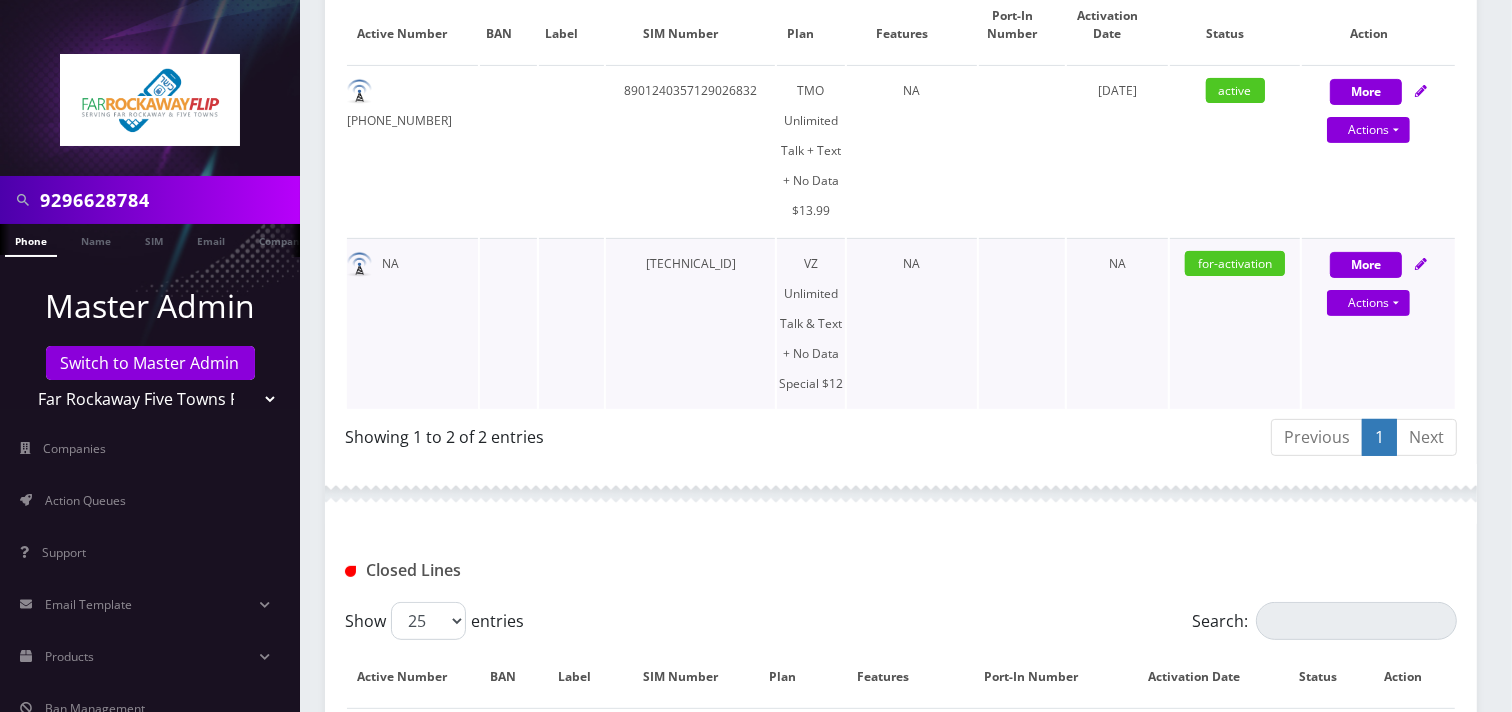click on "NA" at bounding box center (412, 323) 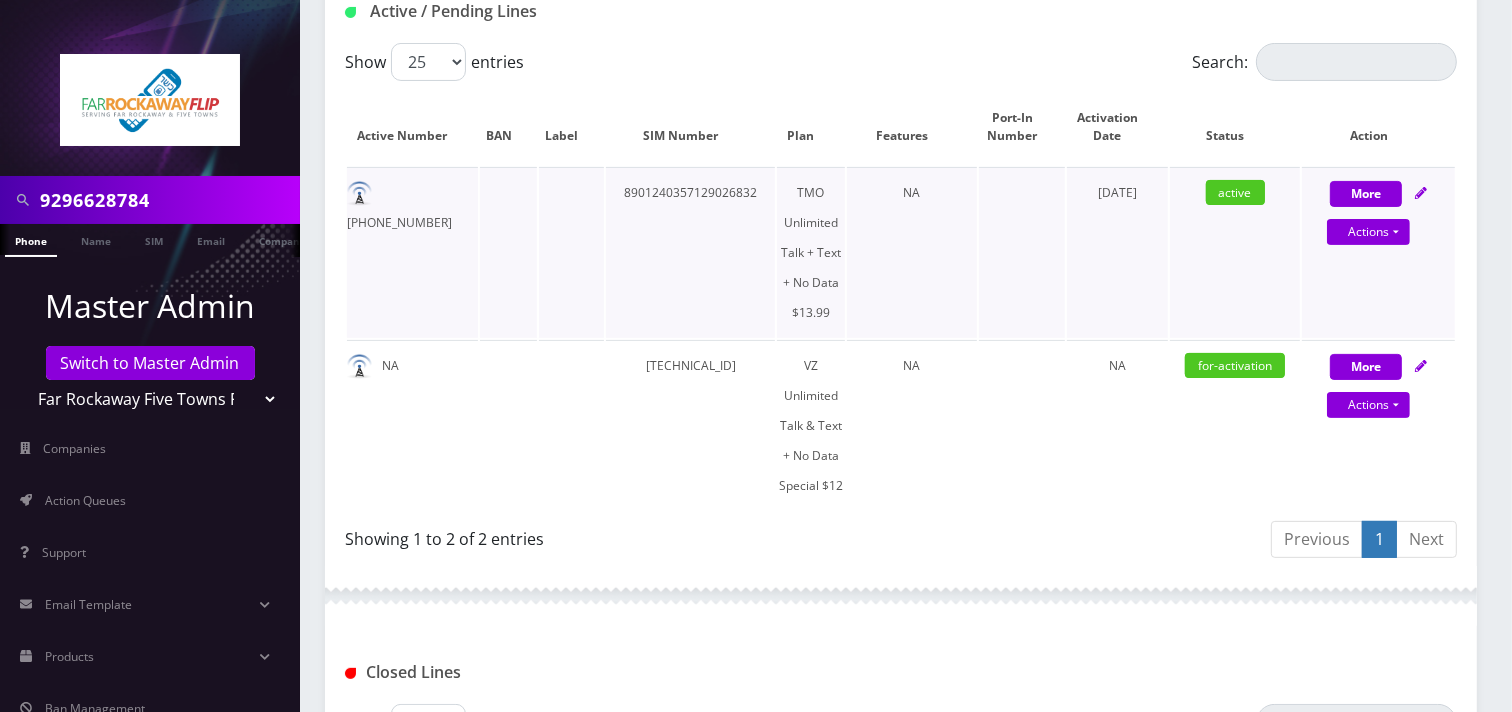 scroll, scrollTop: 290, scrollLeft: 0, axis: vertical 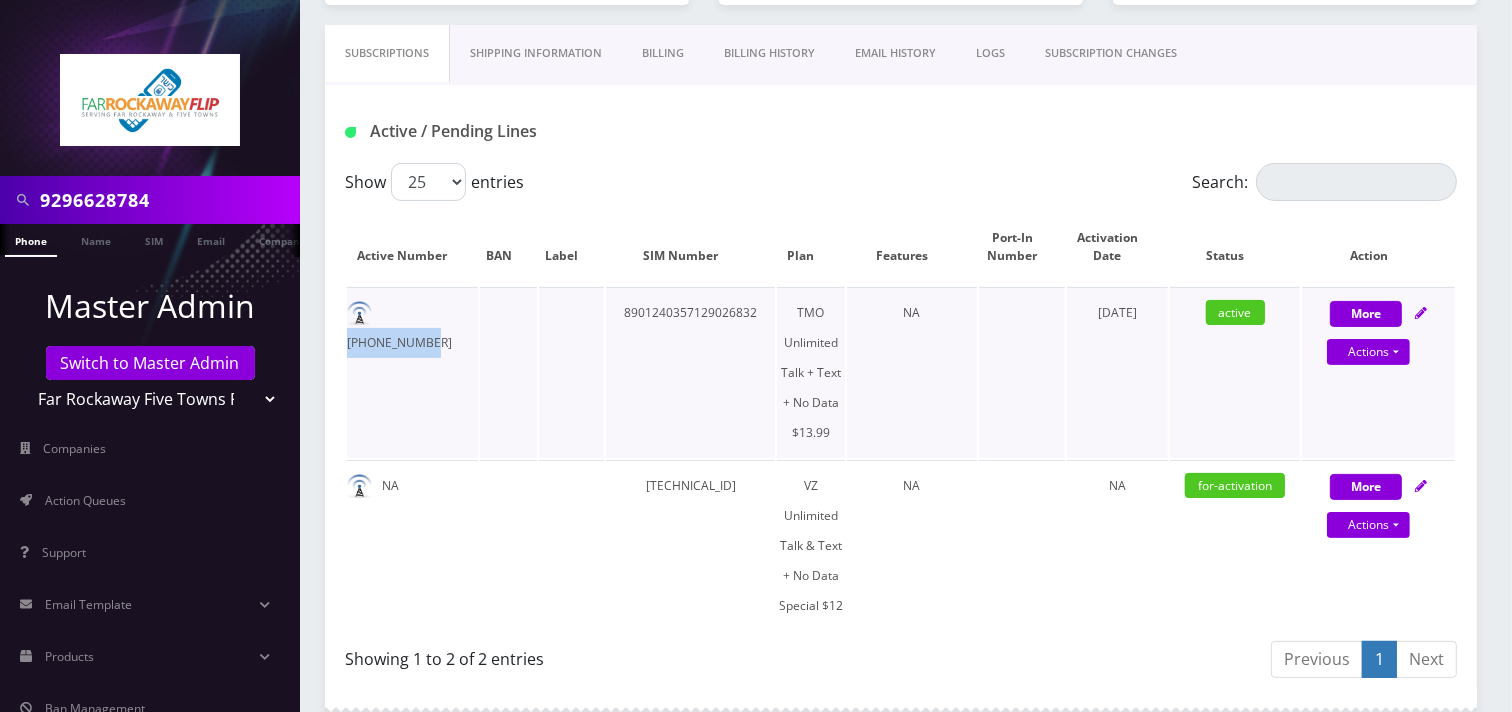 drag, startPoint x: 460, startPoint y: 314, endPoint x: 381, endPoint y: 317, distance: 79.05694 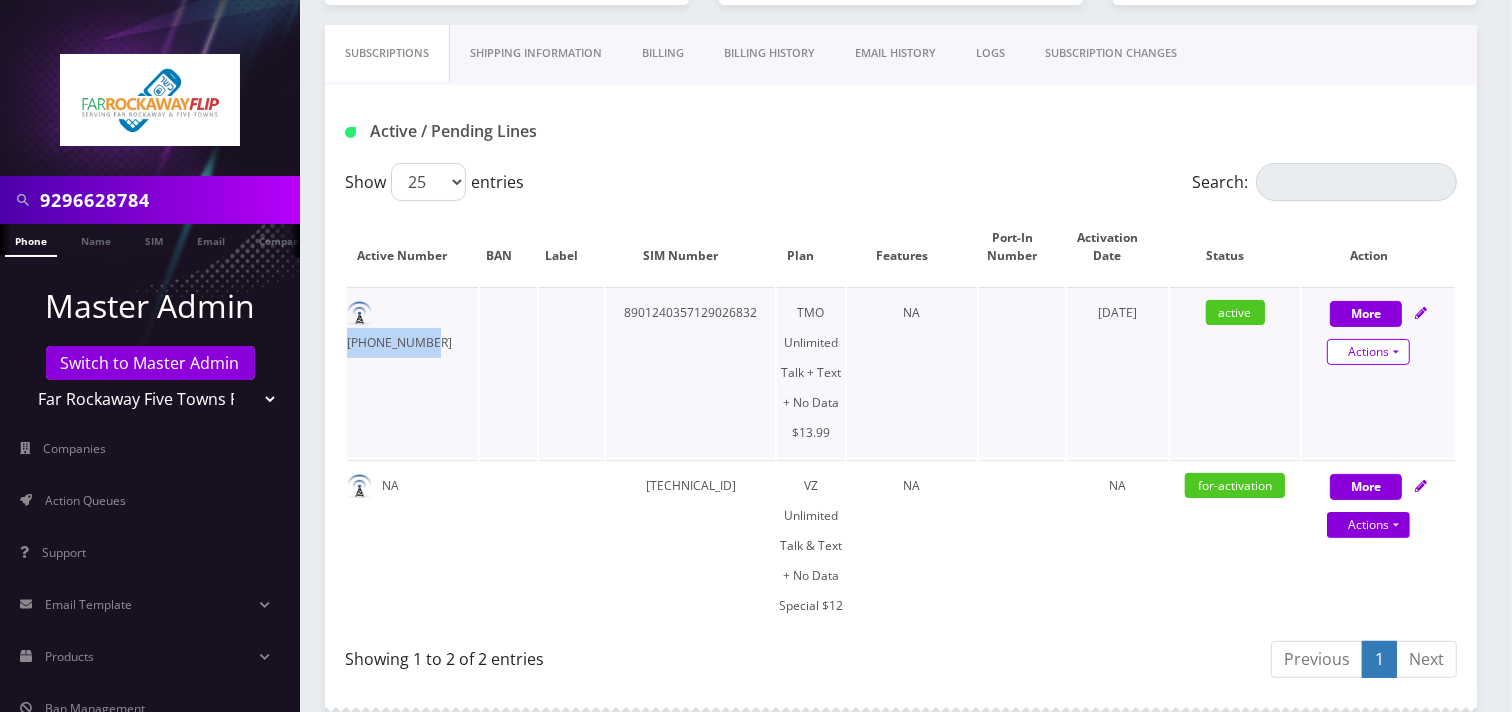click on "Actions" at bounding box center (1368, 352) 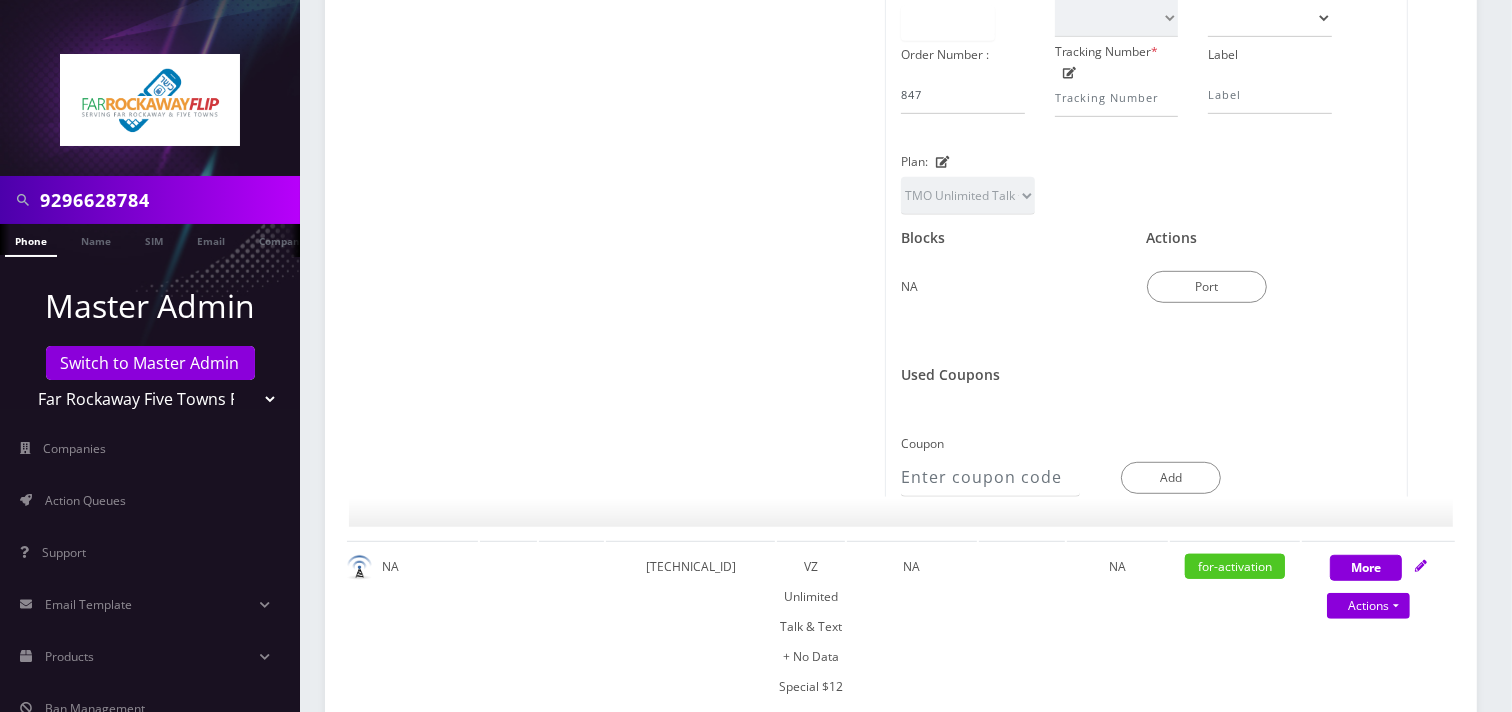 scroll, scrollTop: 1290, scrollLeft: 0, axis: vertical 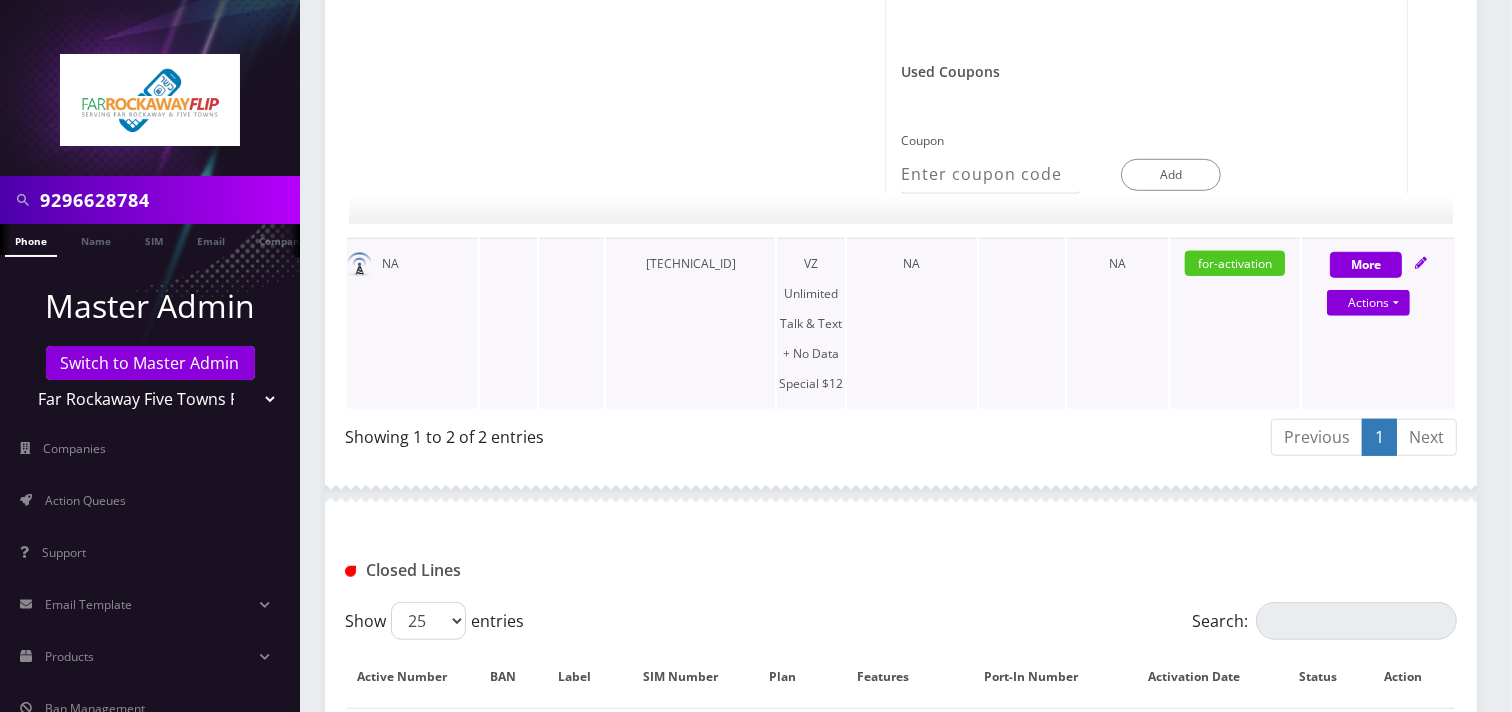 click on "More
Actions
Suspend
Close Get Usage
Confirm" at bounding box center [1378, 323] 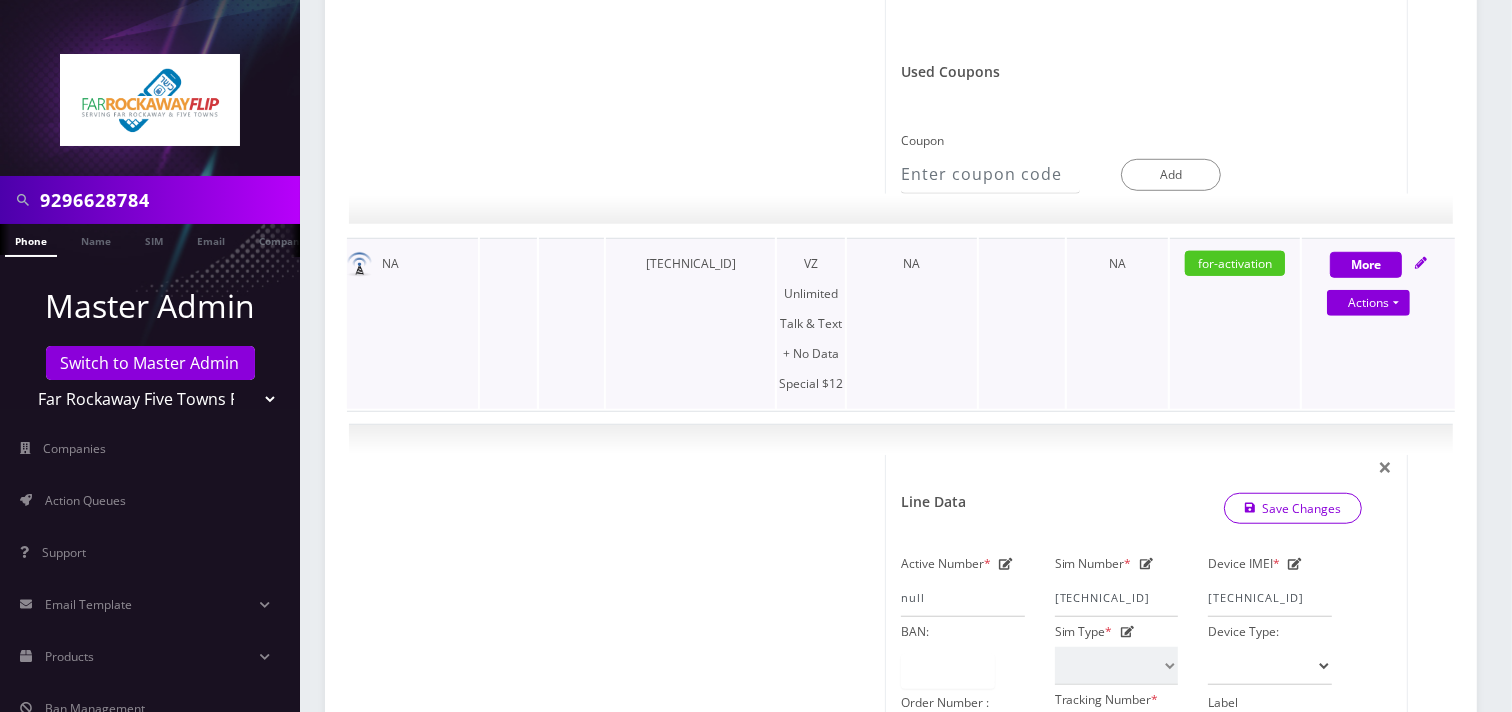 click on "More
Actions
Suspend
Close Get Usage
Confirm" at bounding box center [1378, 323] 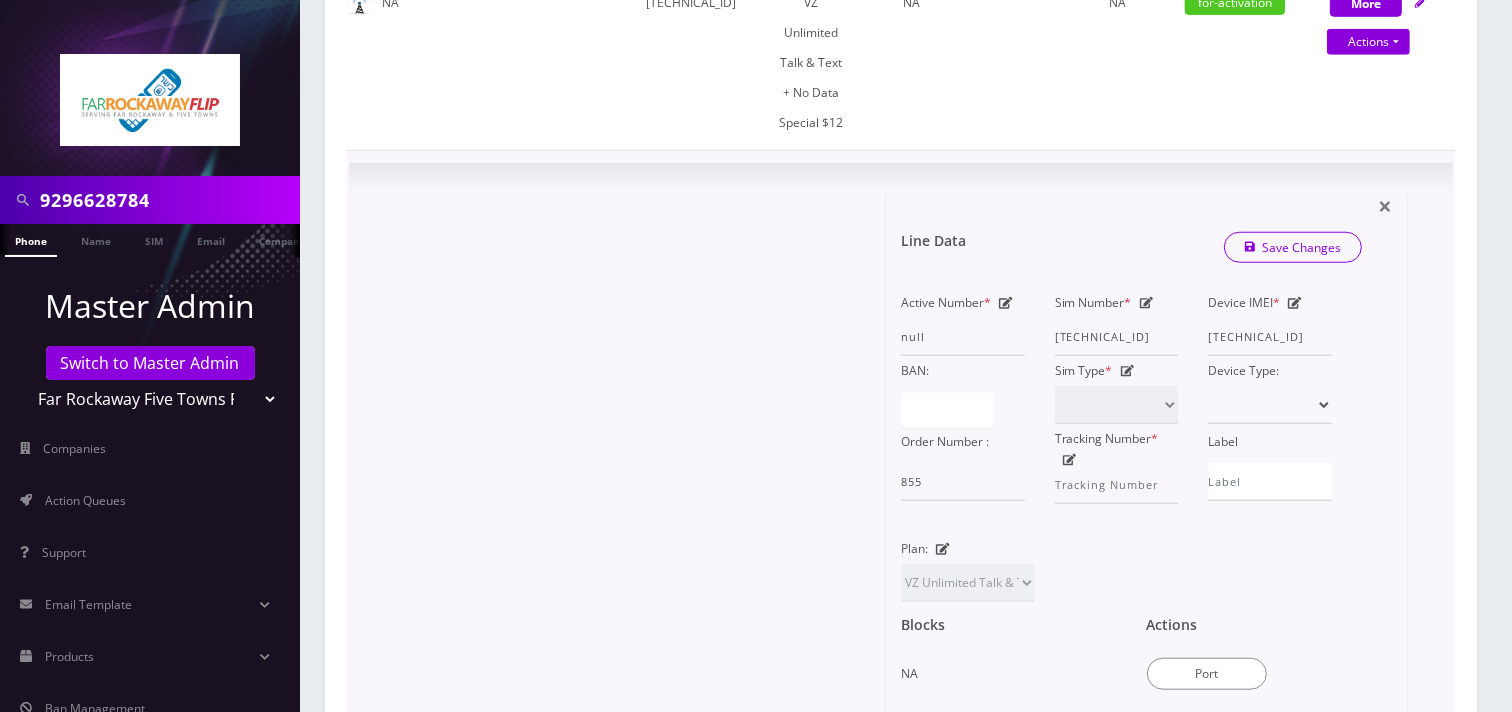 scroll, scrollTop: 1512, scrollLeft: 0, axis: vertical 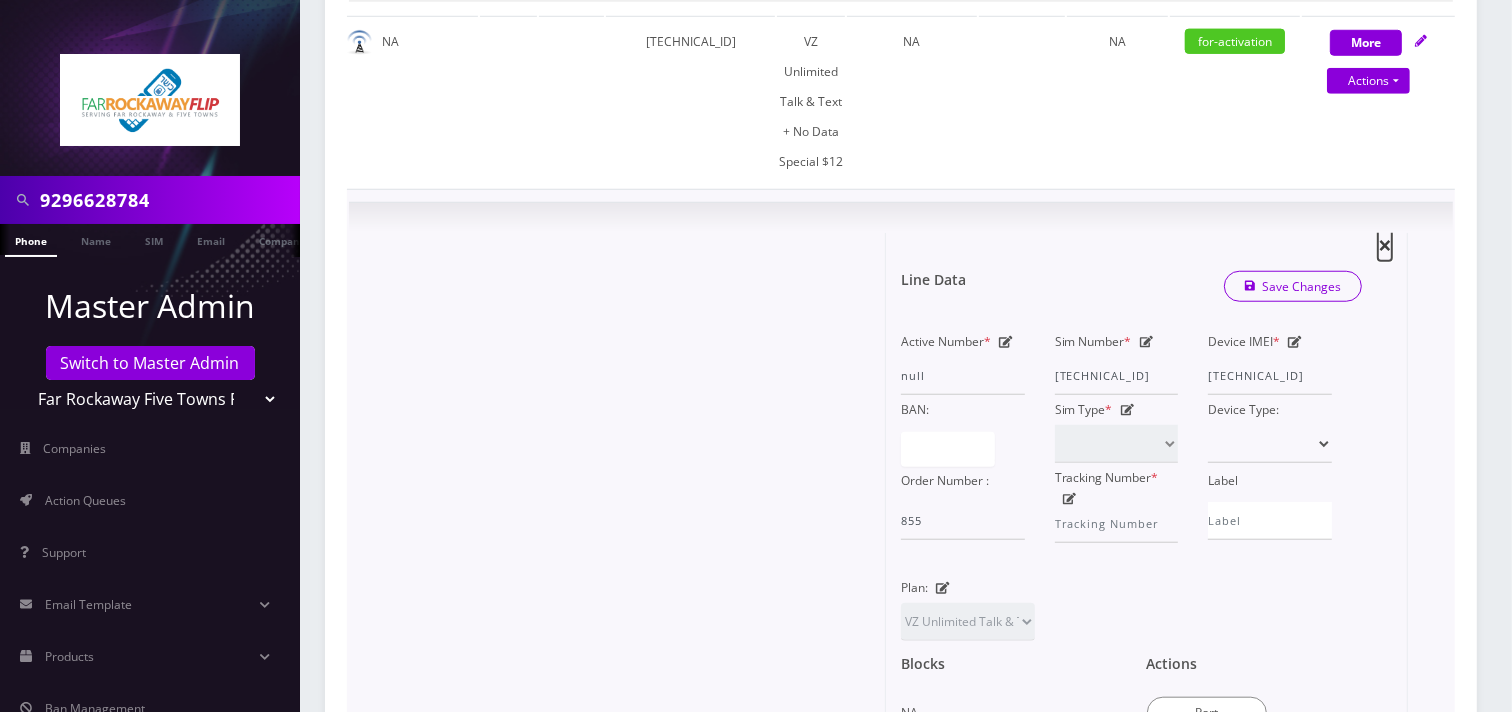 click on "×" at bounding box center (1385, -707) 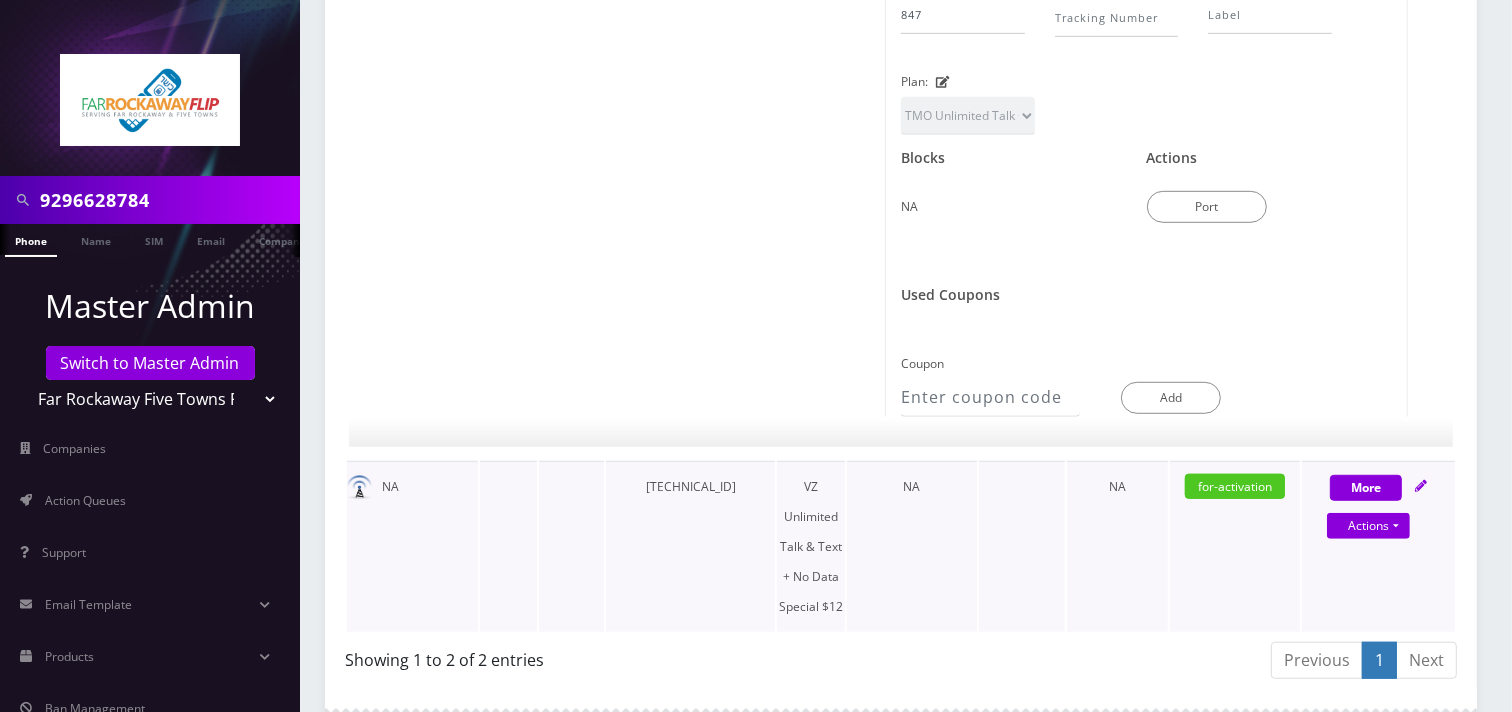 scroll, scrollTop: 1178, scrollLeft: 0, axis: vertical 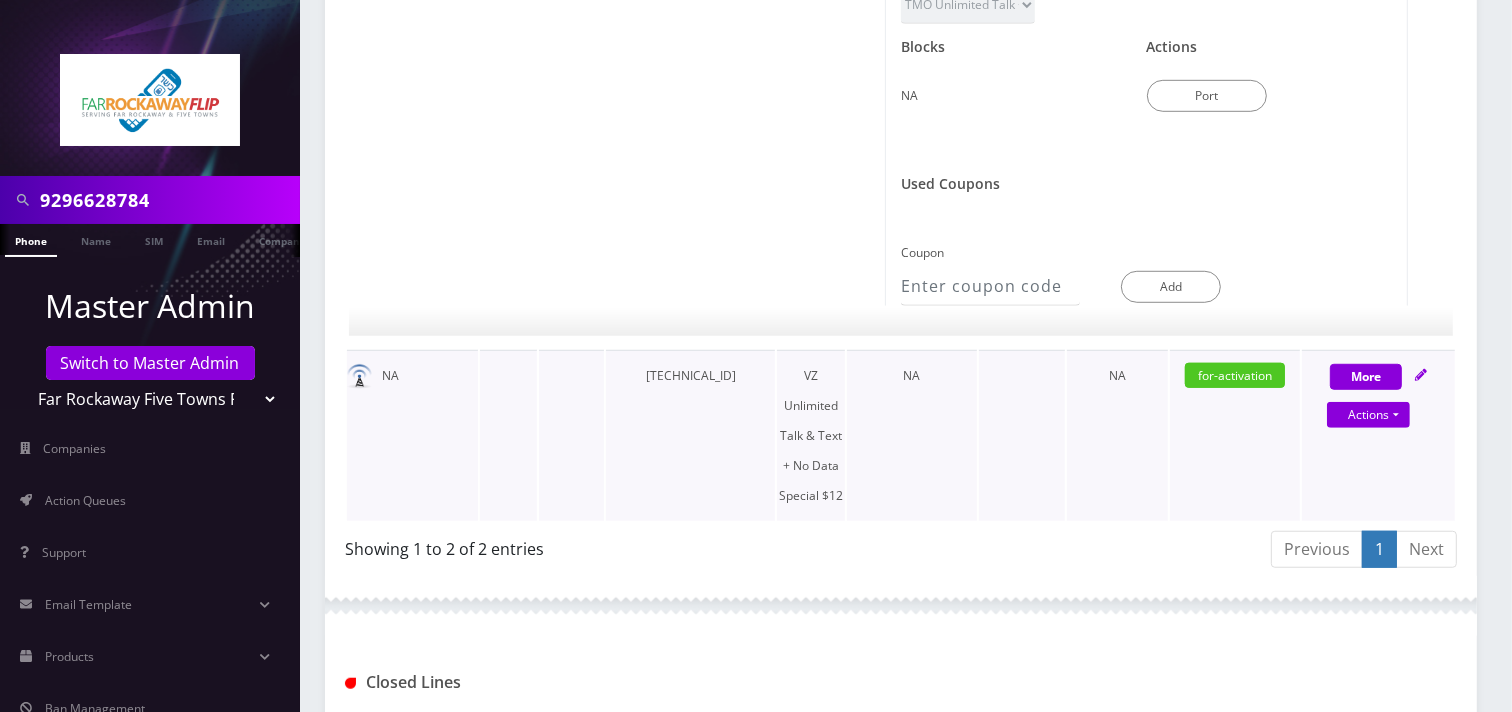 click on "[TECHNICAL_ID]" at bounding box center (690, 435) 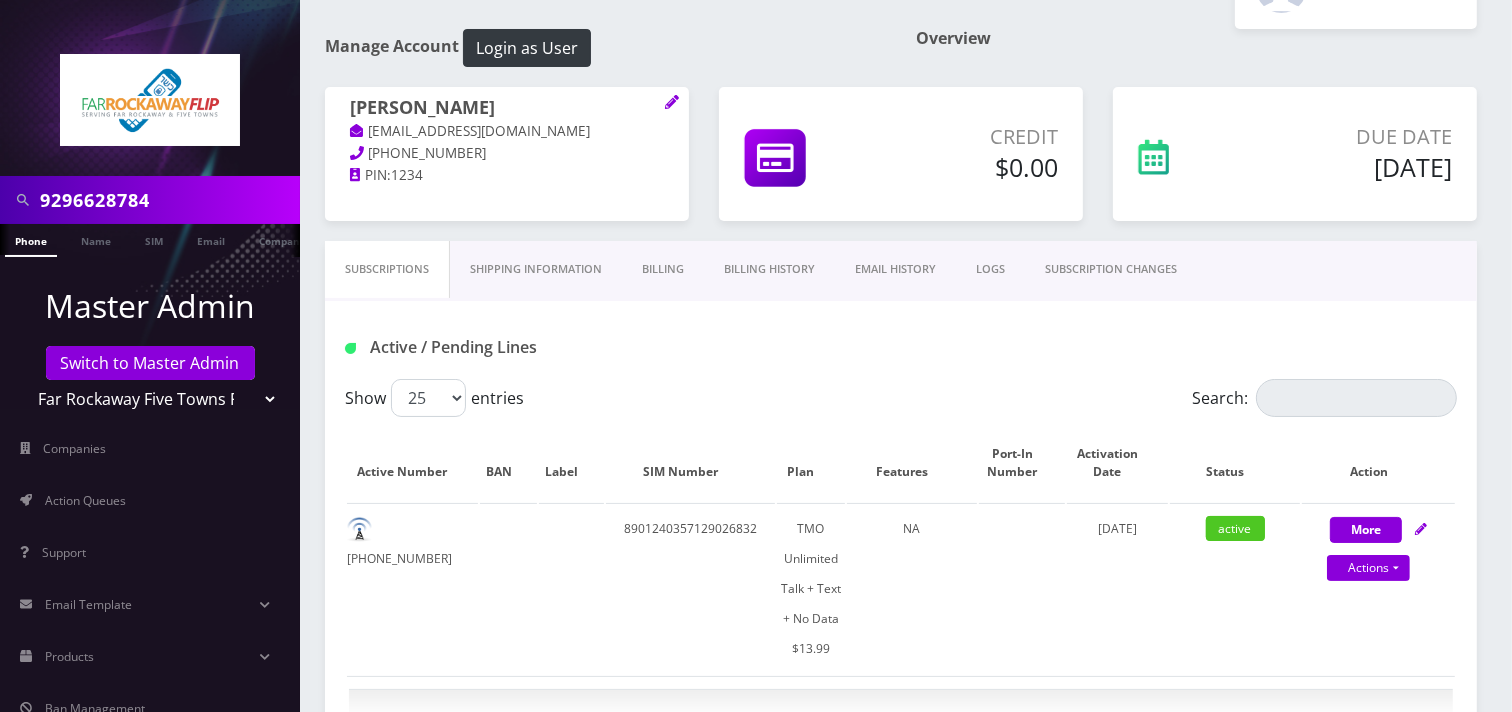 scroll, scrollTop: 0, scrollLeft: 0, axis: both 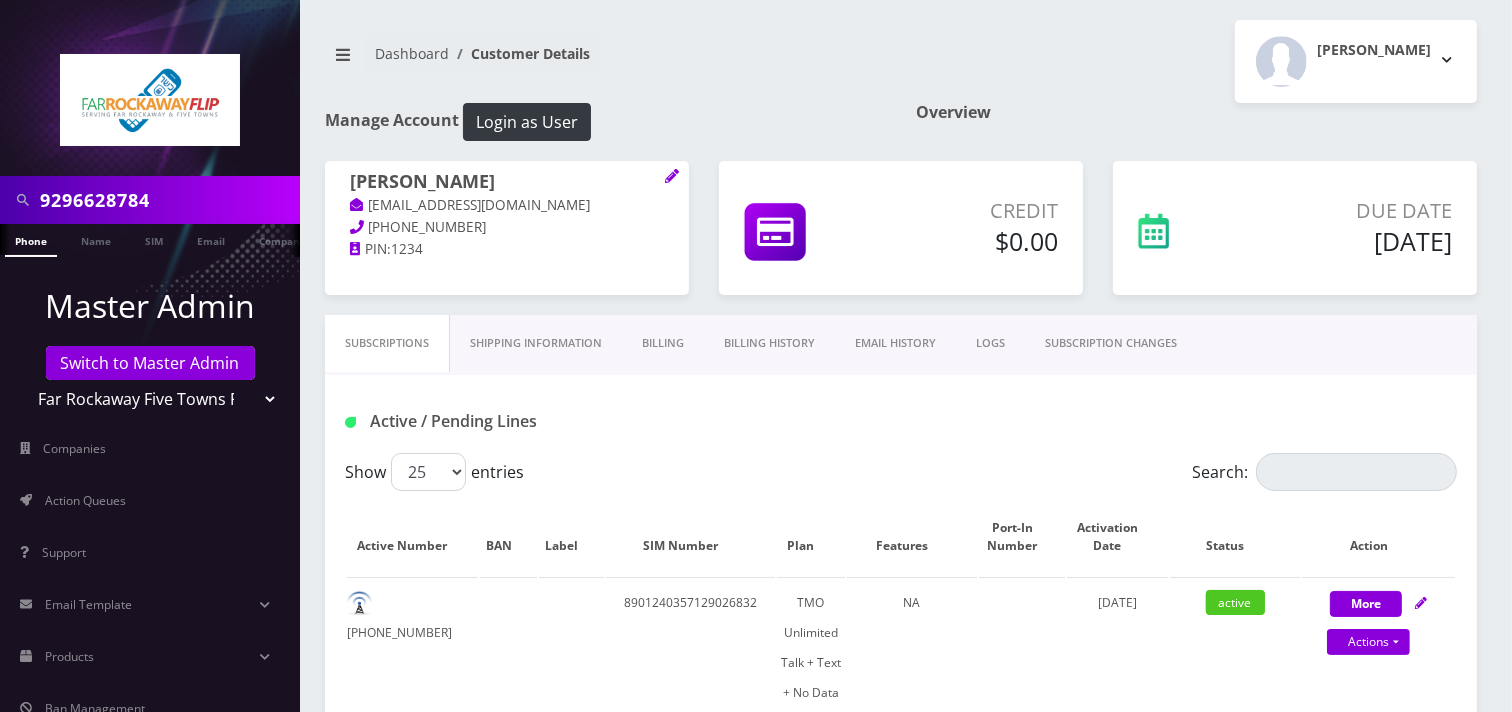 drag, startPoint x: 504, startPoint y: 178, endPoint x: 300, endPoint y: 157, distance: 205.07803 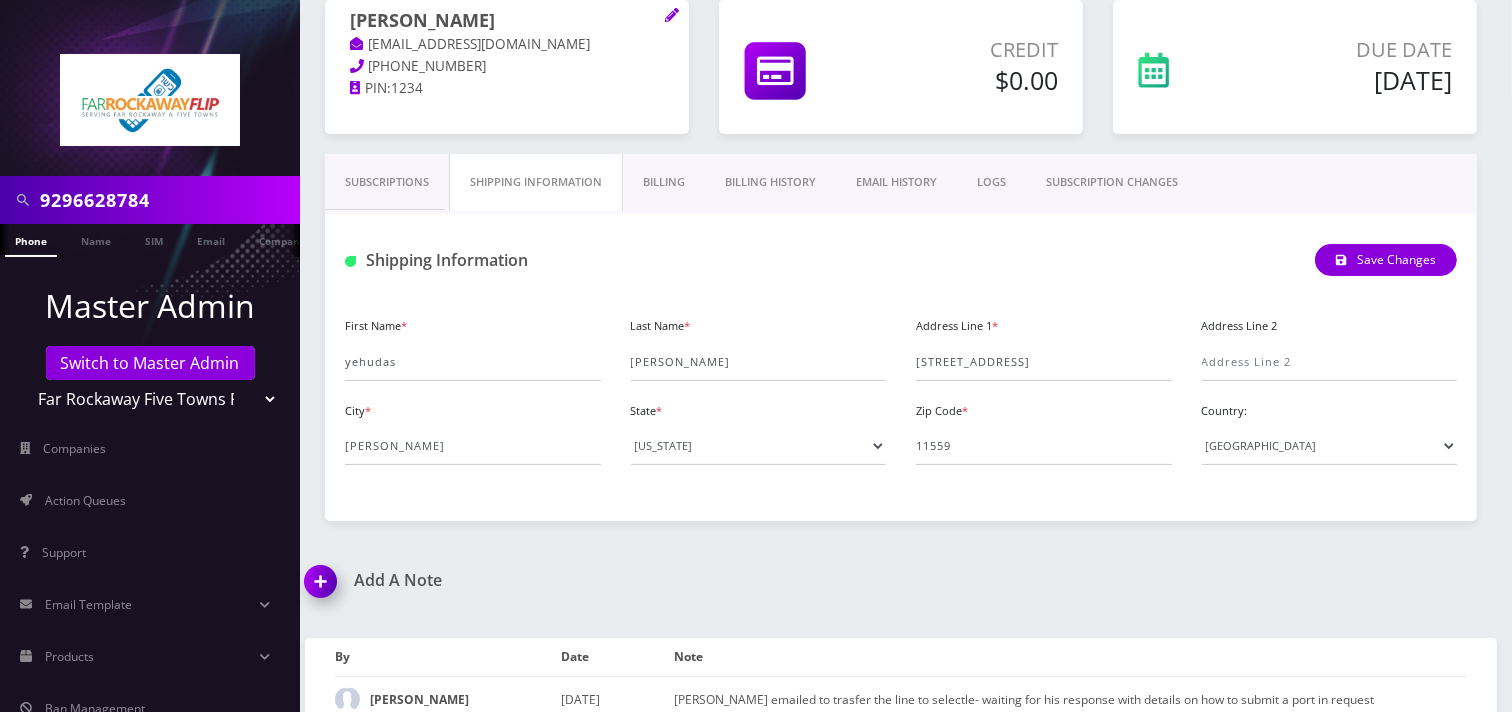 scroll, scrollTop: 185, scrollLeft: 0, axis: vertical 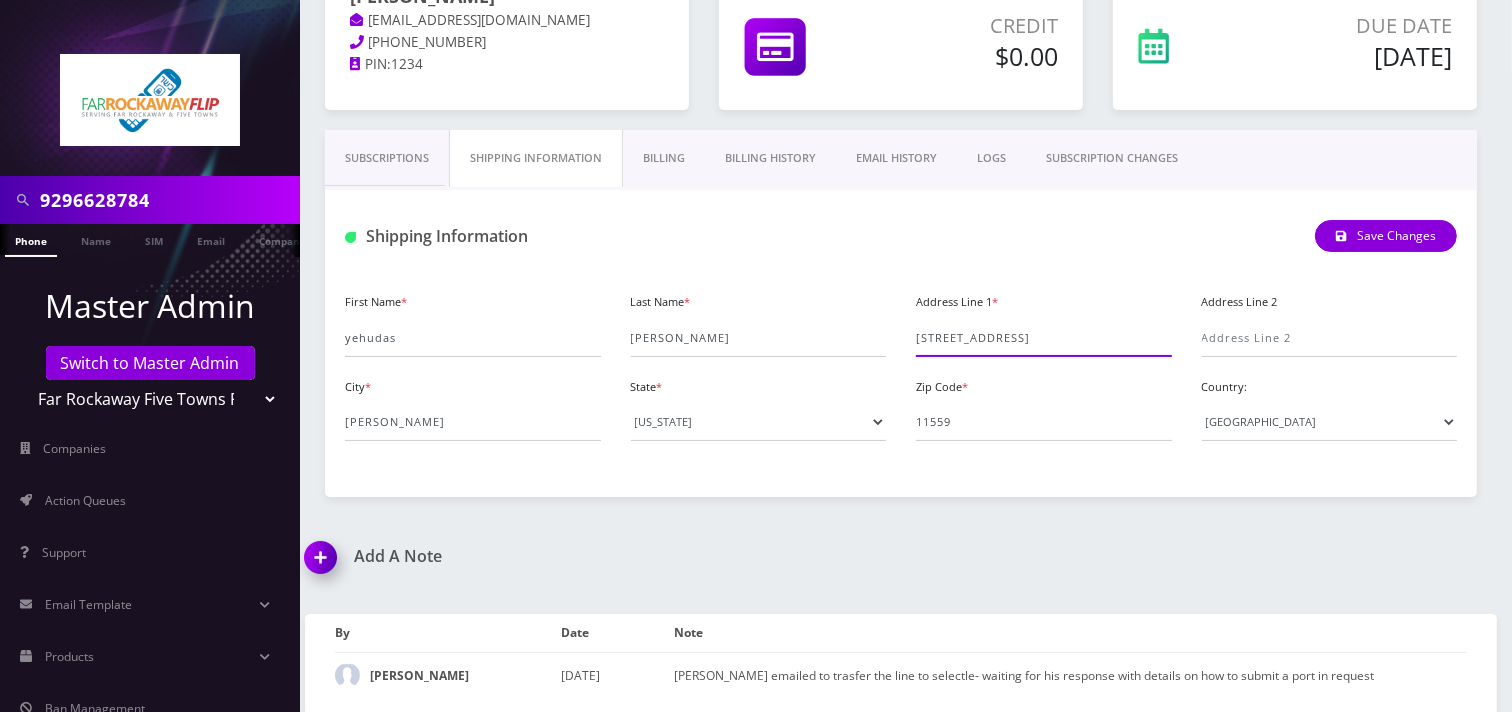 click on "17 Beechwood dr" at bounding box center (1044, 338) 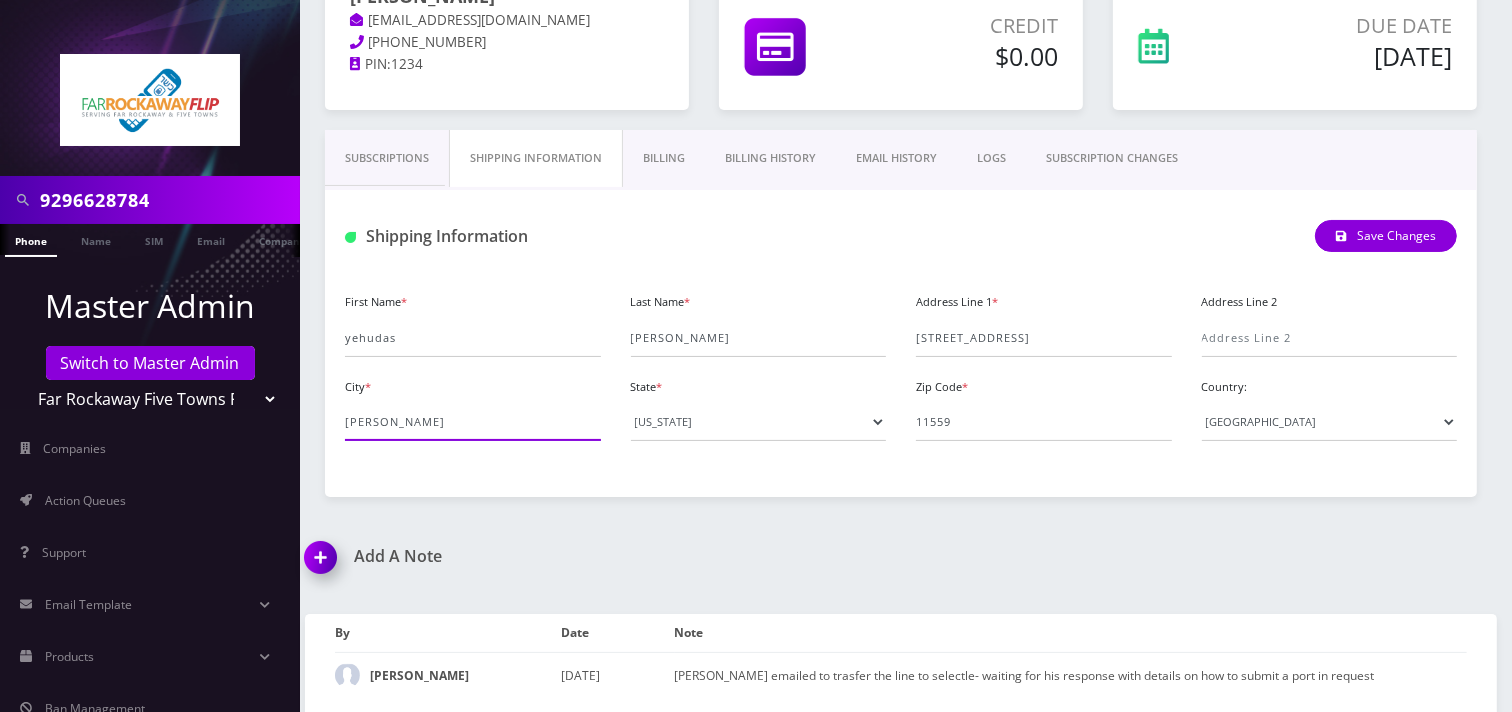click on "lawrence" at bounding box center (473, 422) 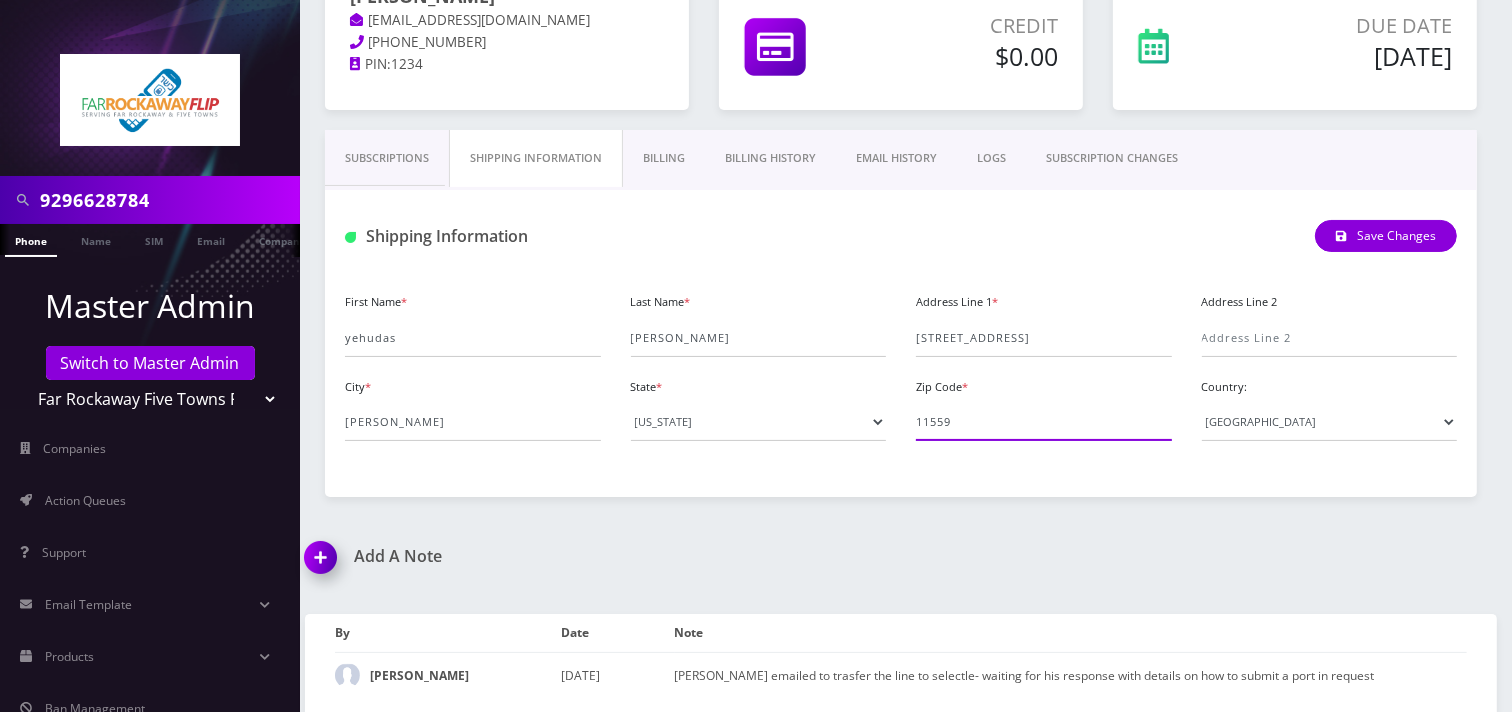 click on "11559" at bounding box center [1044, 422] 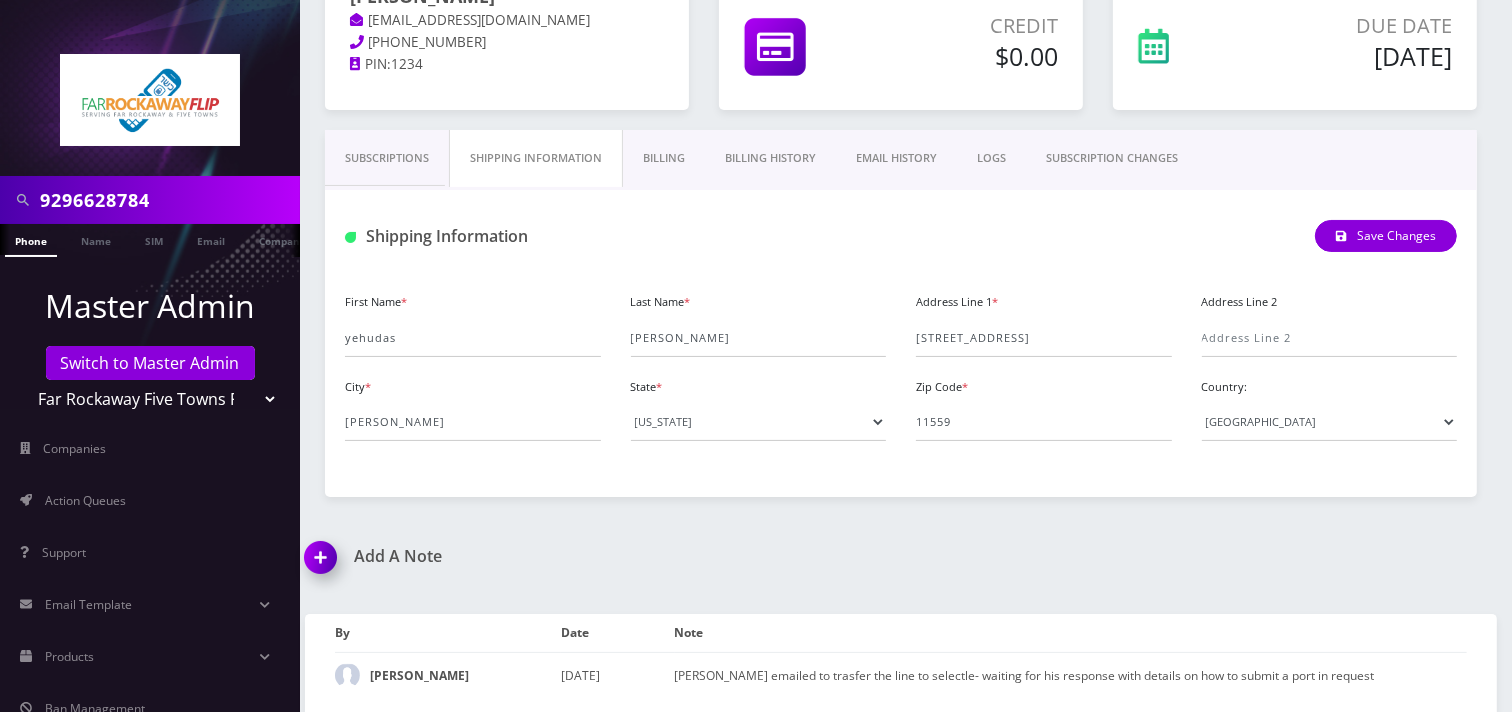 click on "9296628784
Phone
Name
SIM
Email
Company
Subscription
Dashboard
Customer Details
Tzvi Lieberman" at bounding box center [901, 264] 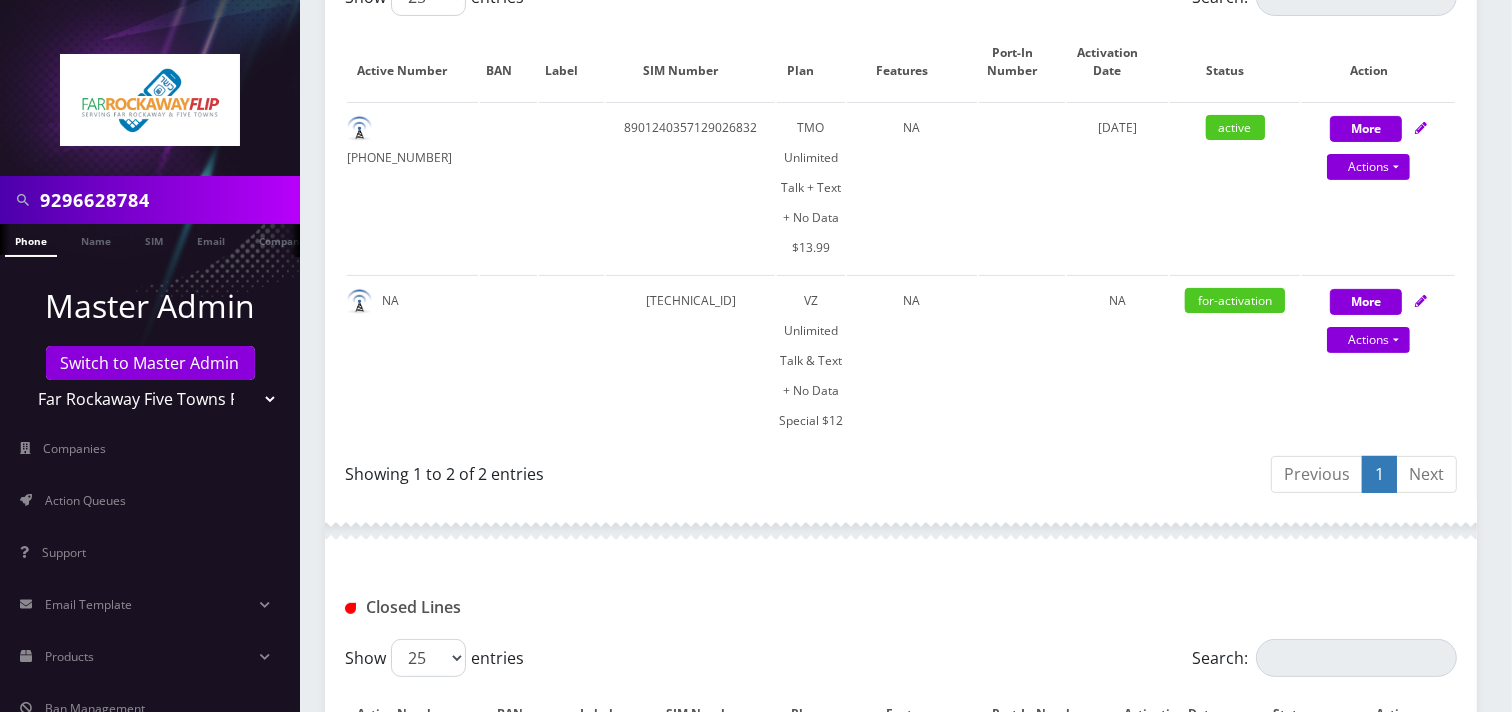 scroll, scrollTop: 518, scrollLeft: 0, axis: vertical 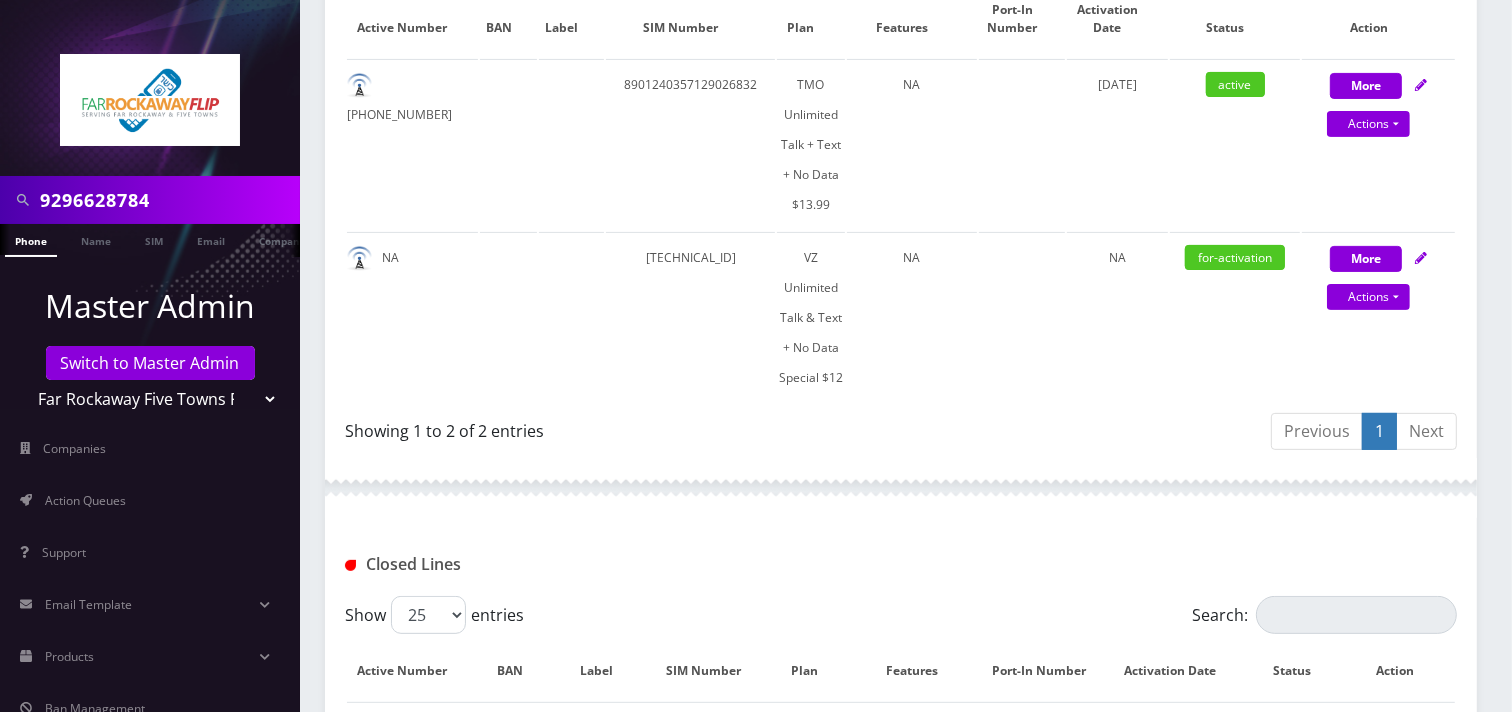 click on "9296628784" at bounding box center (167, 200) 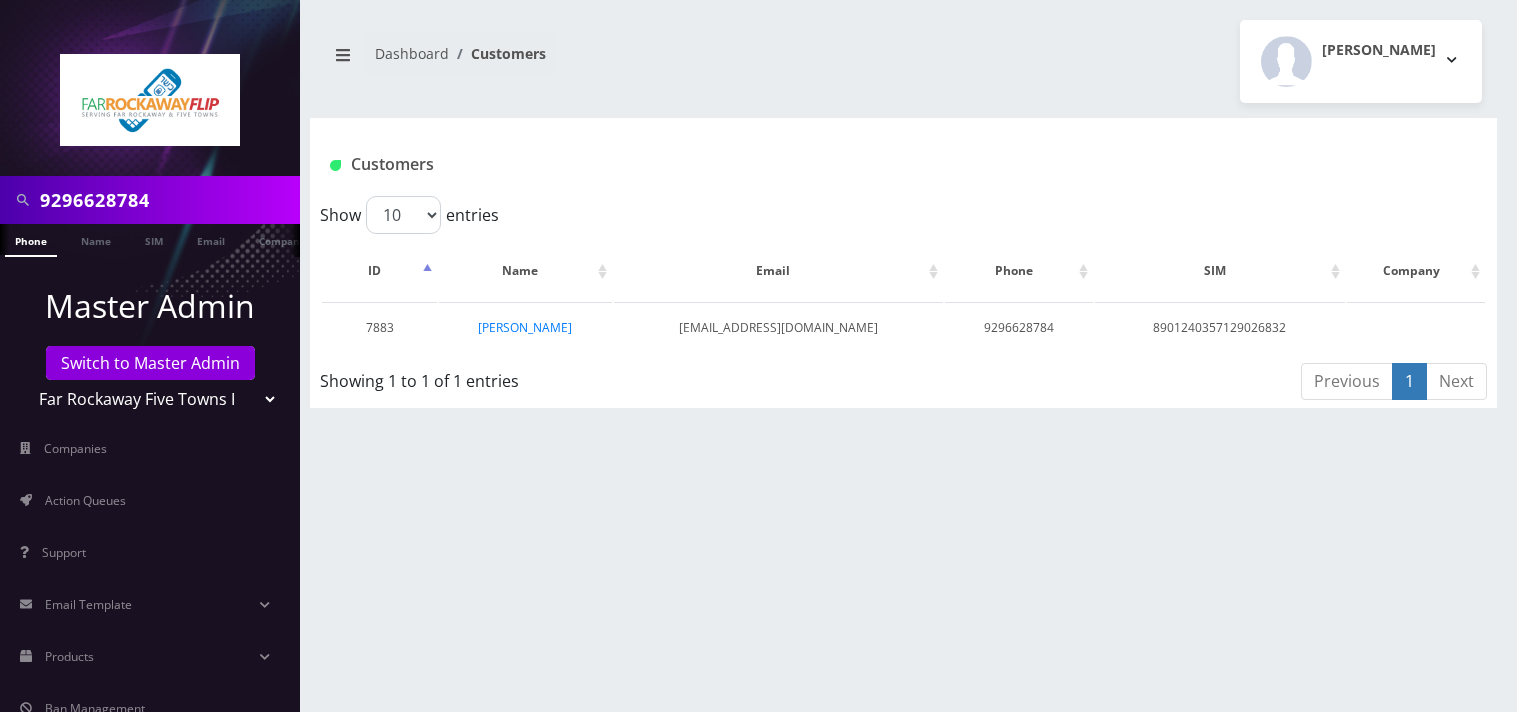 scroll, scrollTop: 0, scrollLeft: 0, axis: both 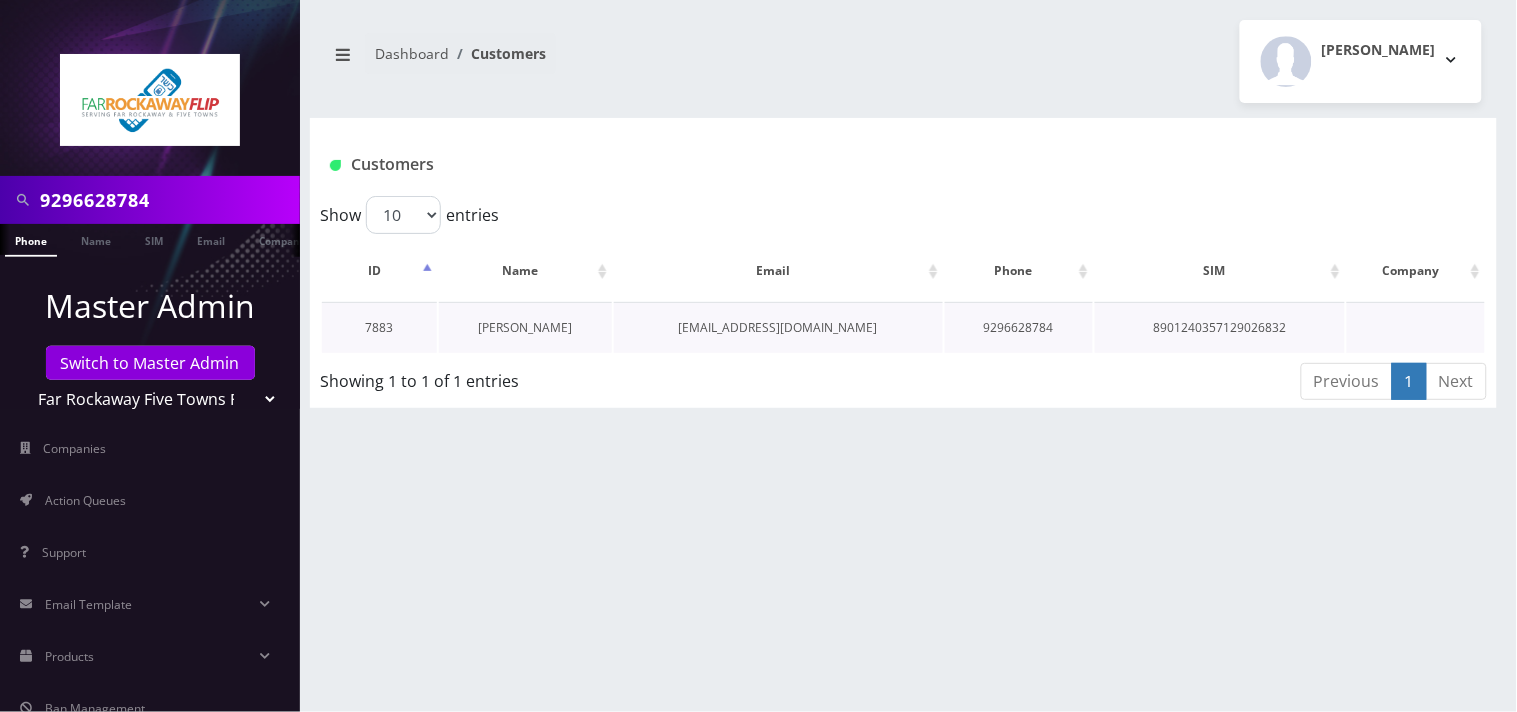 click on "[PERSON_NAME]" at bounding box center (525, 327) 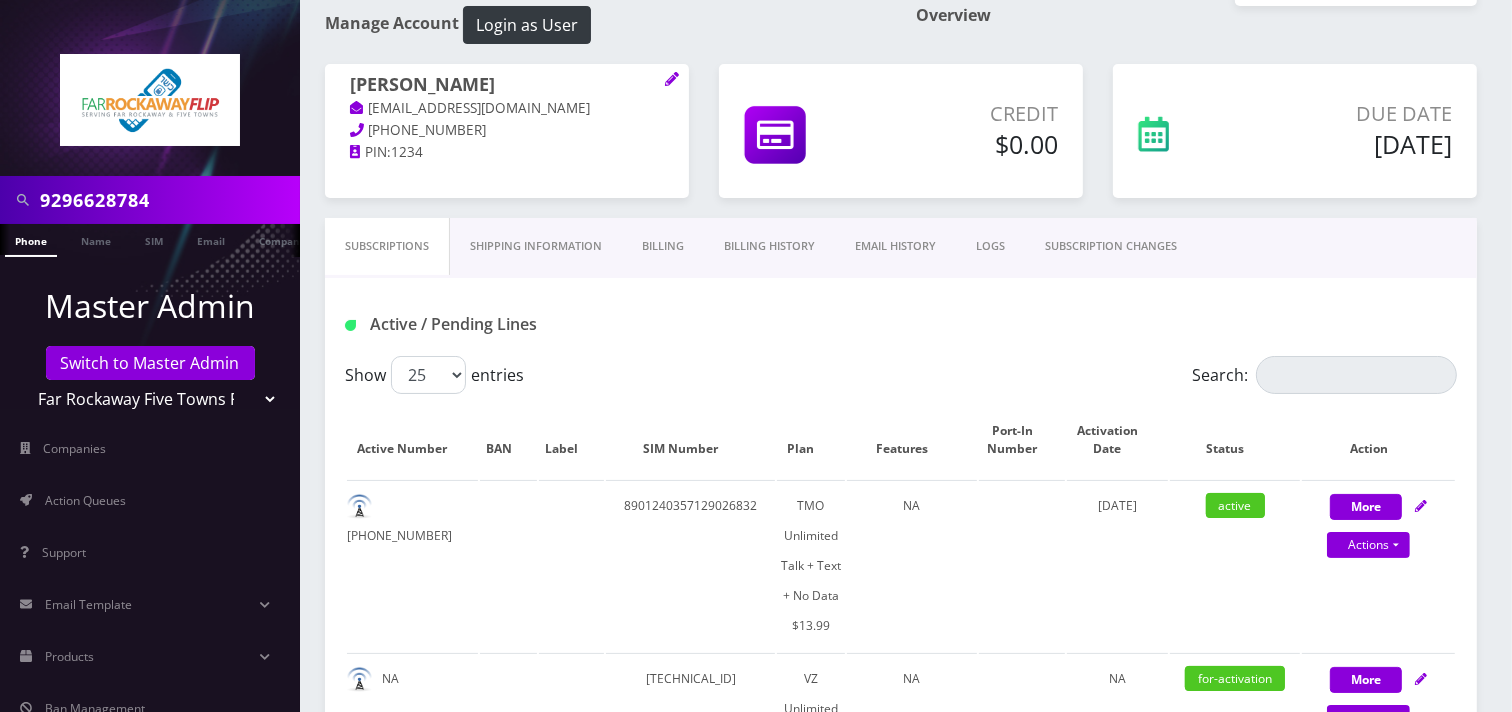 scroll, scrollTop: 0, scrollLeft: 0, axis: both 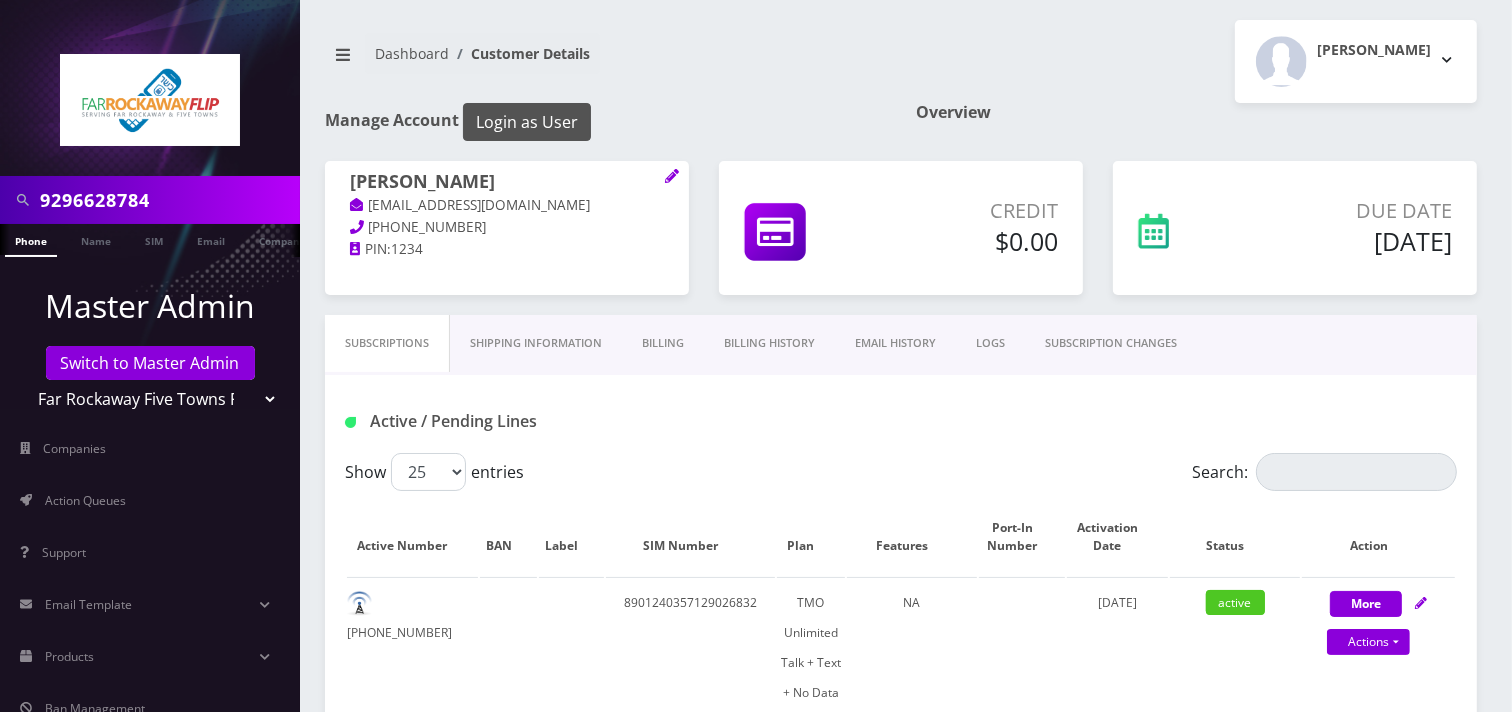 click on "Login as User" at bounding box center [527, 122] 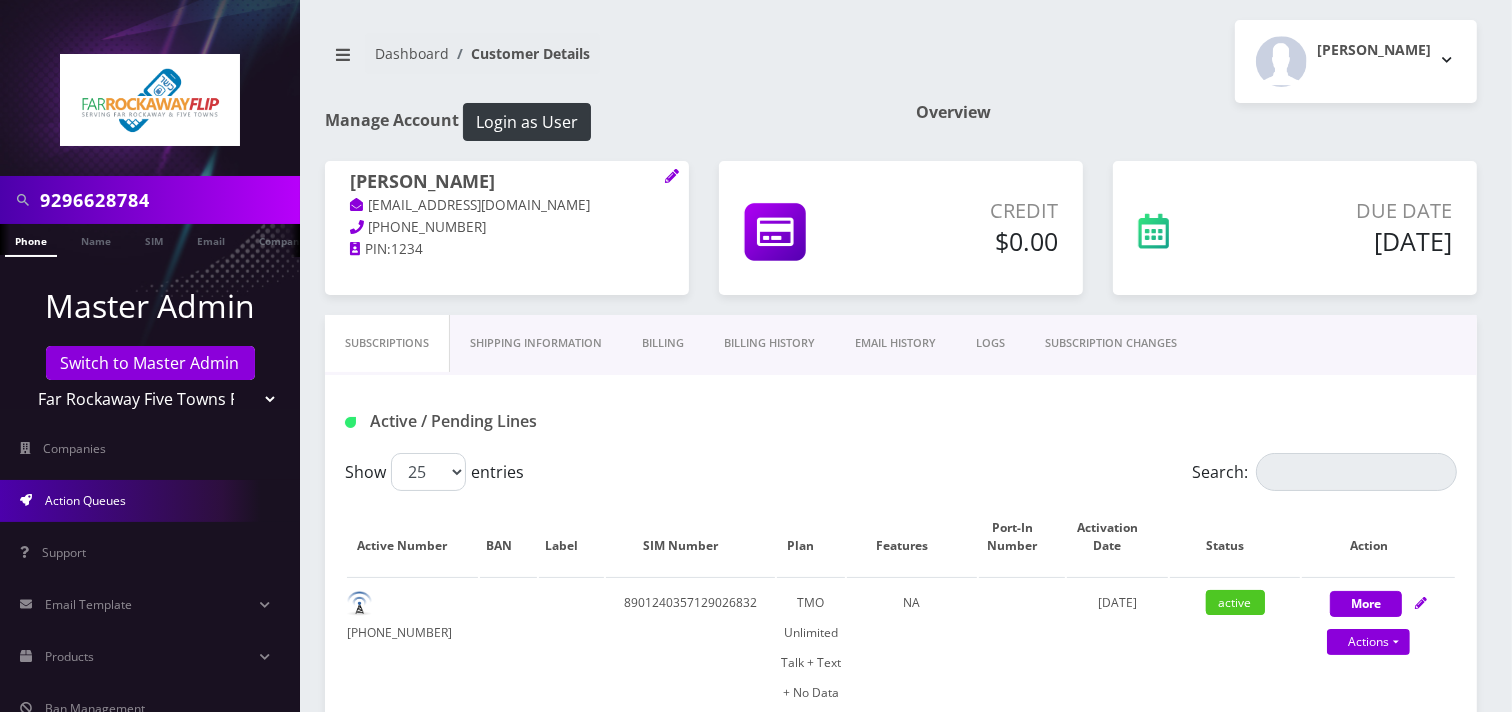 click on "Action Queues" at bounding box center (150, 501) 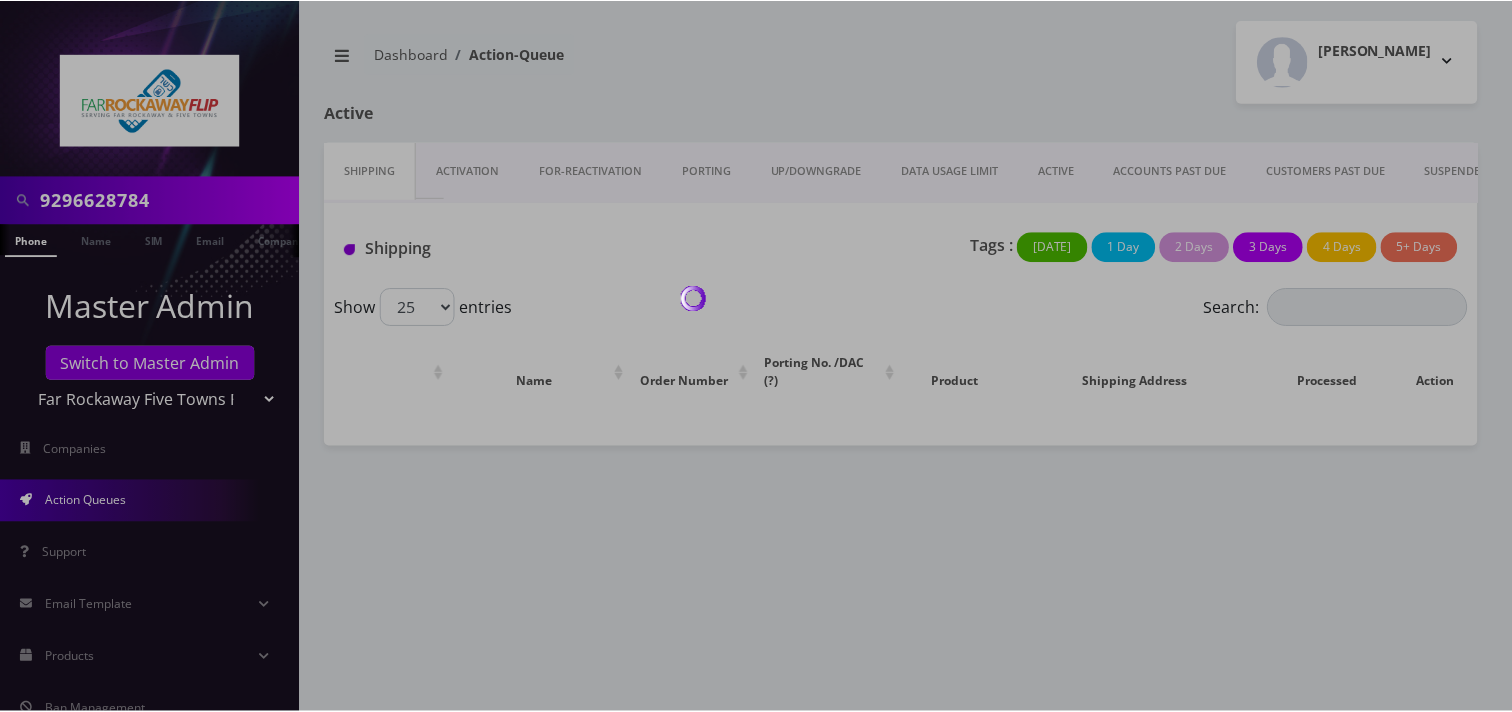 scroll, scrollTop: 0, scrollLeft: 0, axis: both 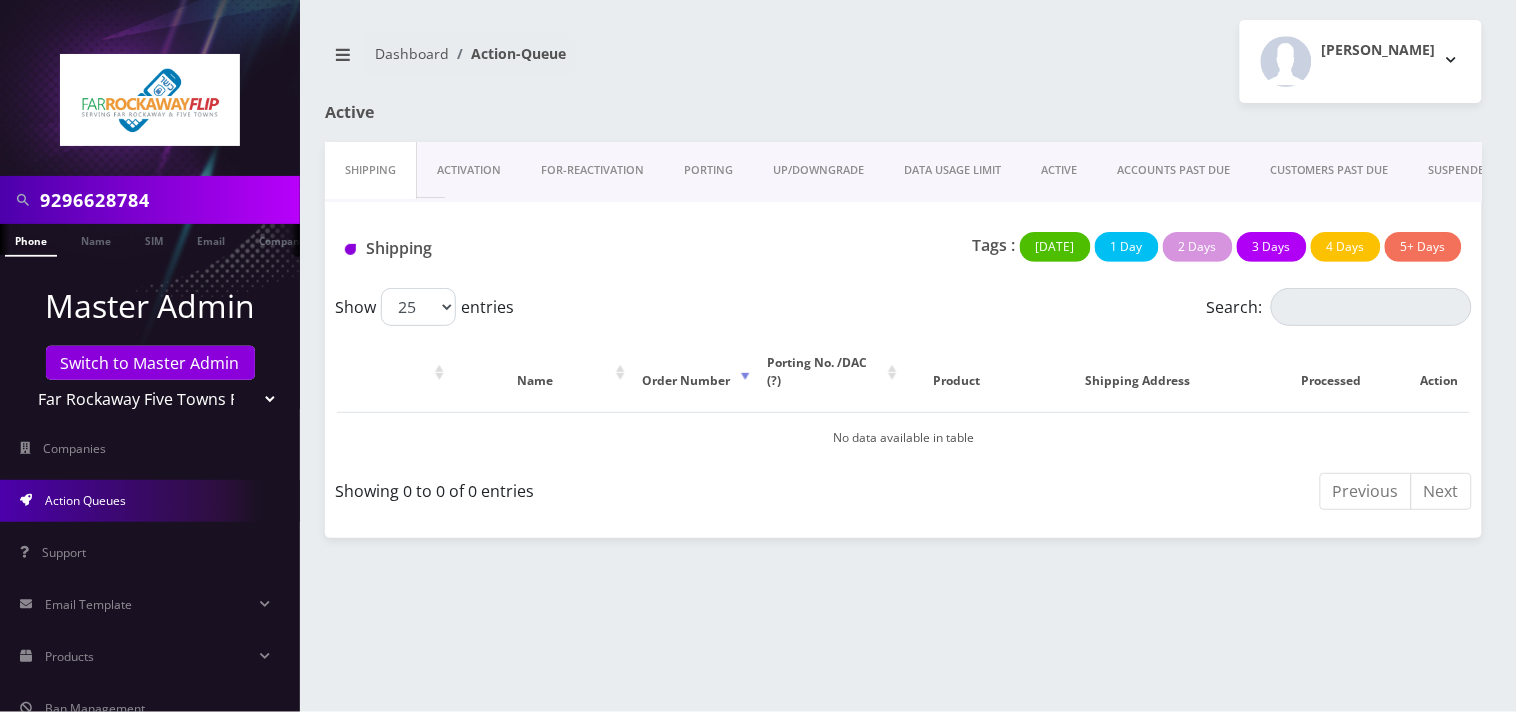 click on "Activation" at bounding box center [469, 170] 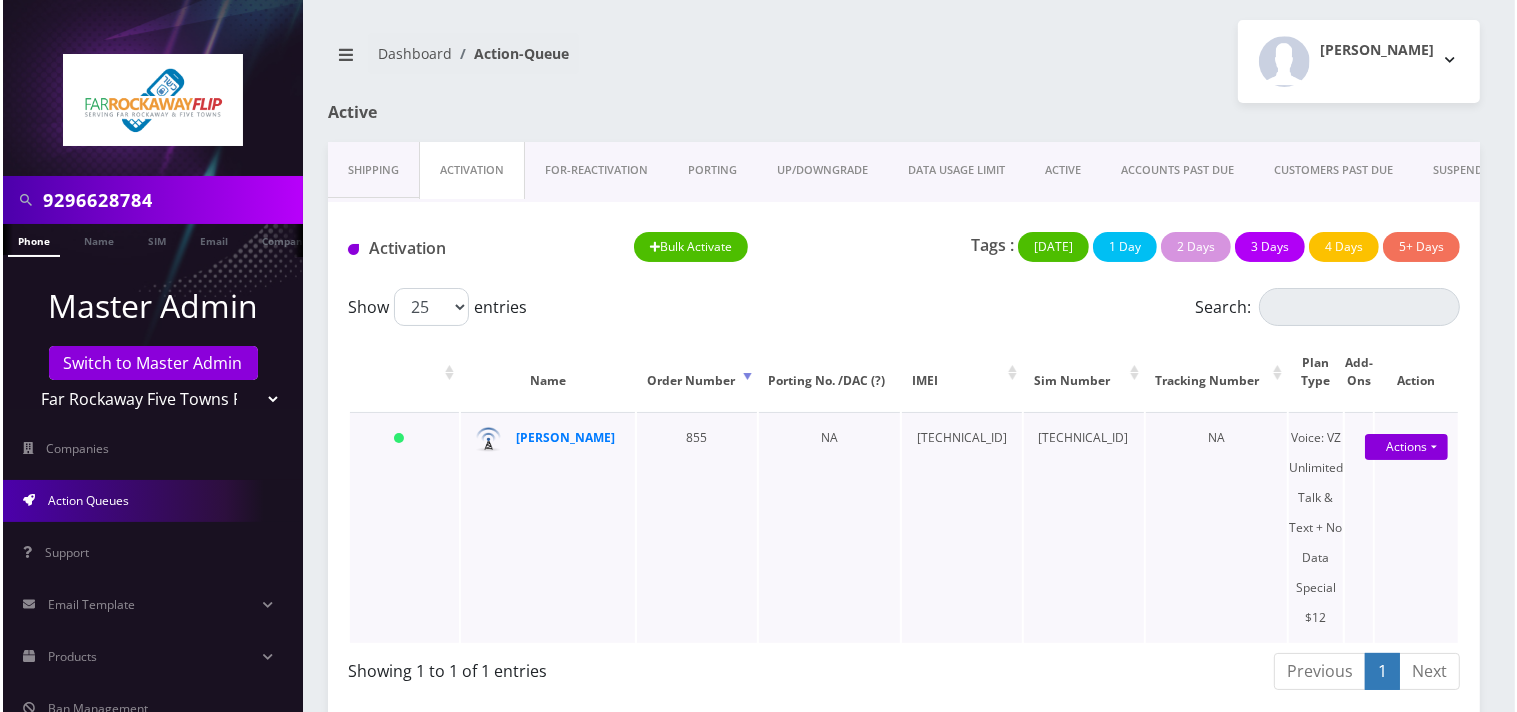 scroll, scrollTop: 4, scrollLeft: 0, axis: vertical 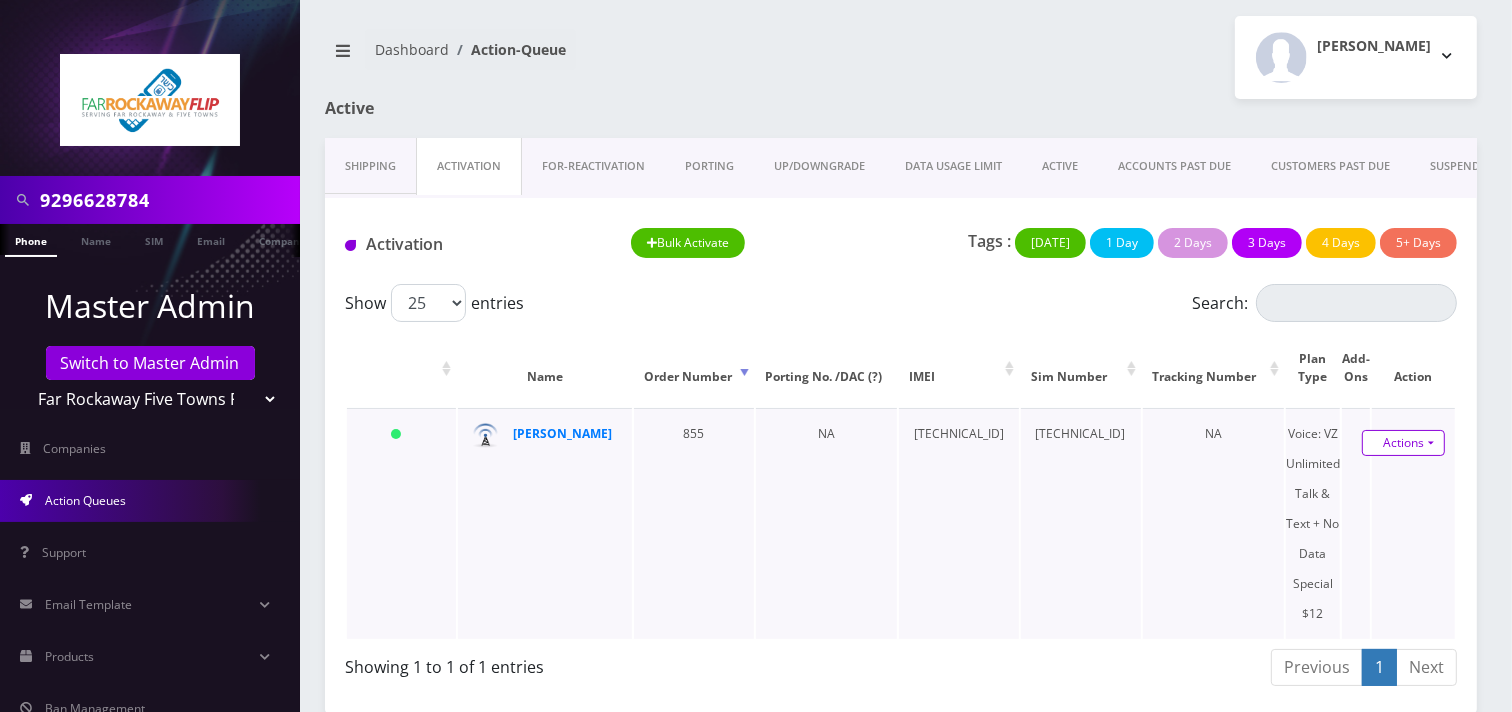 click on "Actions" at bounding box center [1403, 443] 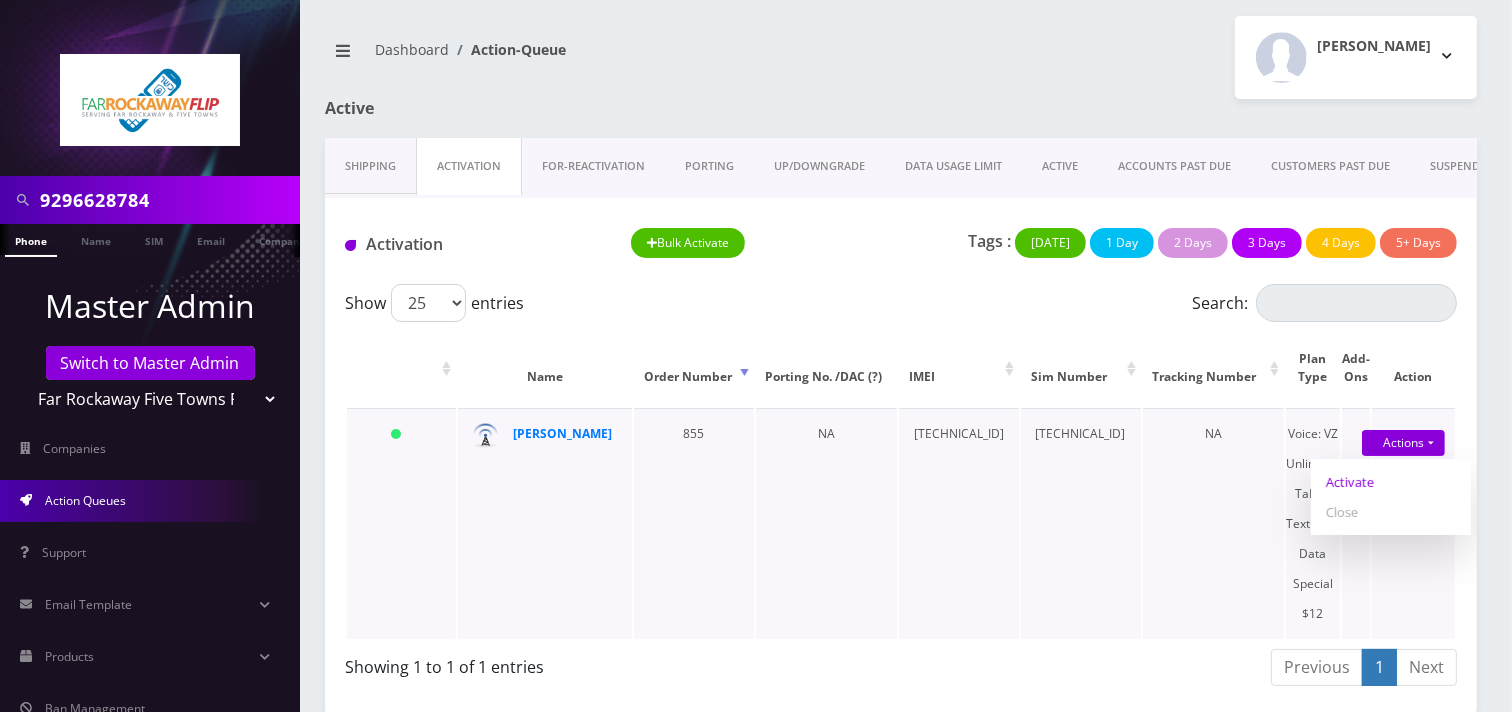 click on "Activate" at bounding box center (1391, 482) 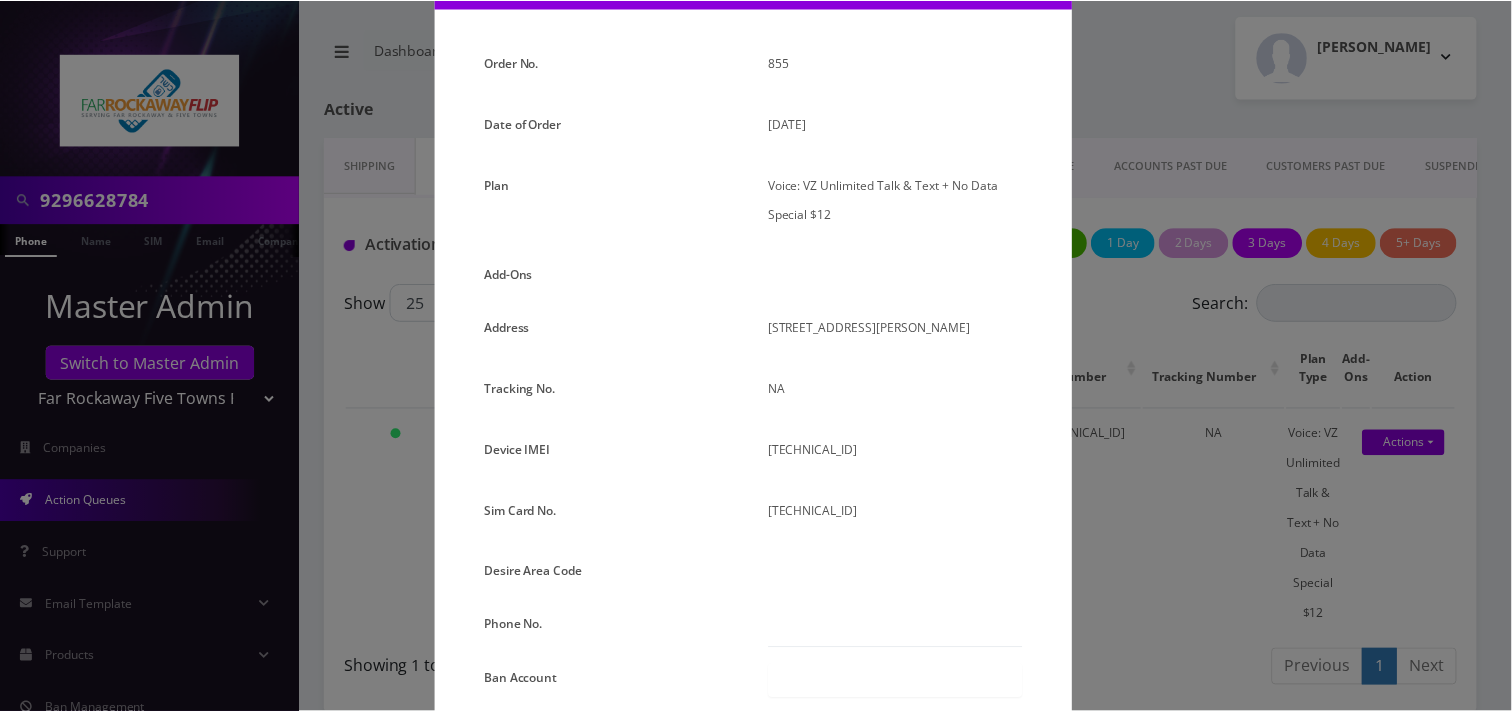 scroll, scrollTop: 333, scrollLeft: 0, axis: vertical 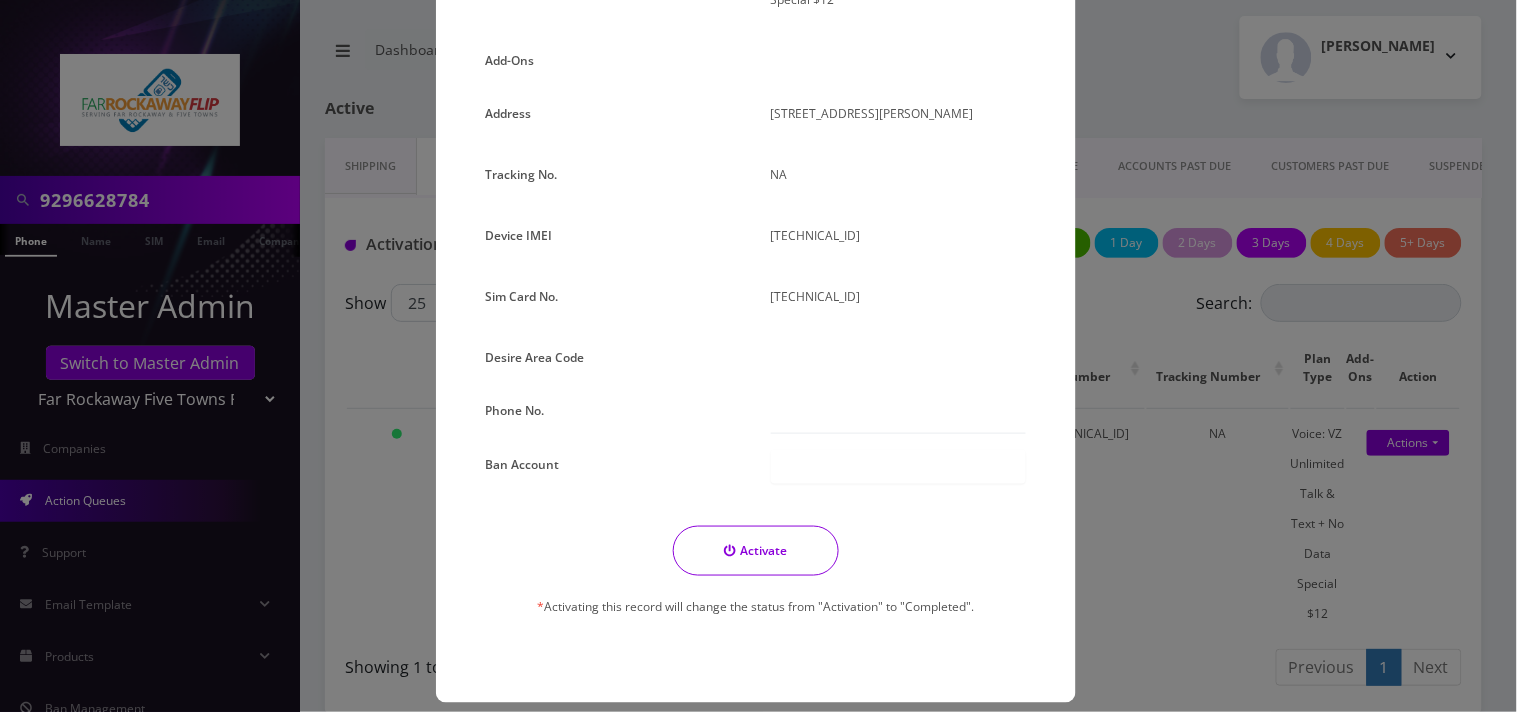 click on "Order No.
855
Date of Order
July 20, 2025
Plan
Voice: VZ Unlimited Talk & Text + No Data Special $12
Add-Ons
Address
17 Beechwood dr lawrence NY 11559
Tracking No. NA Device IMEI" at bounding box center (756, 243) 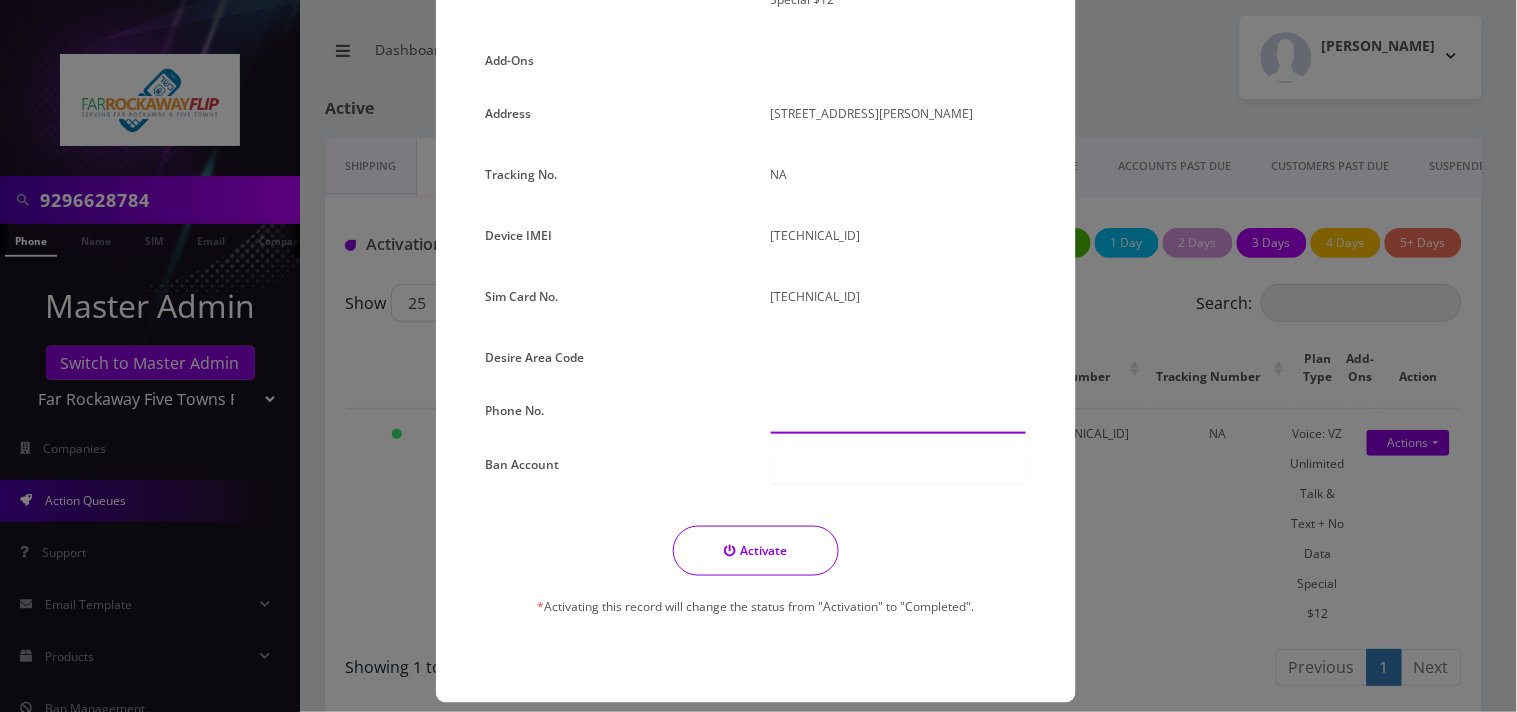 click at bounding box center (898, 415) 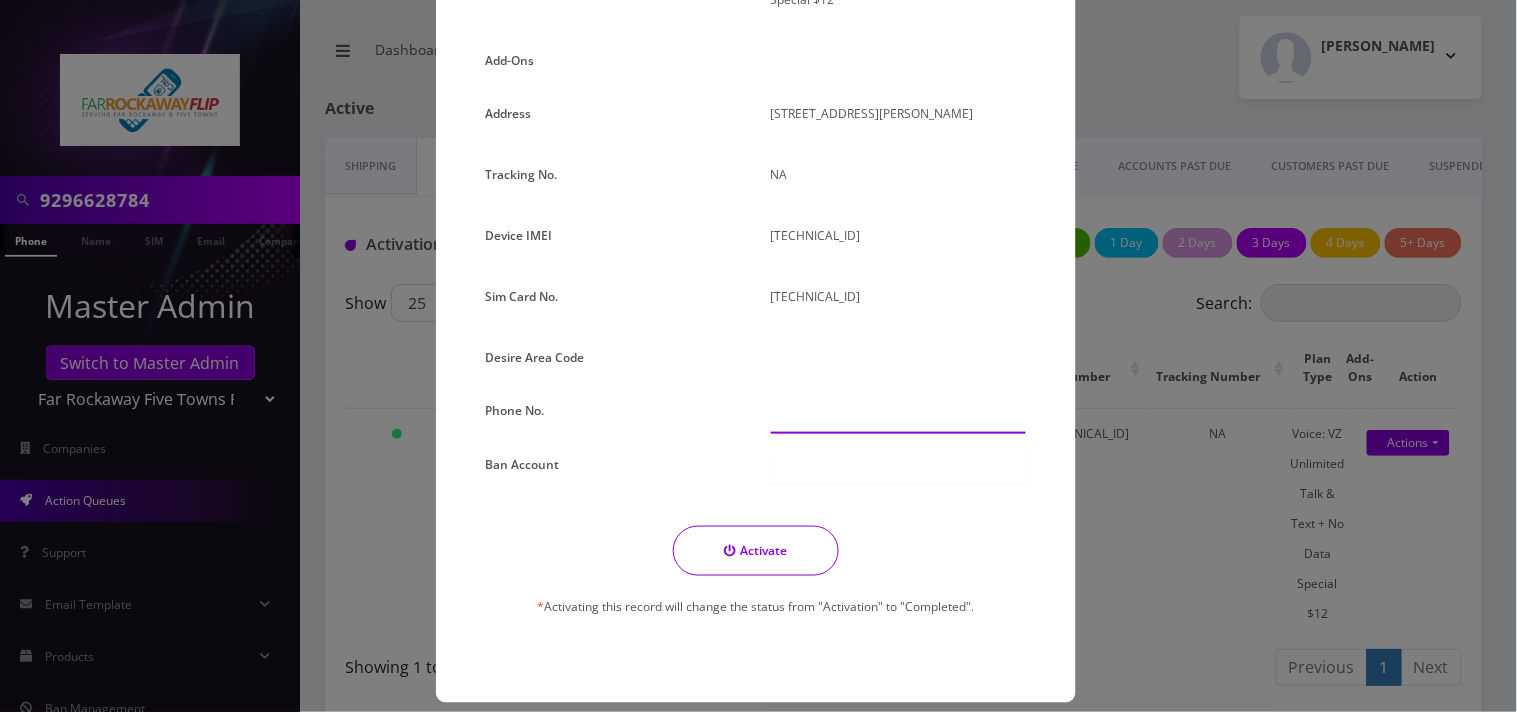 paste on "929-662-8784" 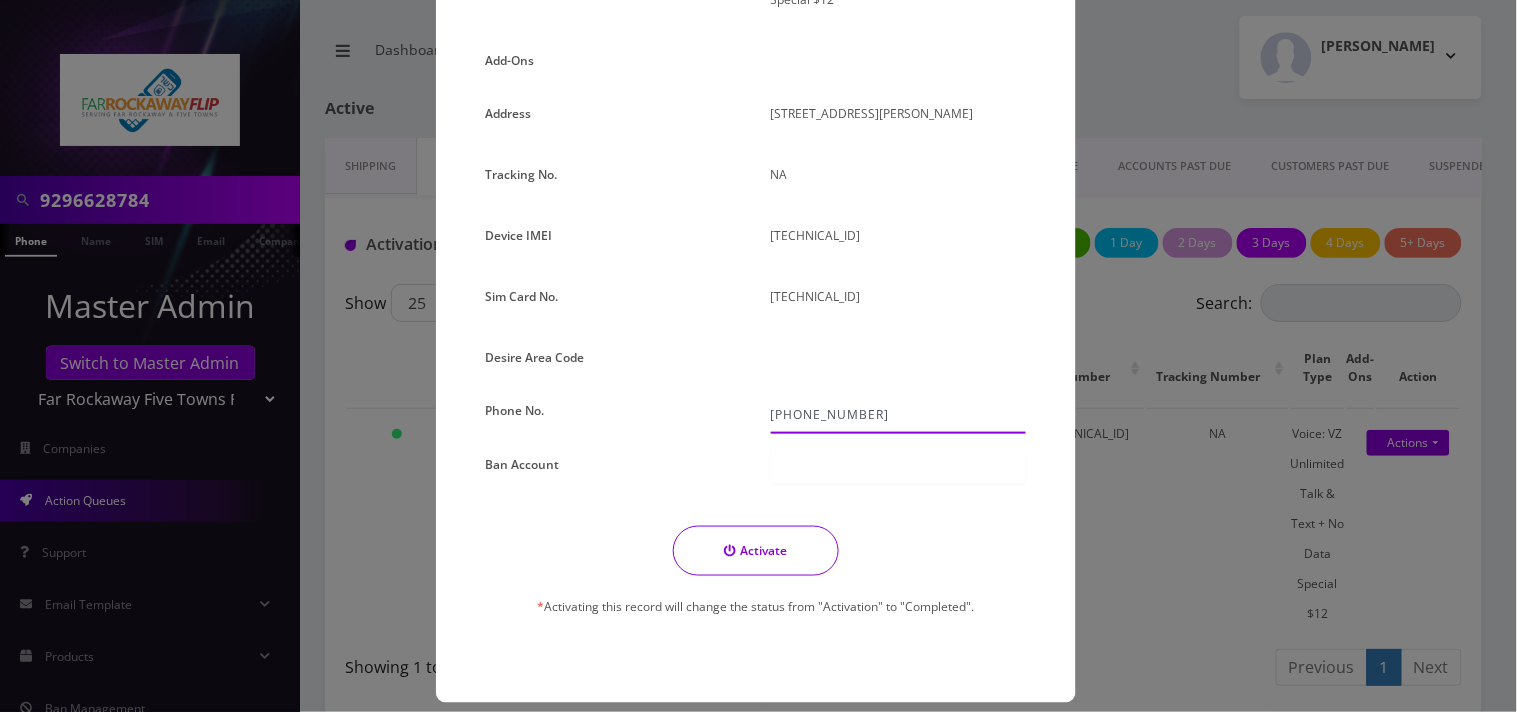 type on "929-662-8784" 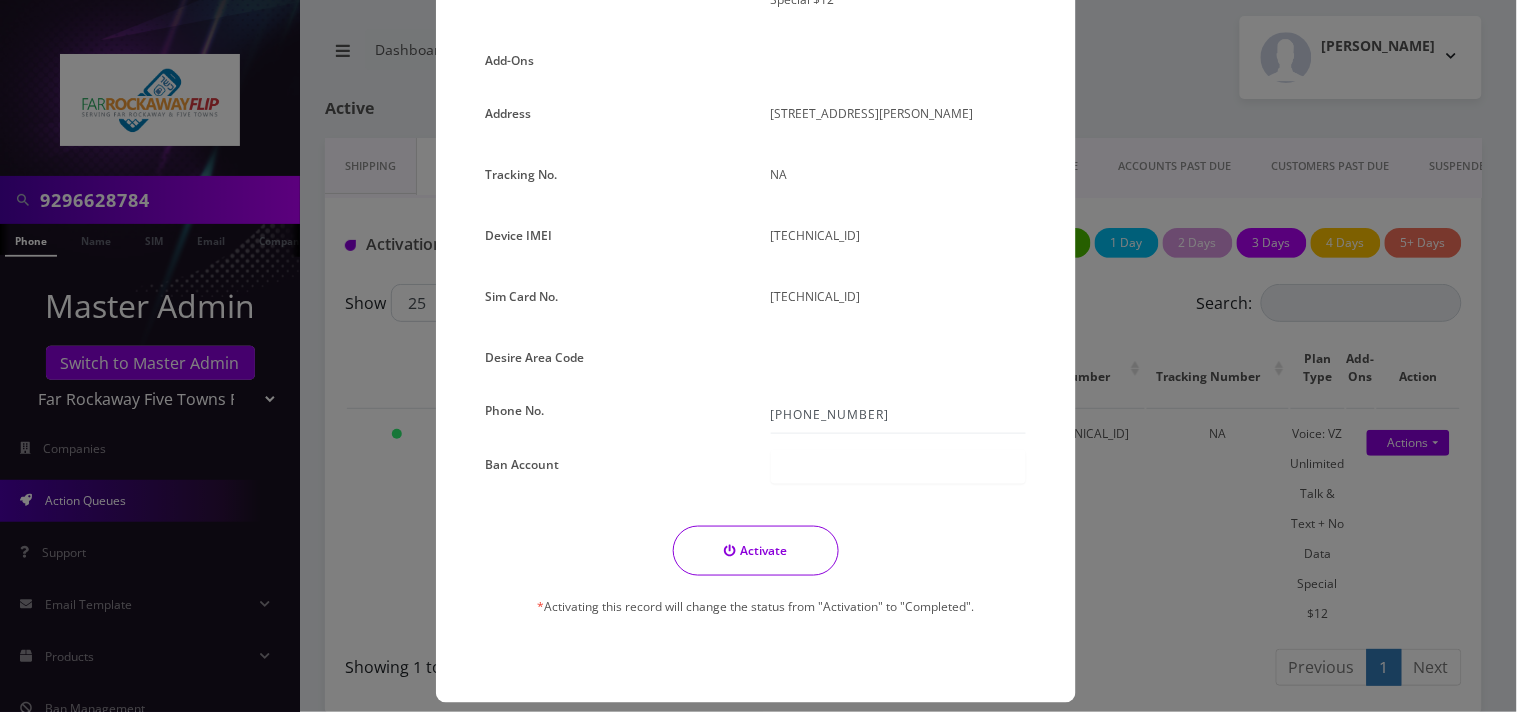 click on "Activate" at bounding box center [756, 551] 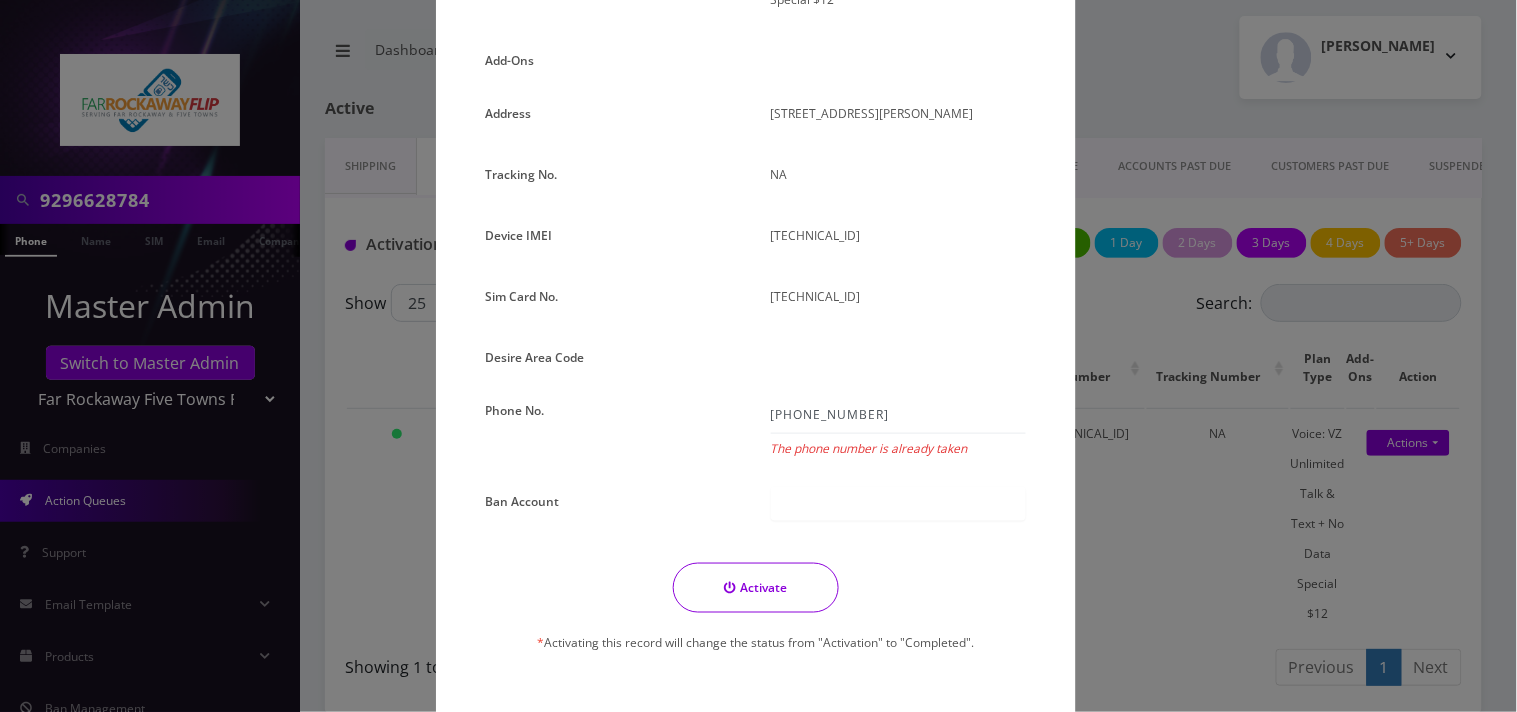 click on "×
Activate Line
Order No.
855
Date of Order
July 20, 2025
Plan
Voice: VZ Unlimited Talk & Text + No Data Special $12
Add-Ons
Address Tracking No. NA" at bounding box center [758, 356] 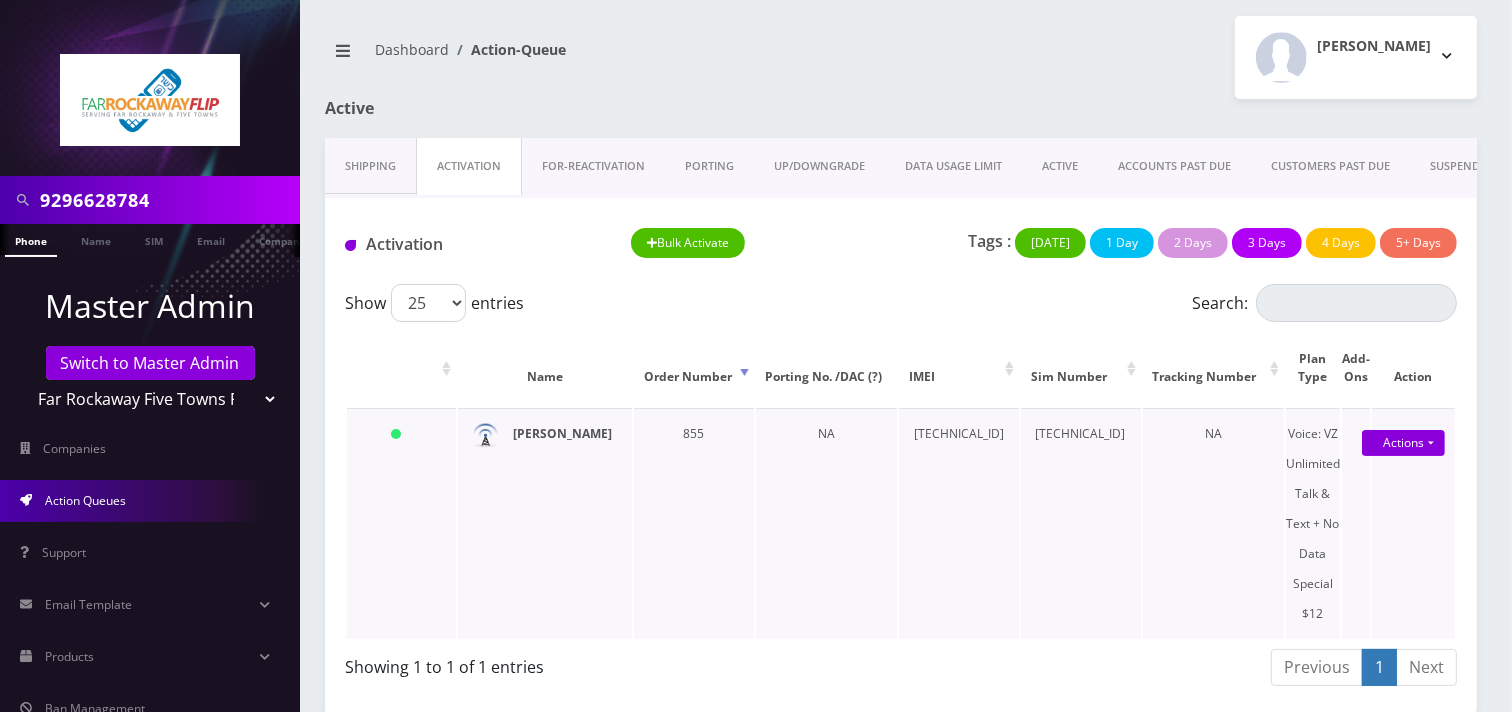 click on "yehuda stahler" at bounding box center [562, 433] 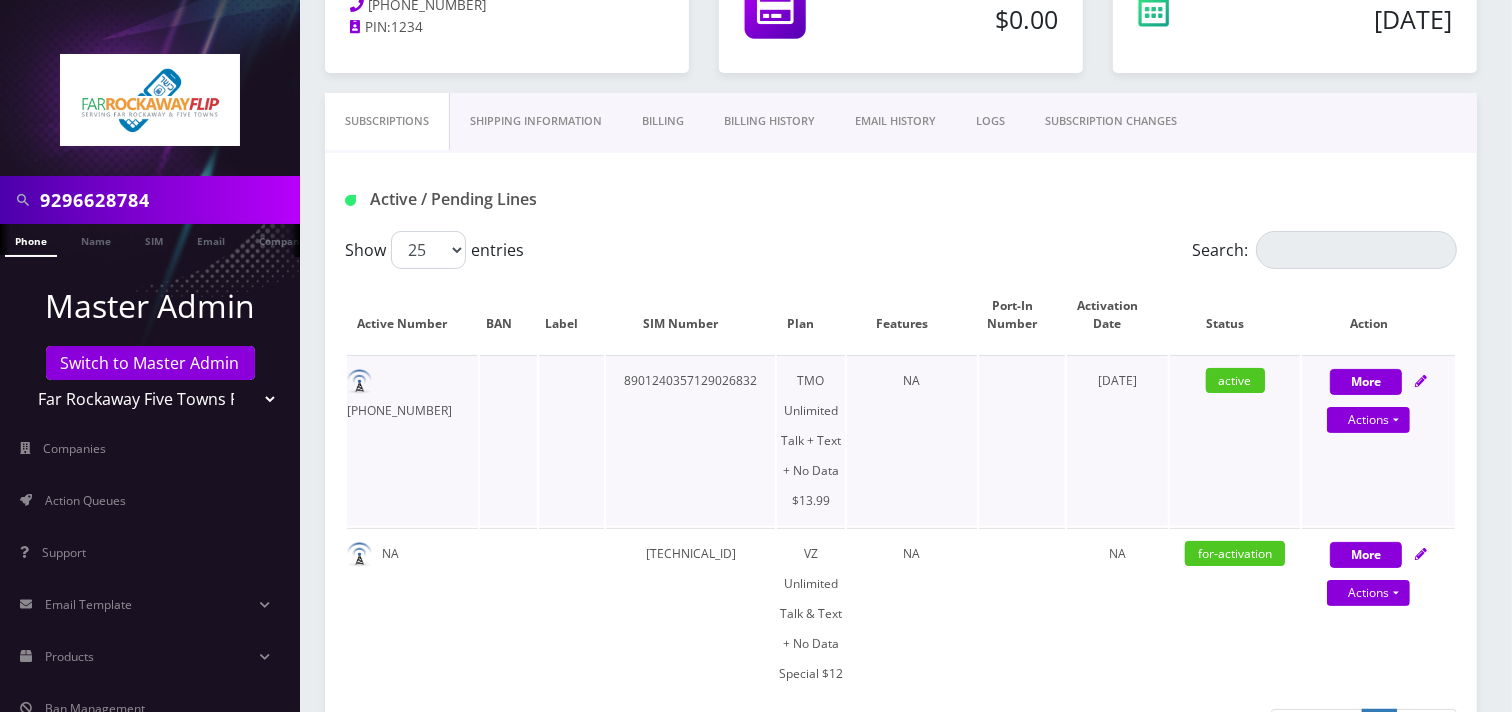 scroll, scrollTop: 444, scrollLeft: 0, axis: vertical 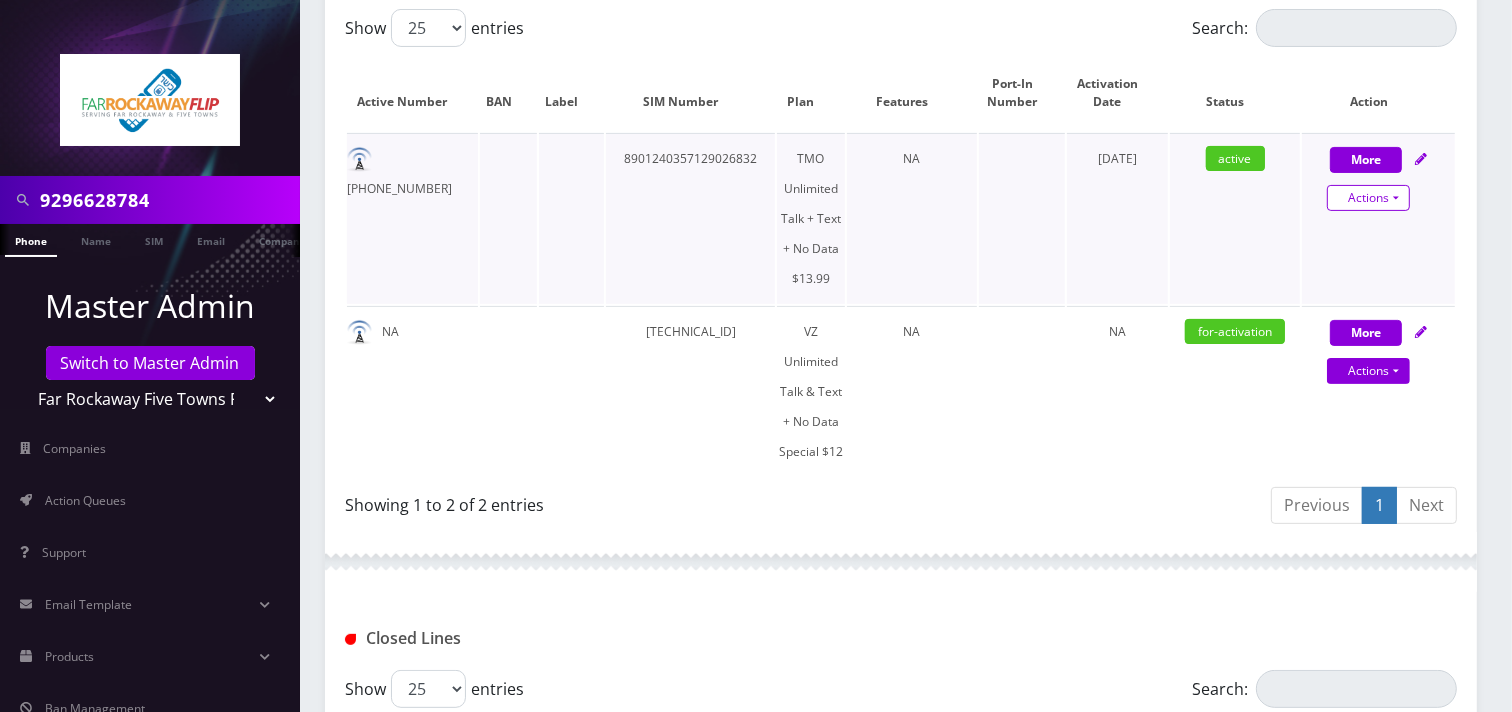 click on "Actions" at bounding box center (1368, 198) 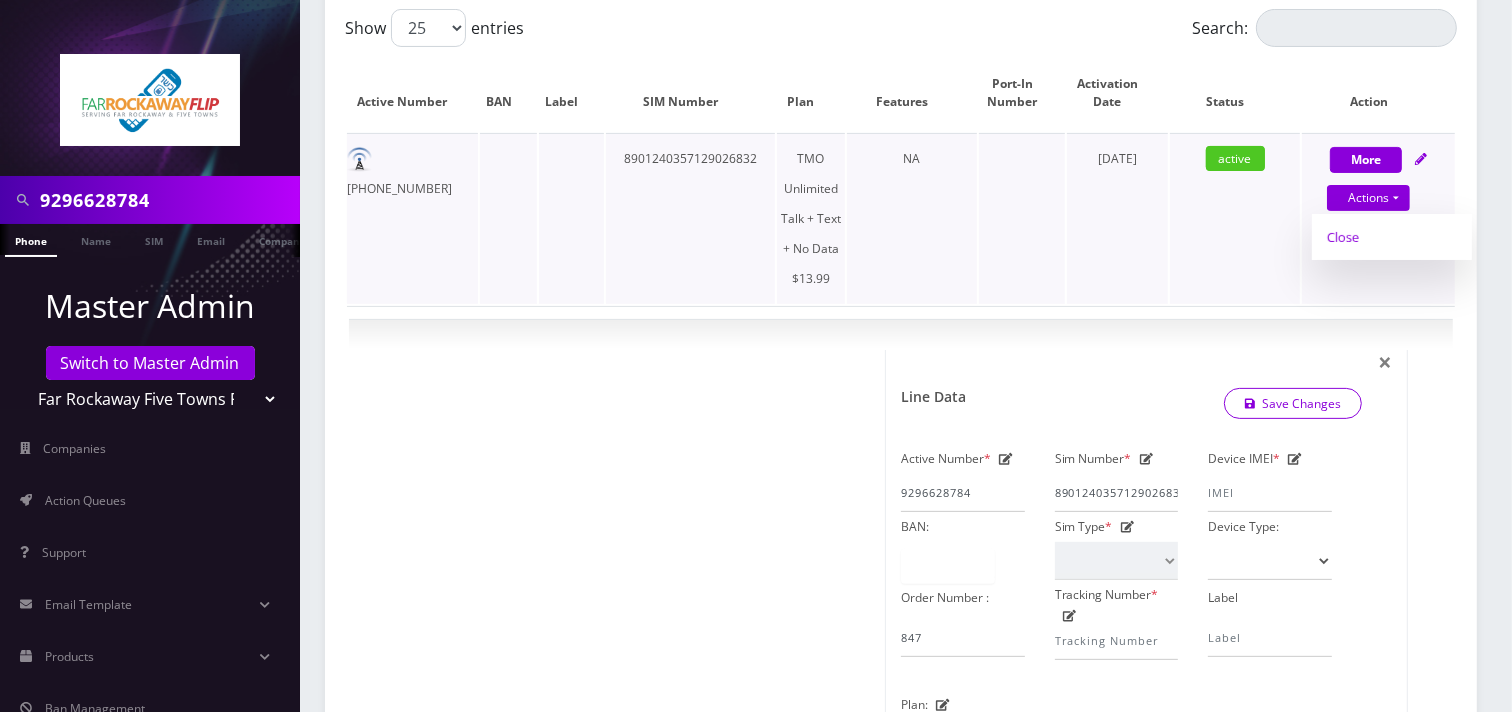 click on "Close" at bounding box center (1392, 237) 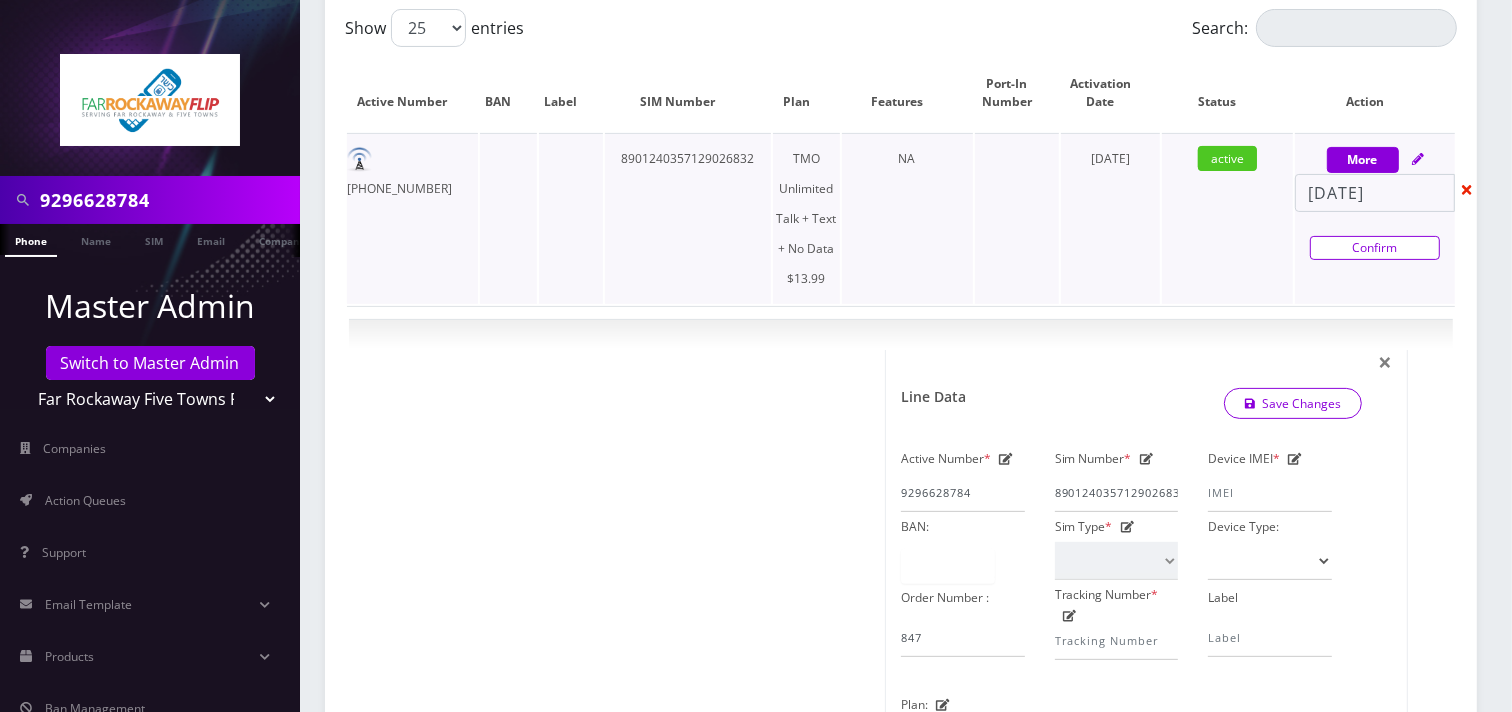 click on "Confirm" at bounding box center [1375, 248] 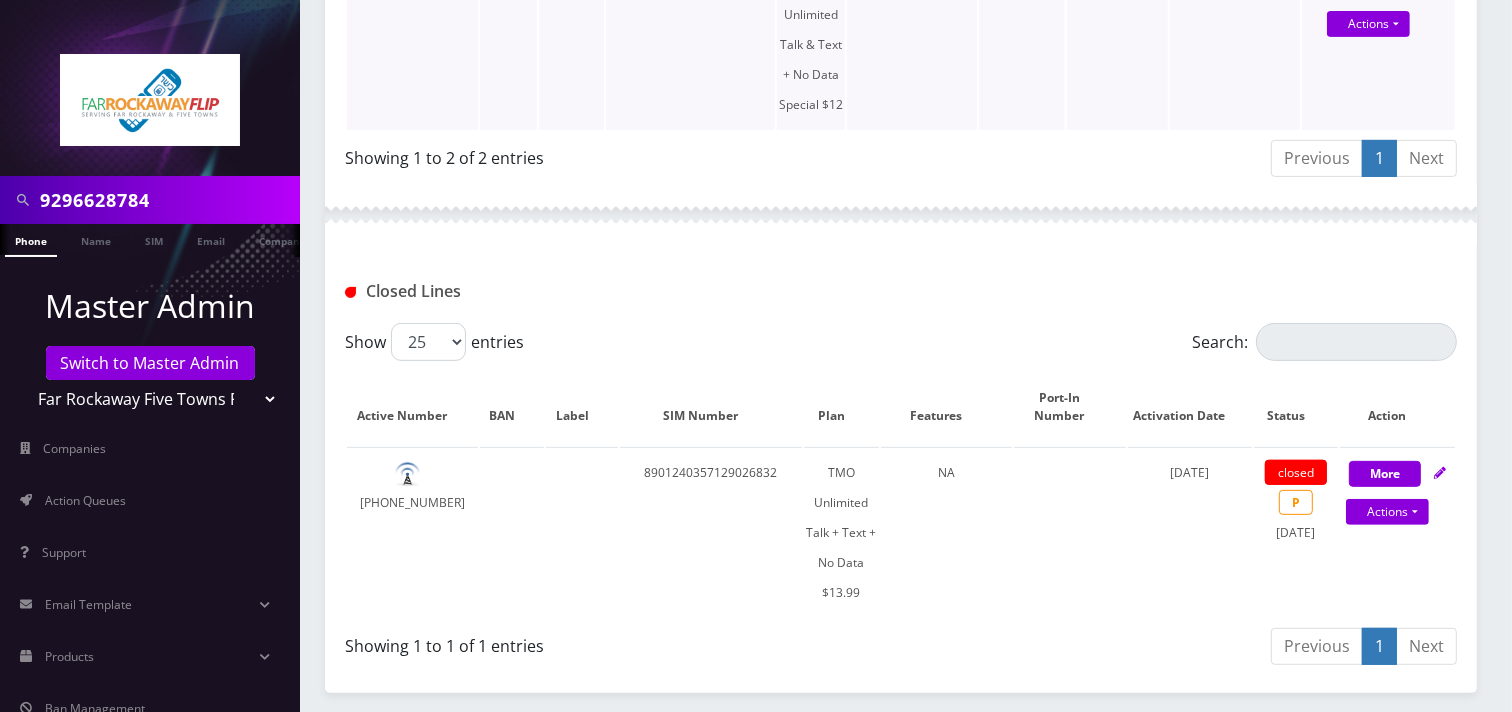 scroll, scrollTop: 666, scrollLeft: 0, axis: vertical 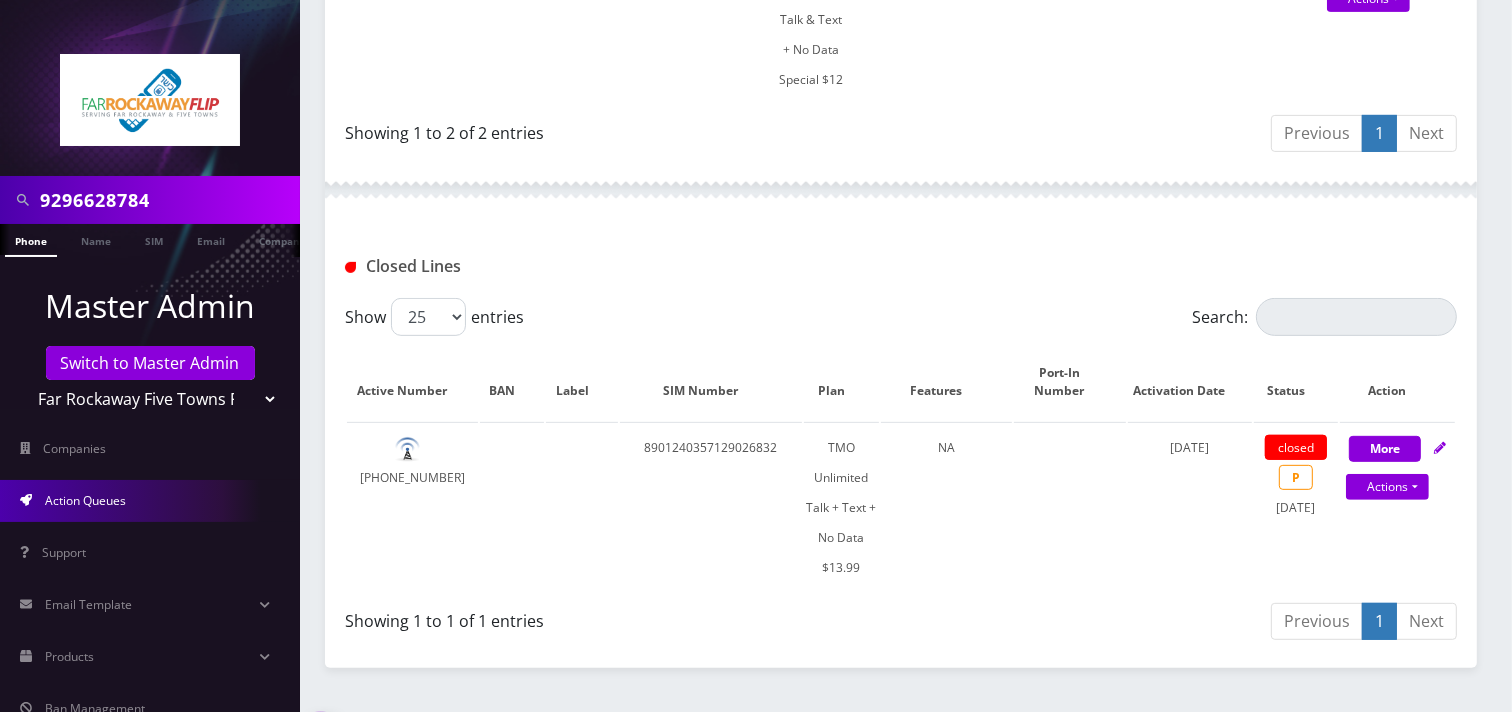 click on "Action Queues" at bounding box center [150, 501] 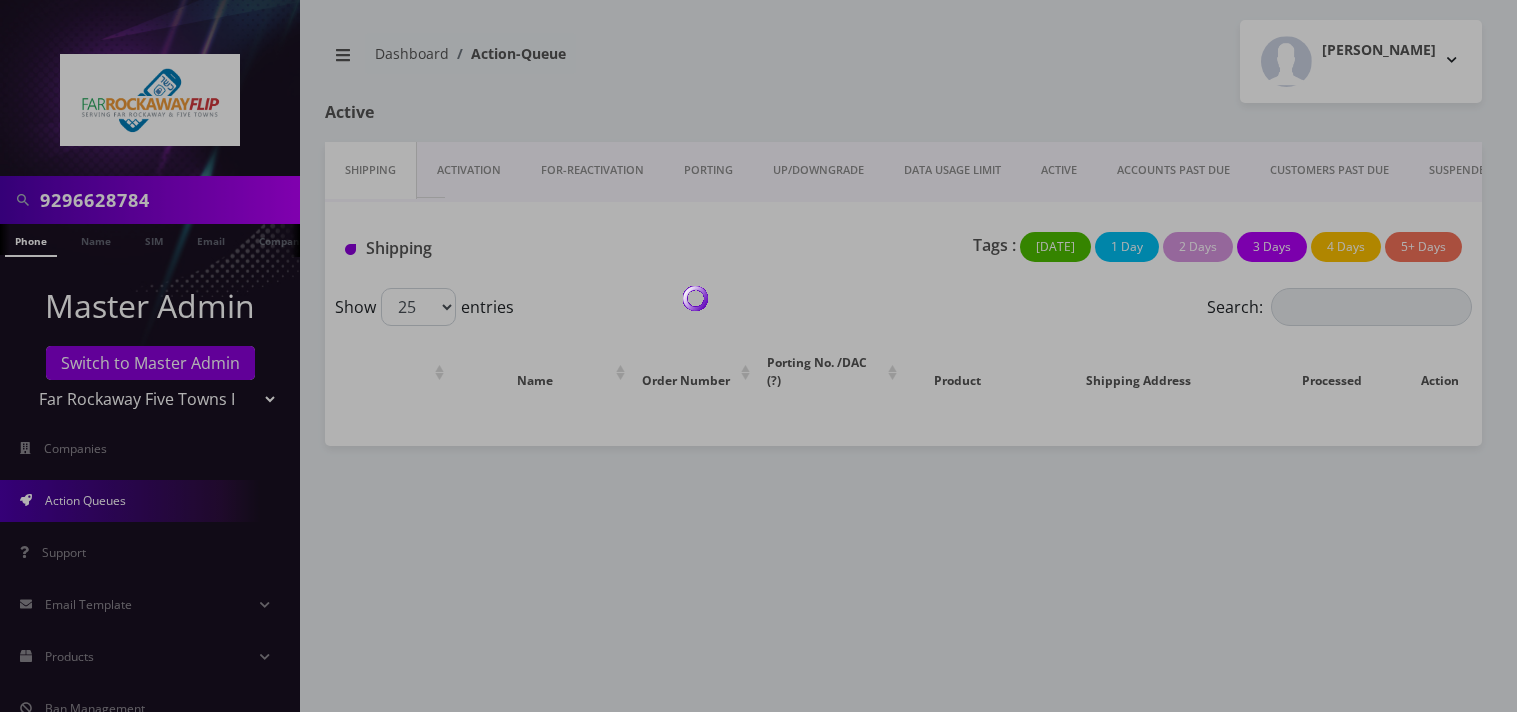 scroll, scrollTop: 0, scrollLeft: 0, axis: both 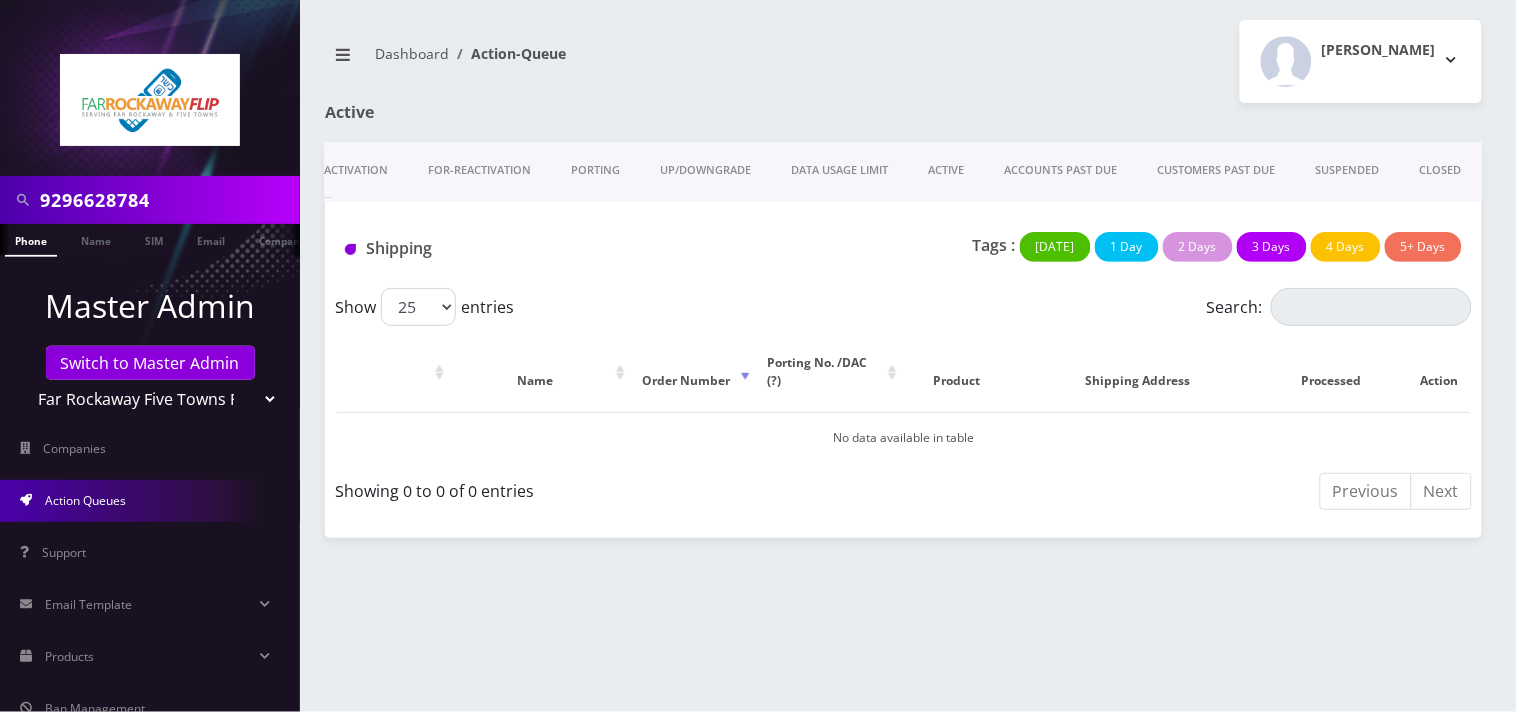 click on "CLOSED" at bounding box center [1441, 170] 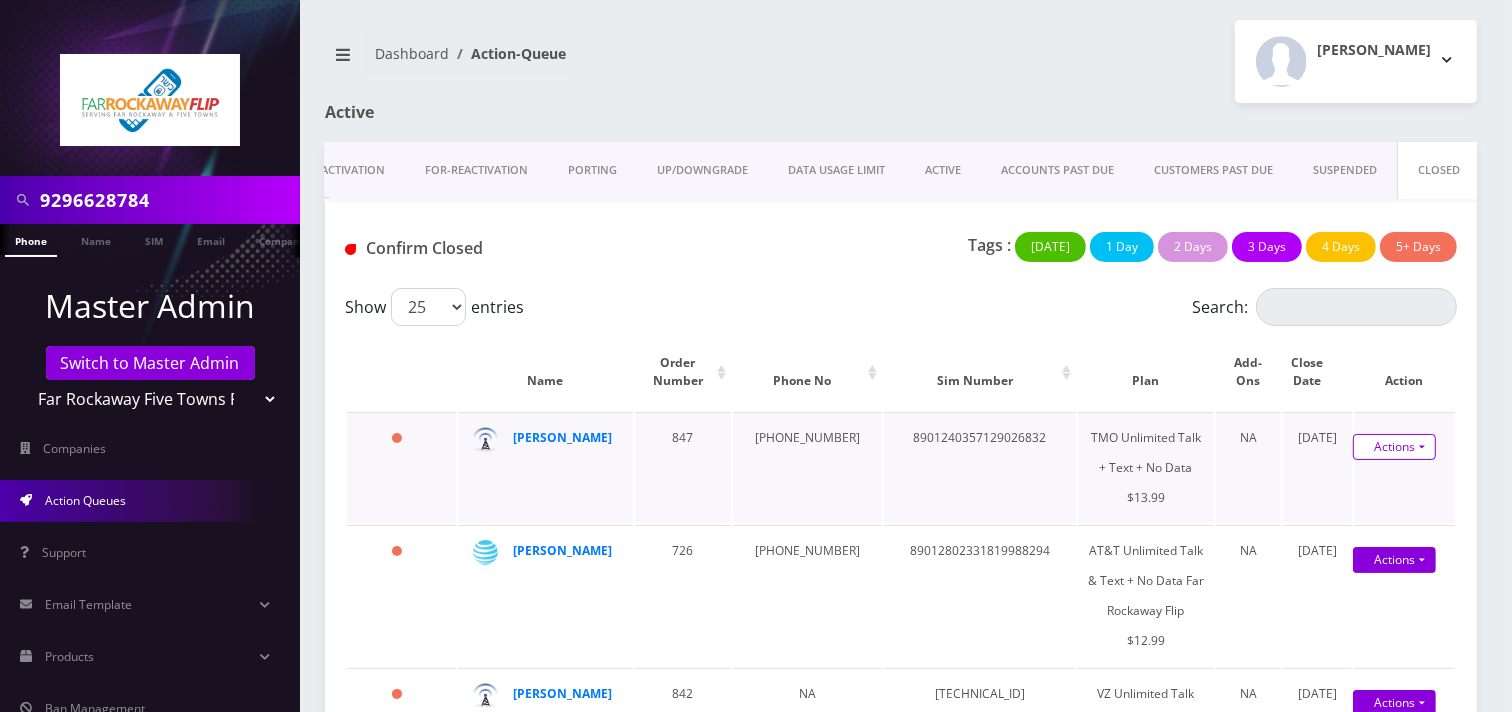 click on "Actions" at bounding box center [1394, 447] 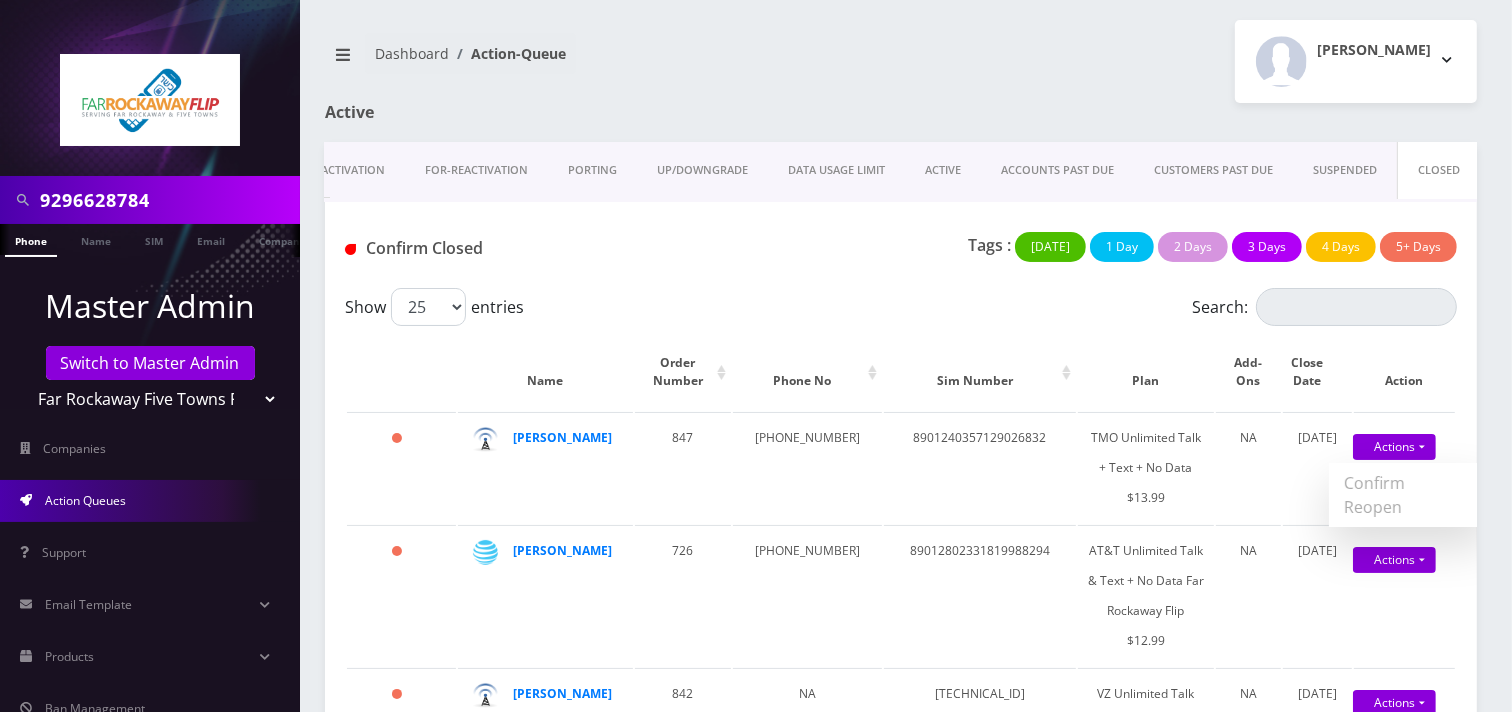 click on "Confirm" at bounding box center [1409, 483] 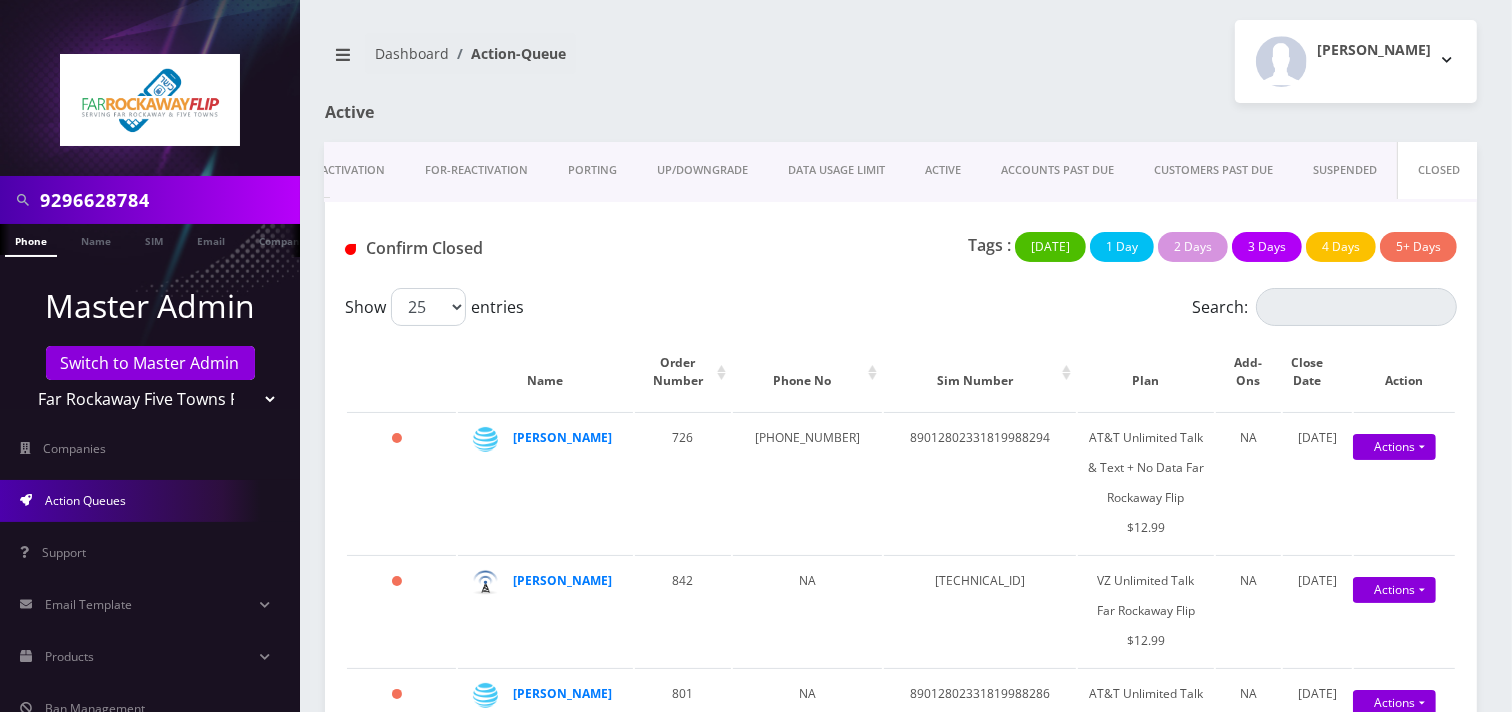 click on "Activation" at bounding box center (353, 170) 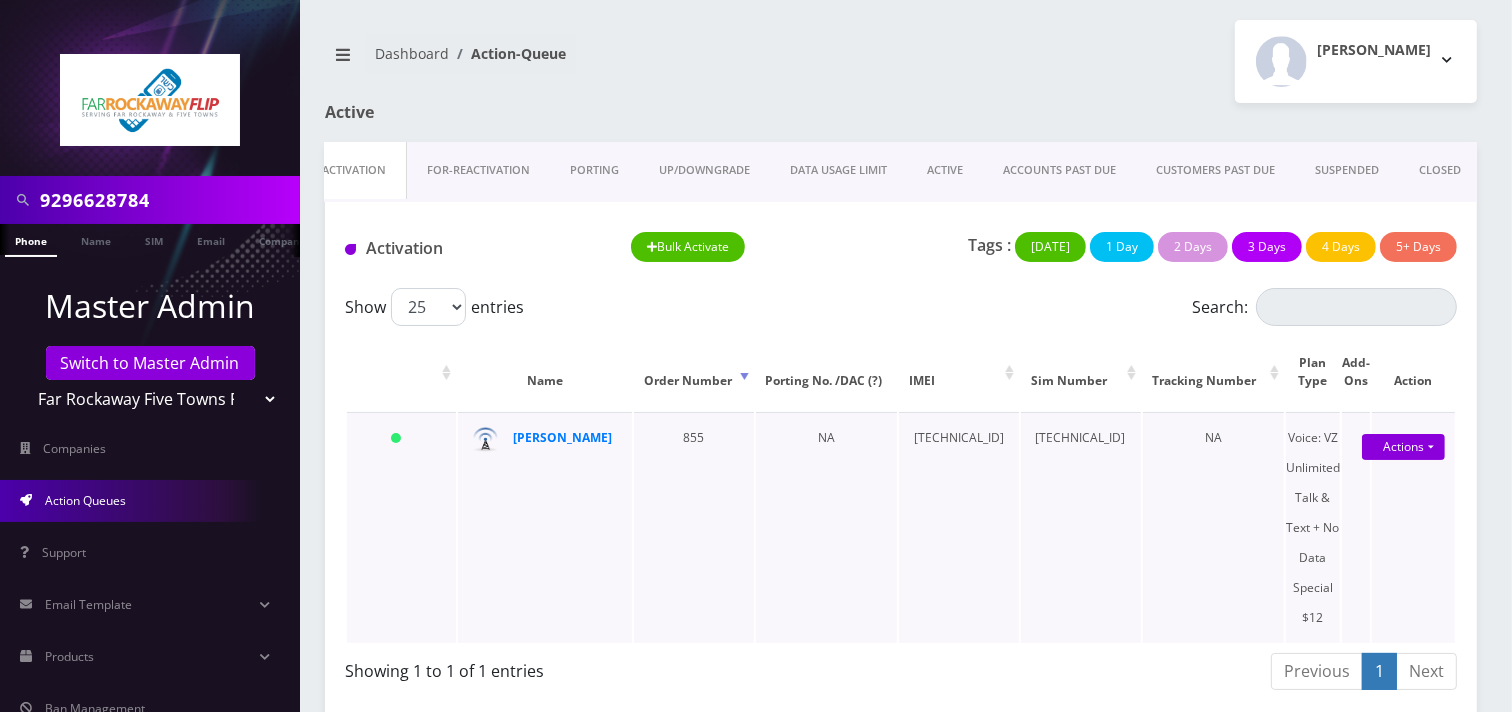 click on "Actions
Activate  Close
Confirm" at bounding box center (1413, 438) 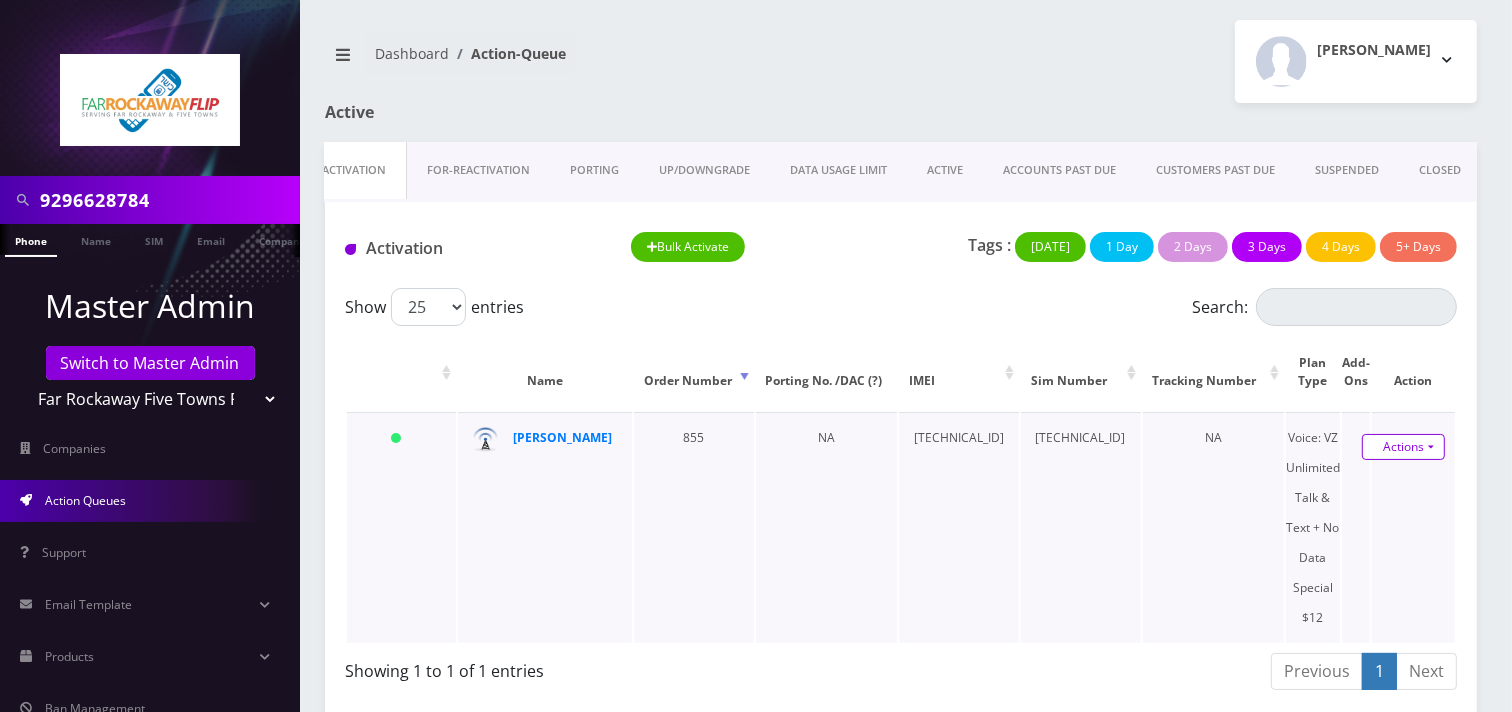 click on "Actions" at bounding box center (1403, 447) 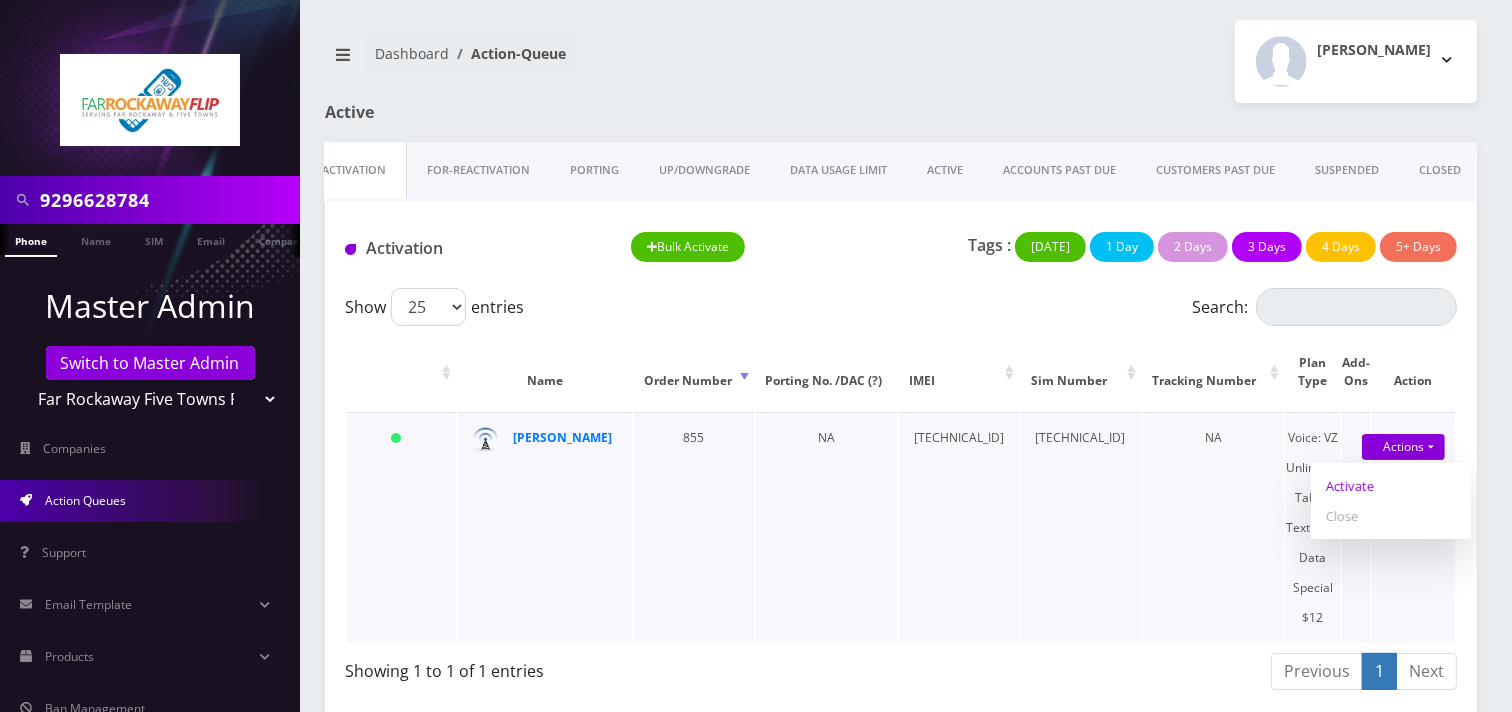 click on "Activate" at bounding box center (1391, 486) 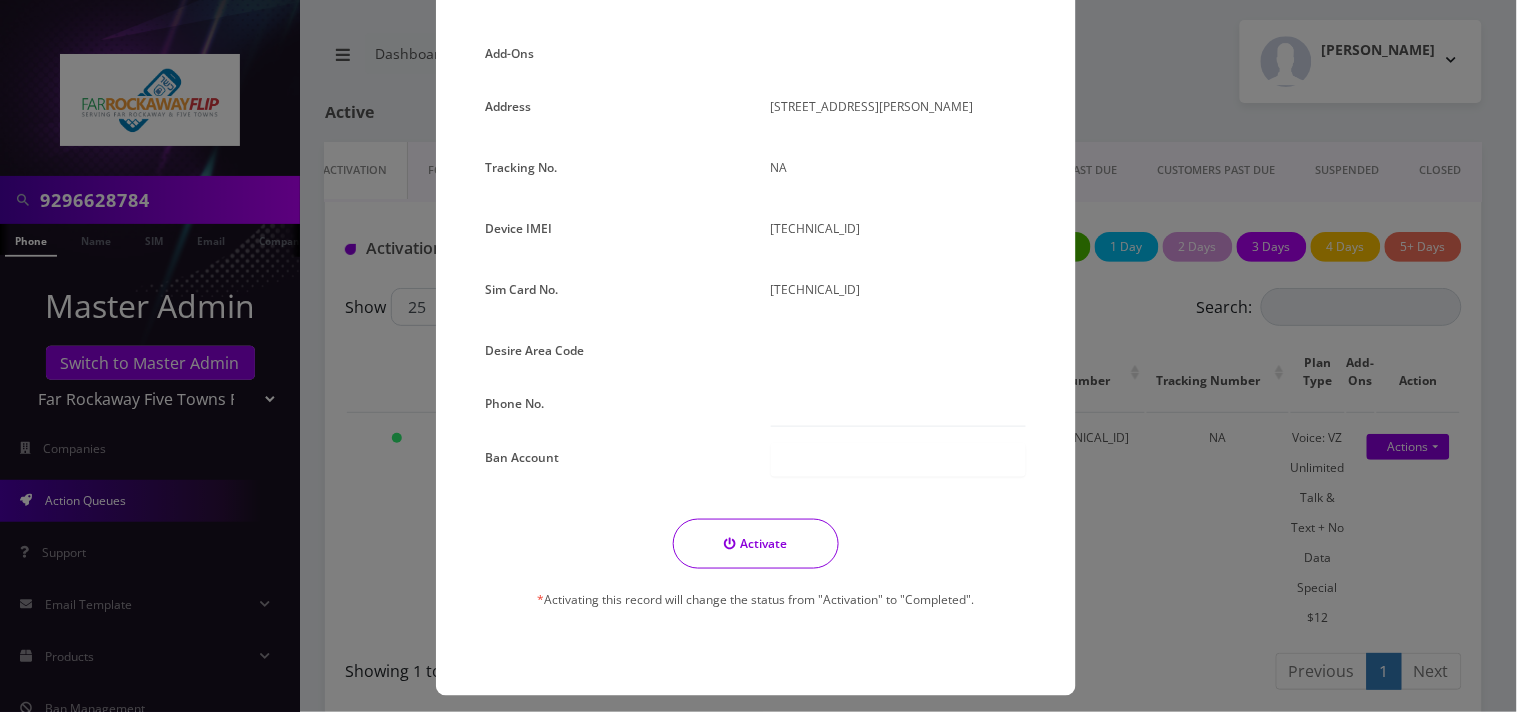 scroll, scrollTop: 352, scrollLeft: 0, axis: vertical 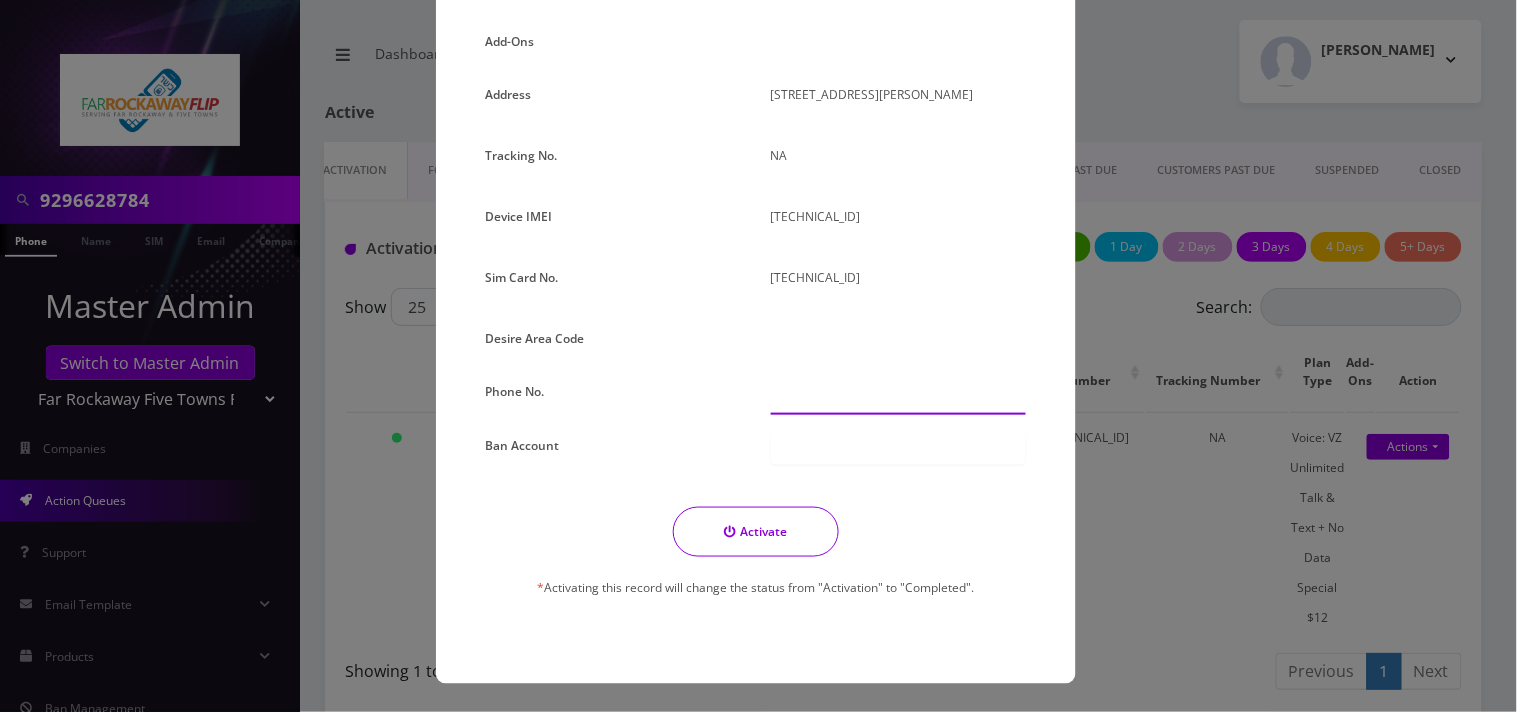 click at bounding box center [898, 396] 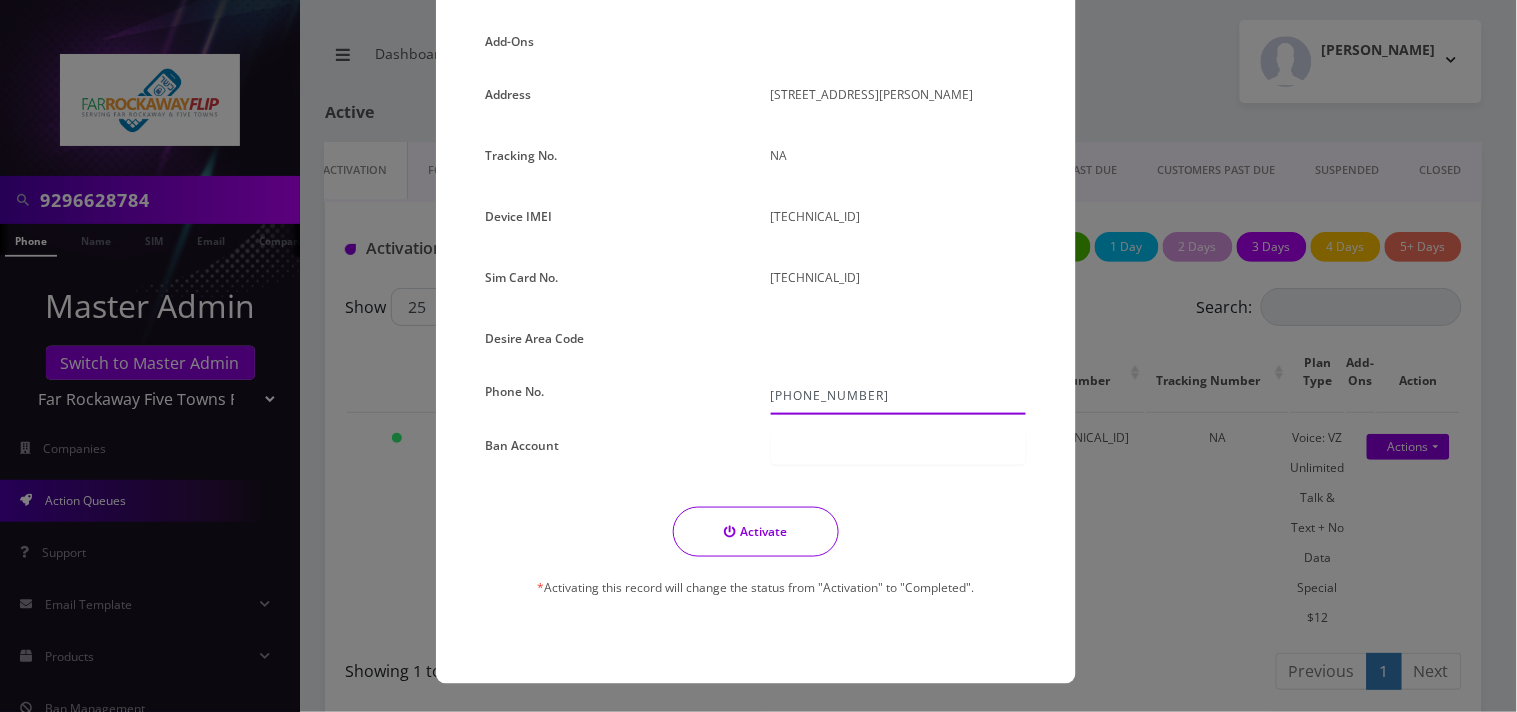 type on "929-662-8784" 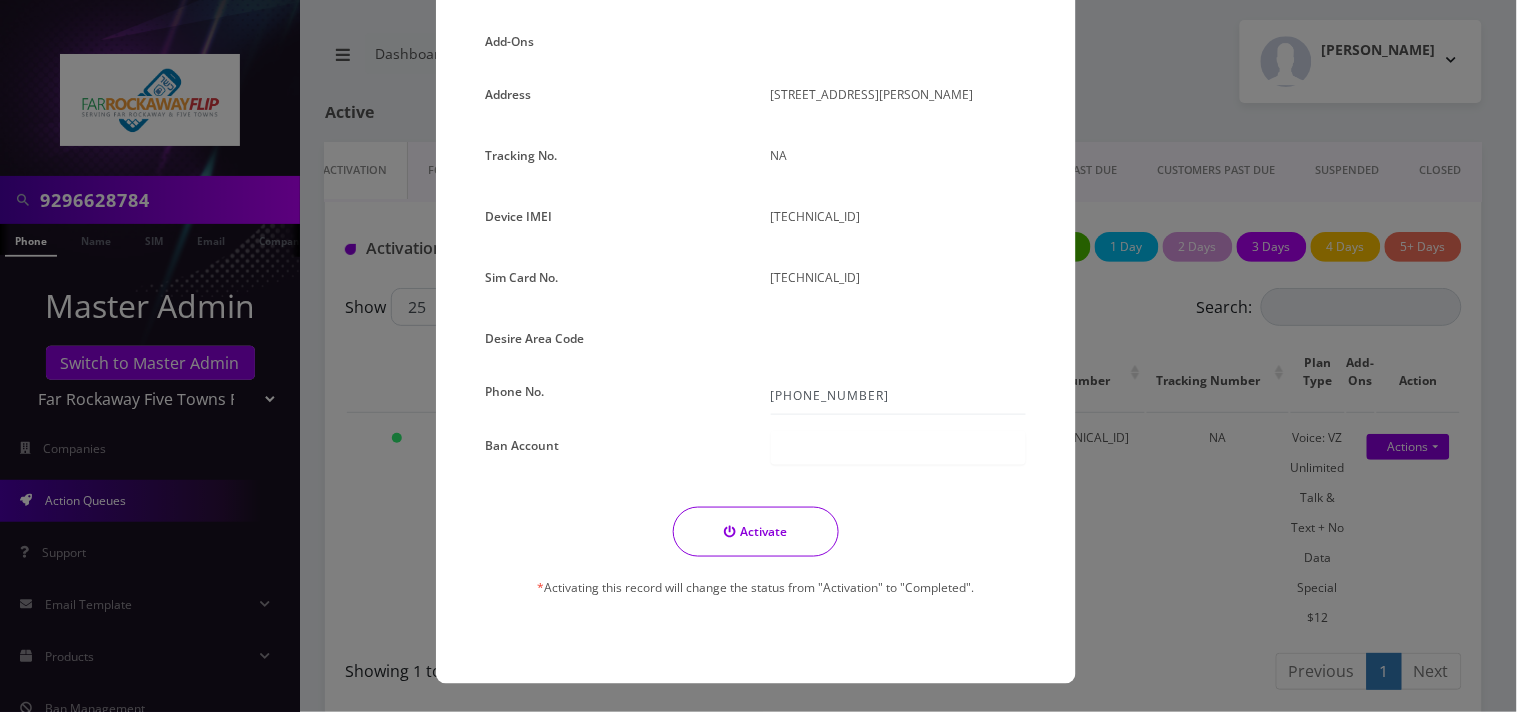 click on "Activate" at bounding box center (756, 532) 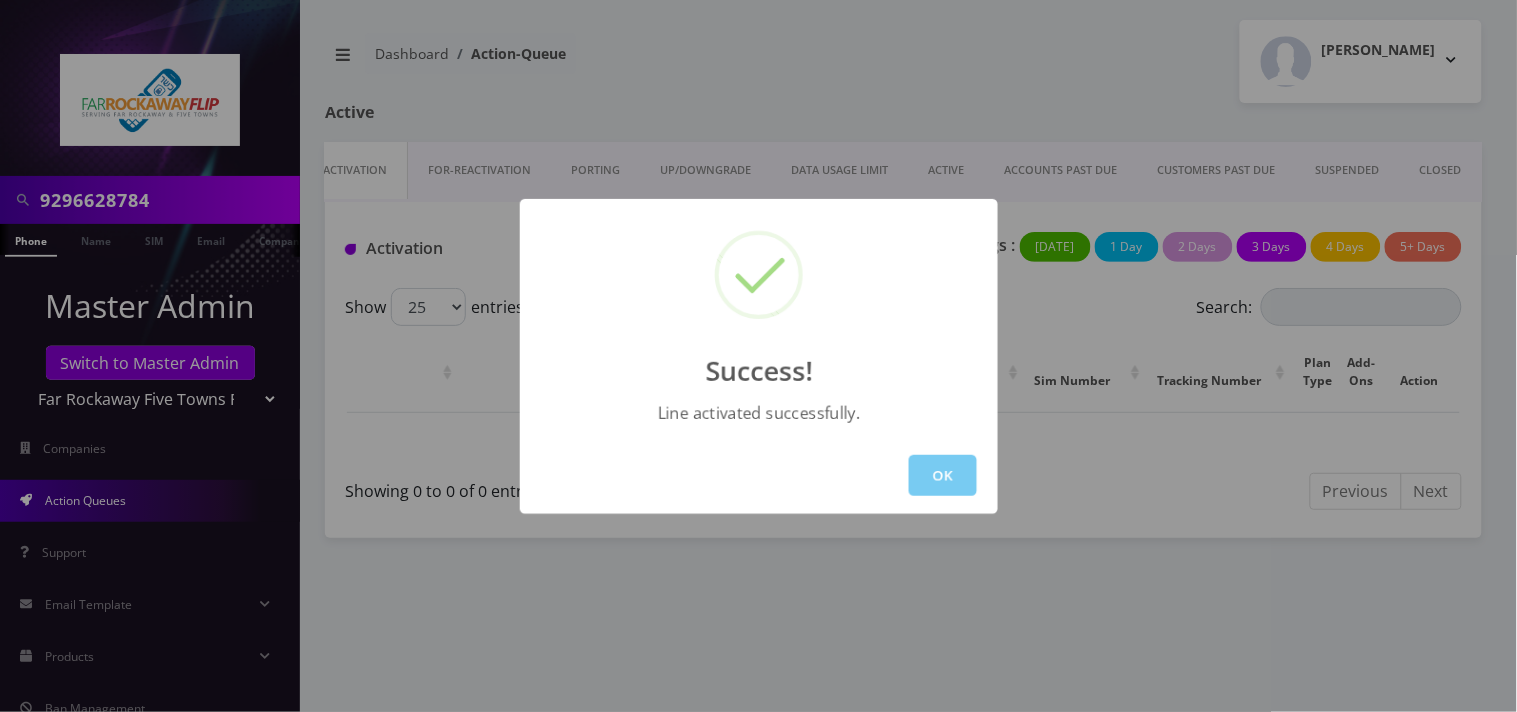 click on "OK" at bounding box center (943, 475) 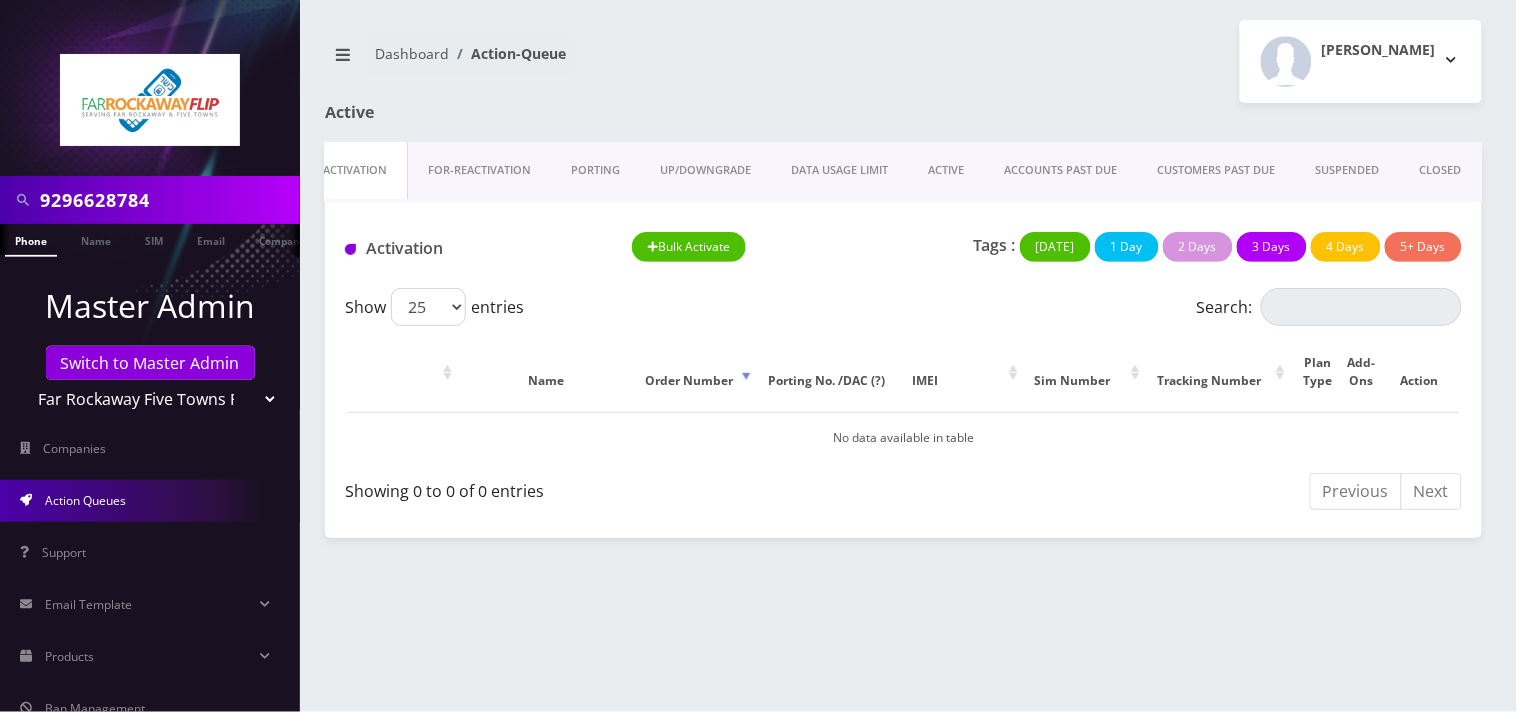 click on "9296628784" at bounding box center [167, 200] 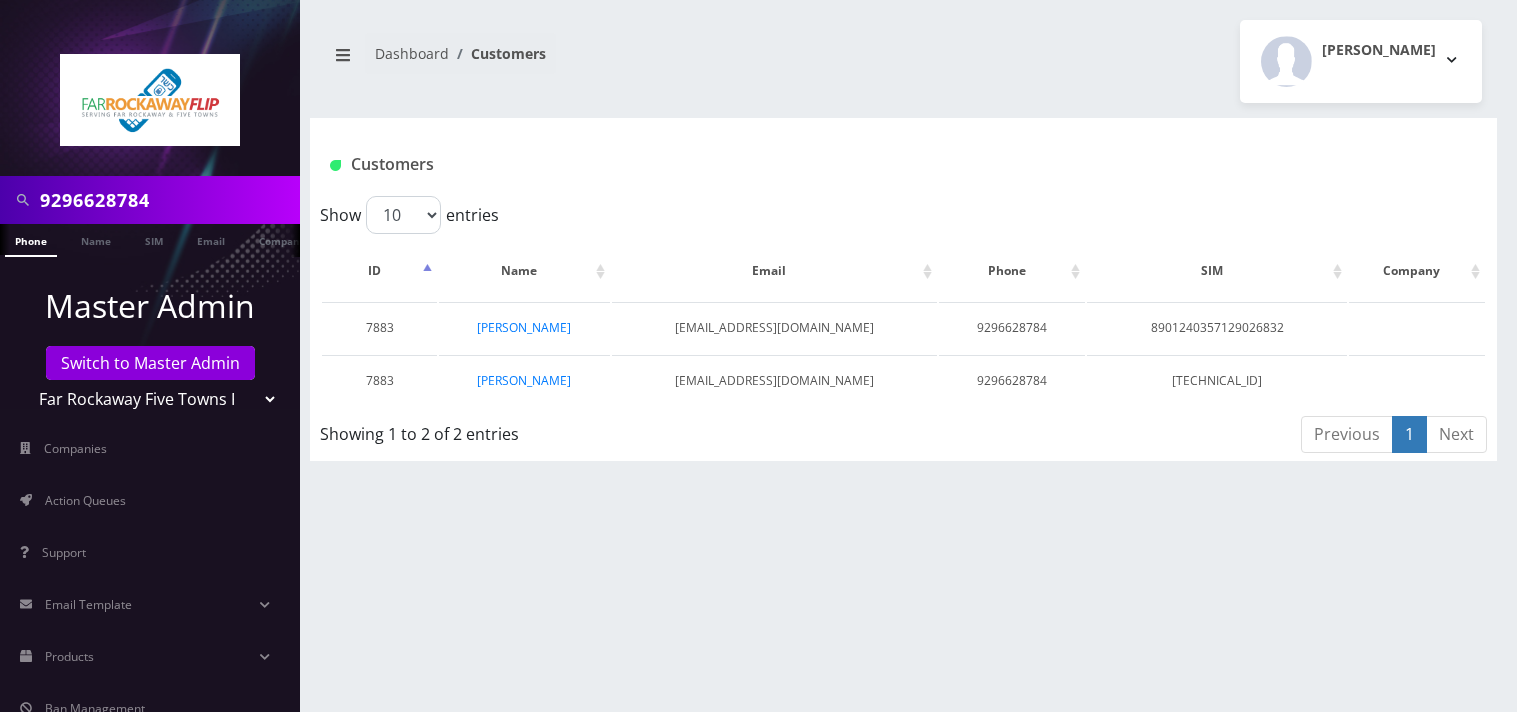 scroll, scrollTop: 0, scrollLeft: 0, axis: both 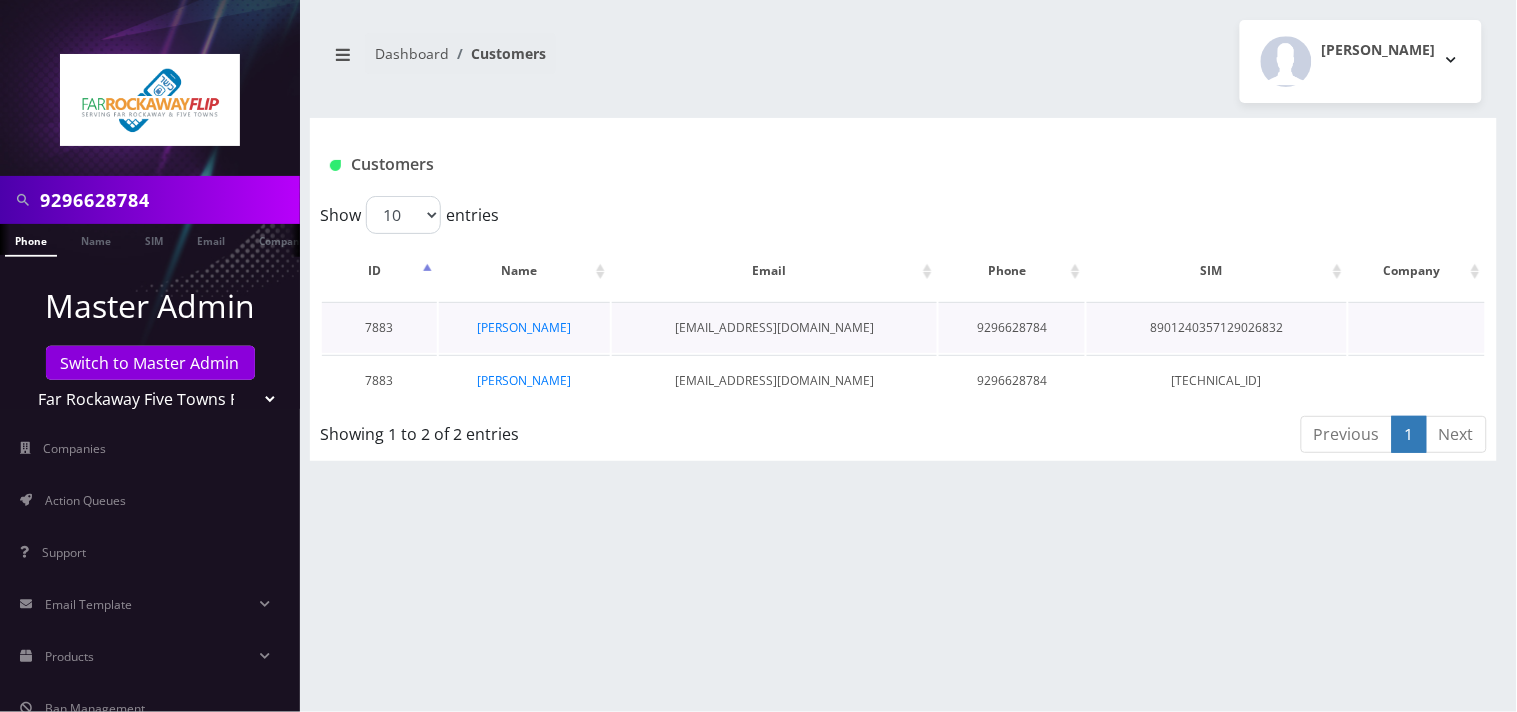 click on "[PERSON_NAME]" at bounding box center (524, 327) 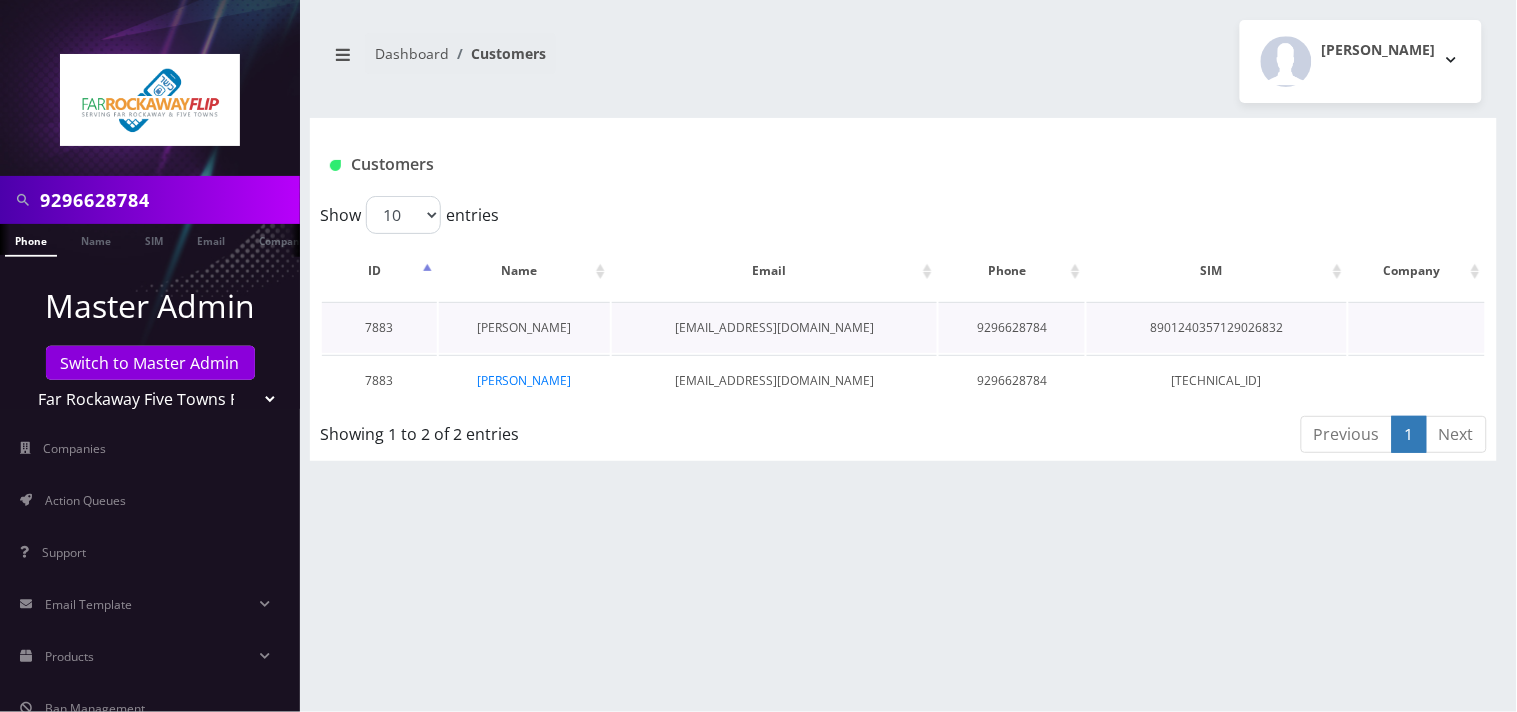 click on "[PERSON_NAME]" at bounding box center (524, 327) 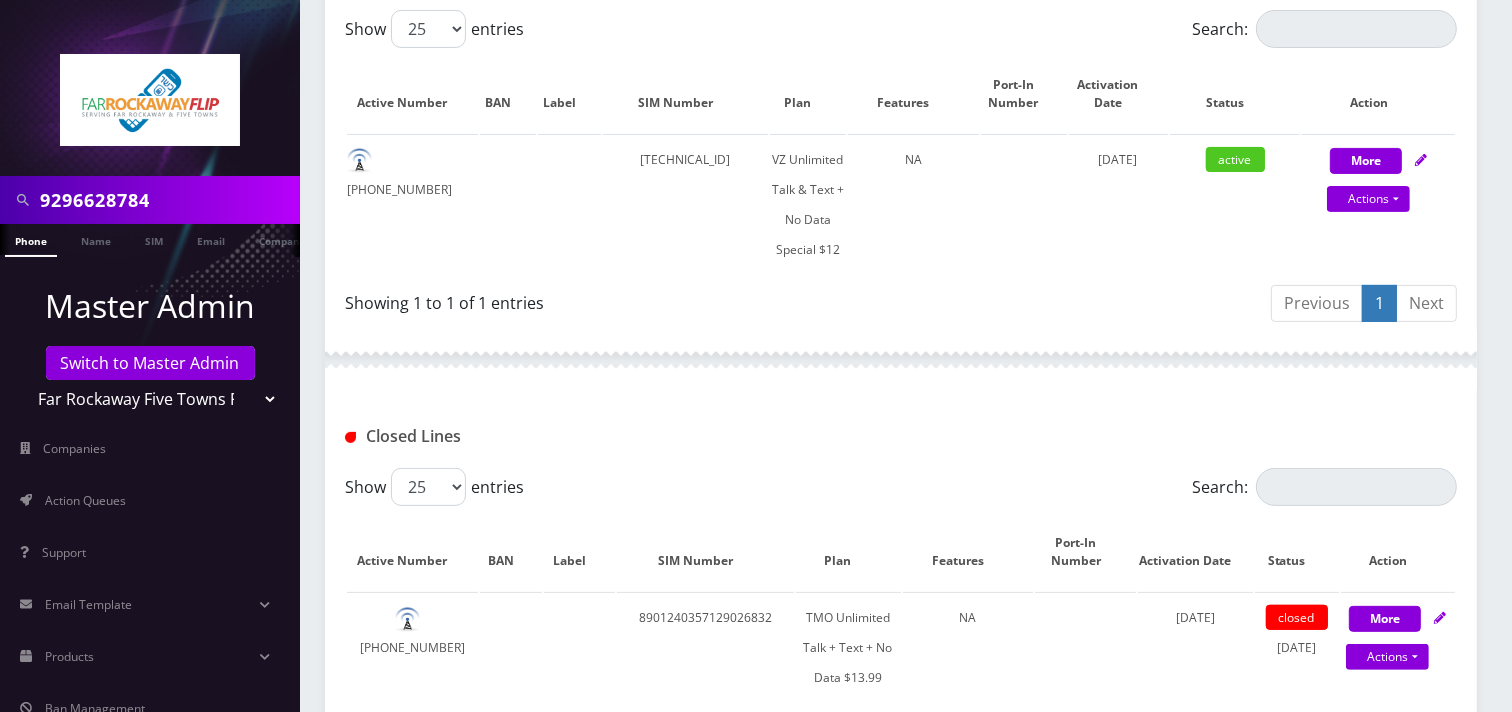scroll, scrollTop: 444, scrollLeft: 0, axis: vertical 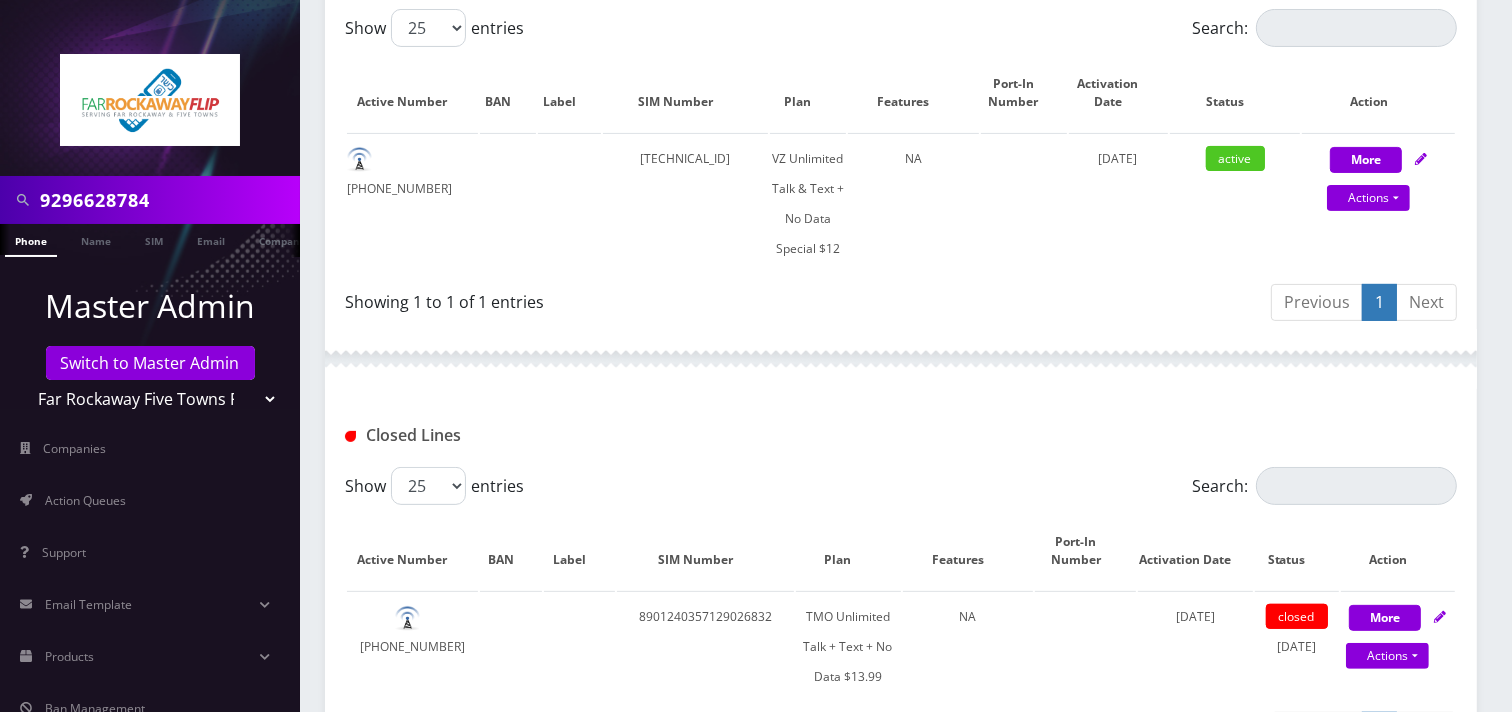 click on "Teltik Production
My Link Mobile
VennMobile
Unlimited Advanced LTE
[PERSON_NAME] Inc
DeafCell LLC
OneTouch GPS
Diamond Wireless LLC
All Choice Connect
Amcest Corp
IoT
Shluchim Assist
ConnectED Mobile
Innovative Communications
Home Away Secure
SIM Call Connecten Internet [PERSON_NAME]" at bounding box center (150, 399) 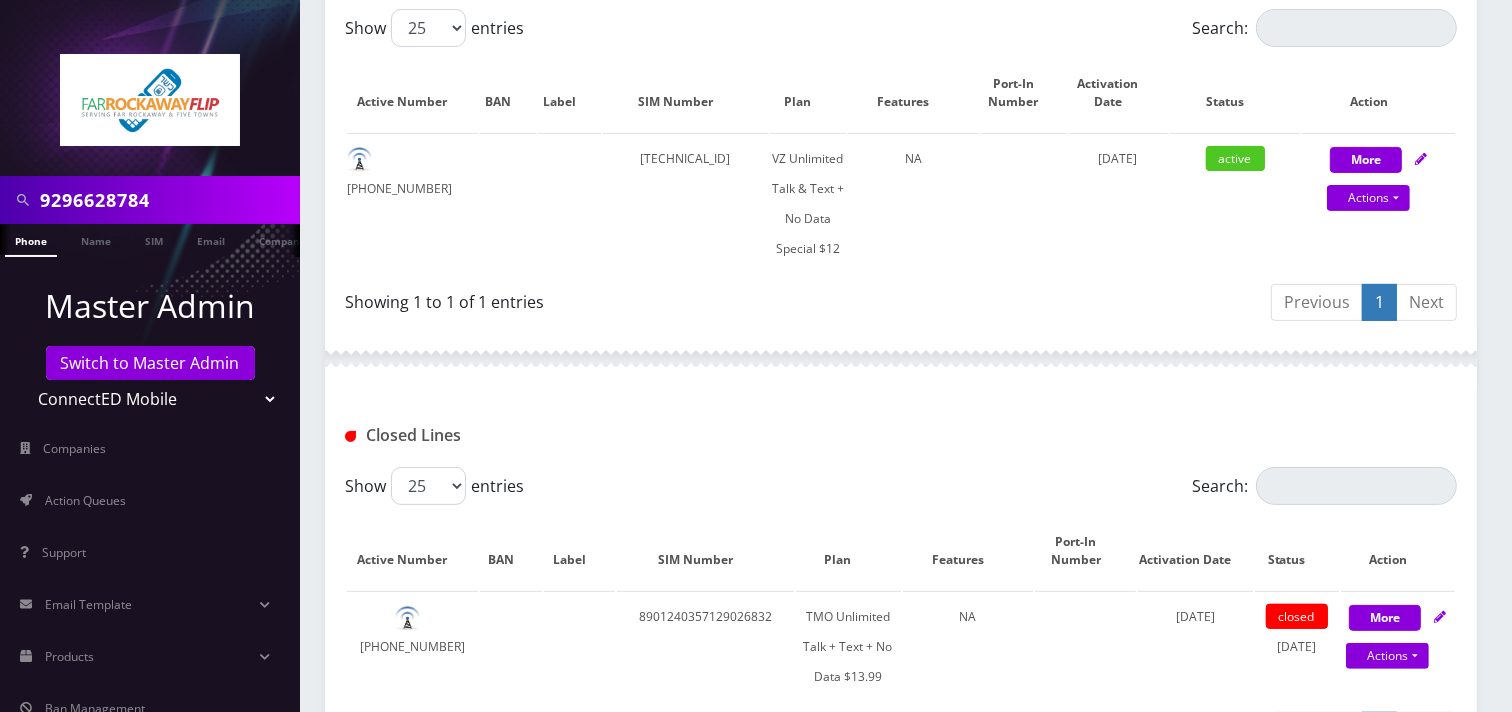 click on "Teltik Production
My Link Mobile
VennMobile
Unlimited Advanced LTE
[PERSON_NAME] Inc
DeafCell LLC
OneTouch GPS
Diamond Wireless LLC
All Choice Connect
Amcest Corp
IoT
Shluchim Assist
ConnectED Mobile
Innovative Communications
Home Away Secure
SIM Call Connecten Internet [PERSON_NAME]" at bounding box center [150, 399] 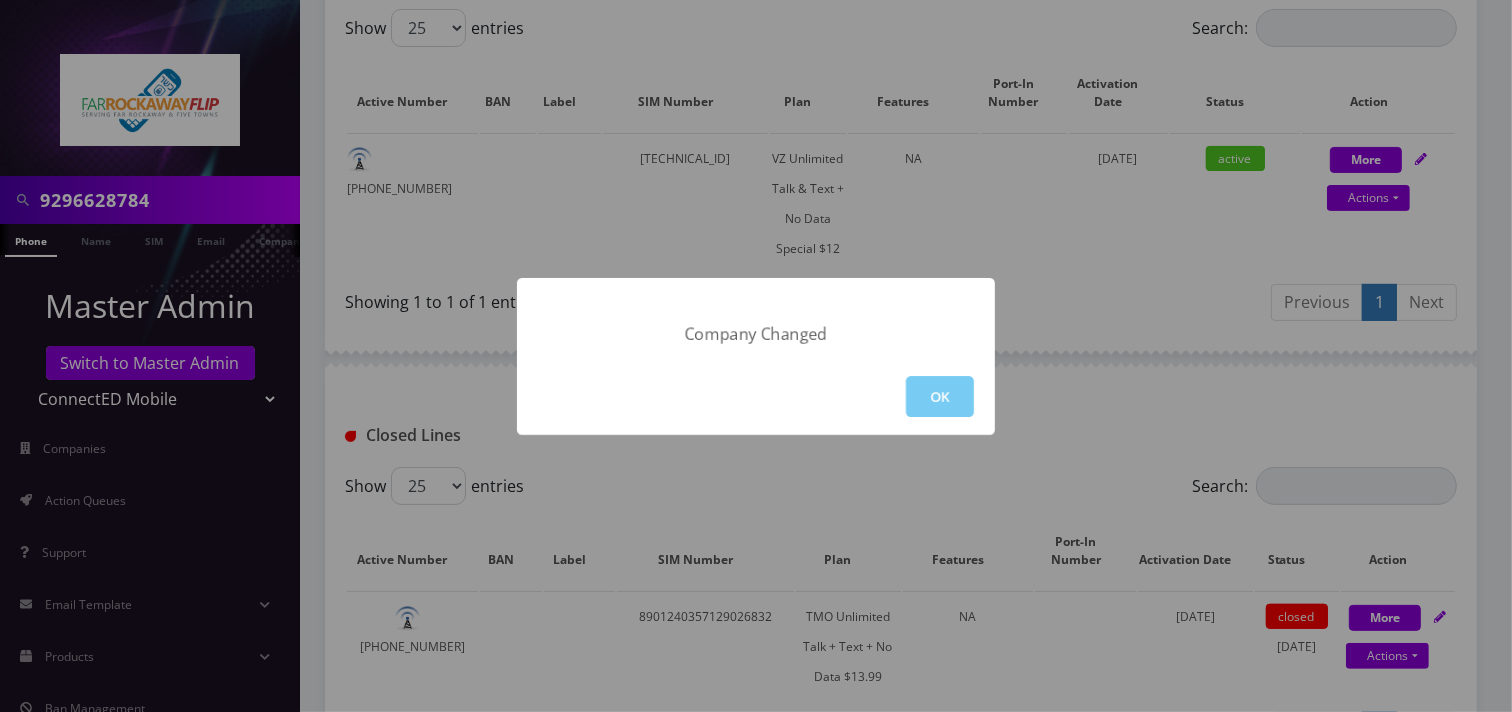 click on "OK" at bounding box center (940, 396) 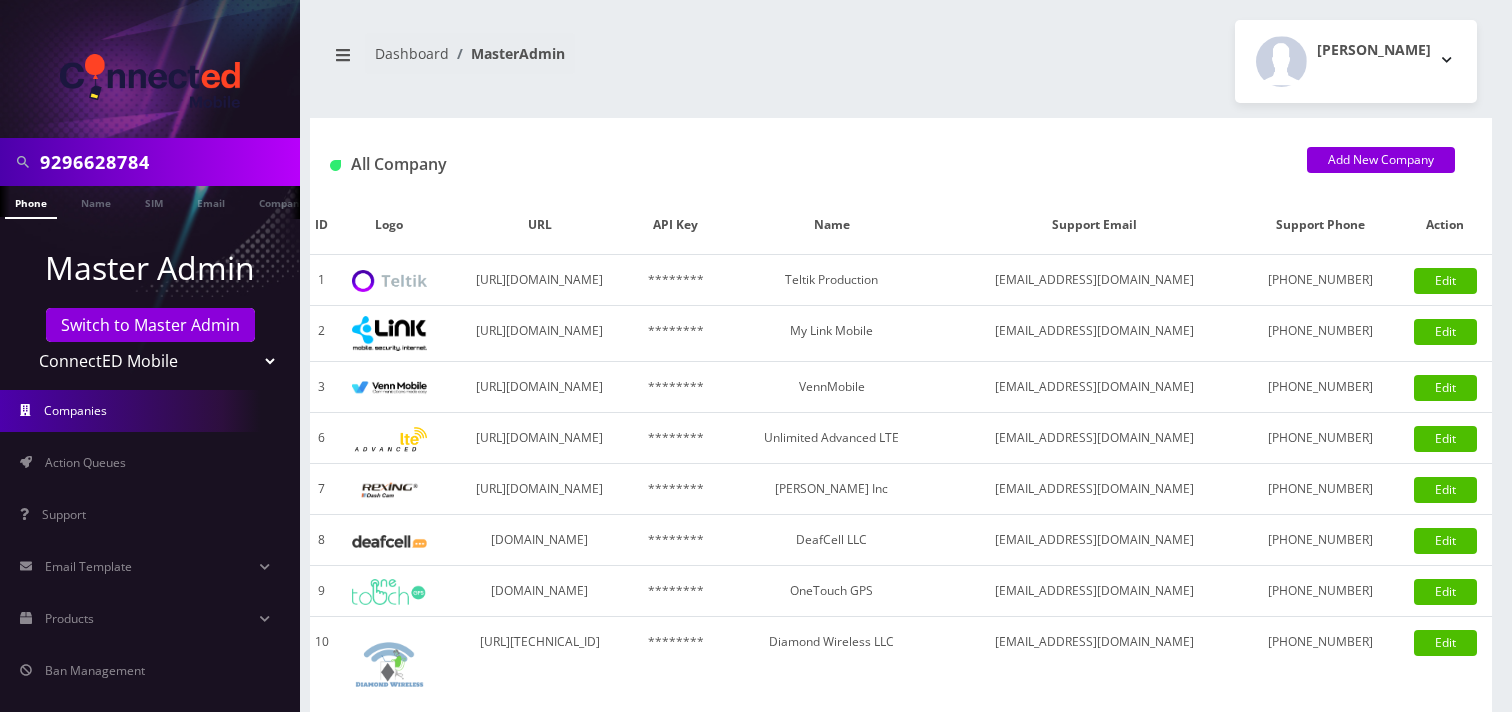 click on "9296628784" at bounding box center (167, 162) 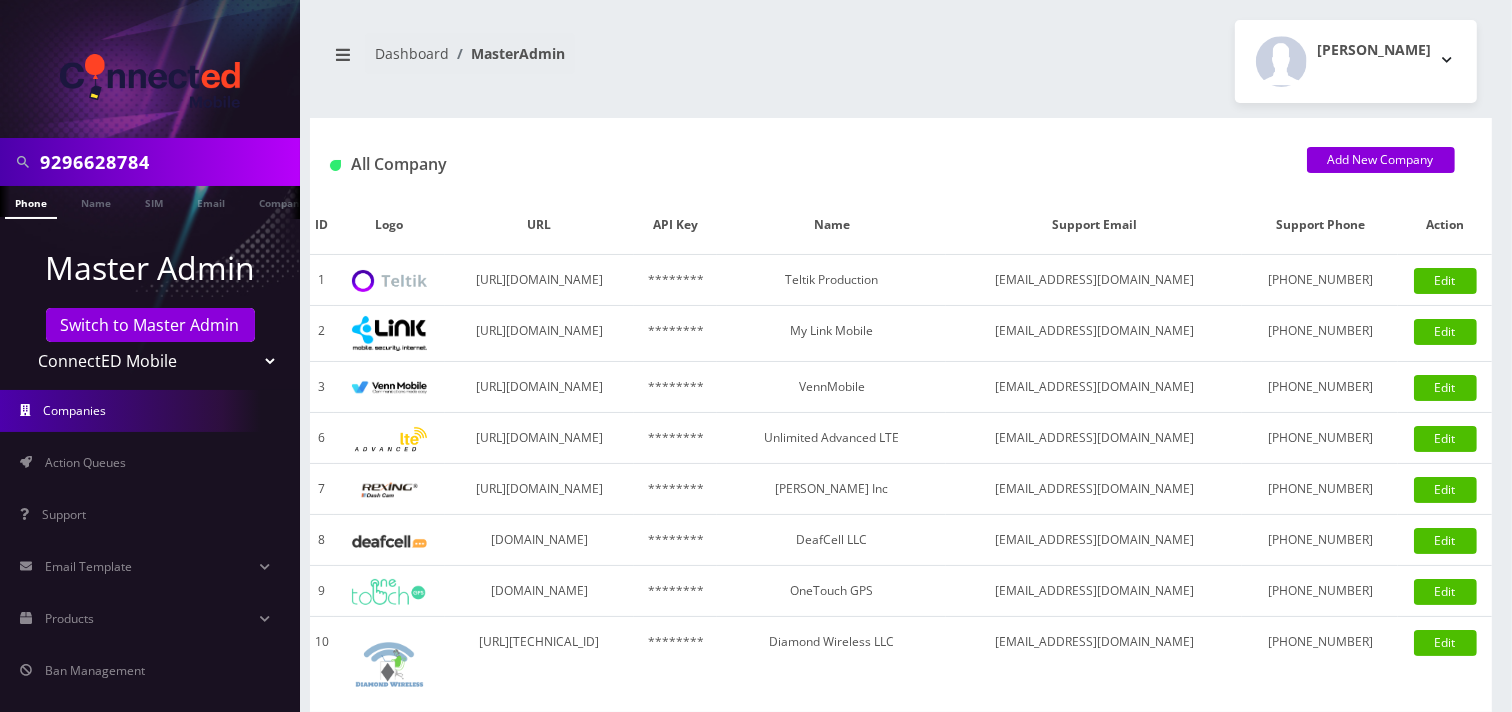 click on "9296628784" at bounding box center [167, 162] 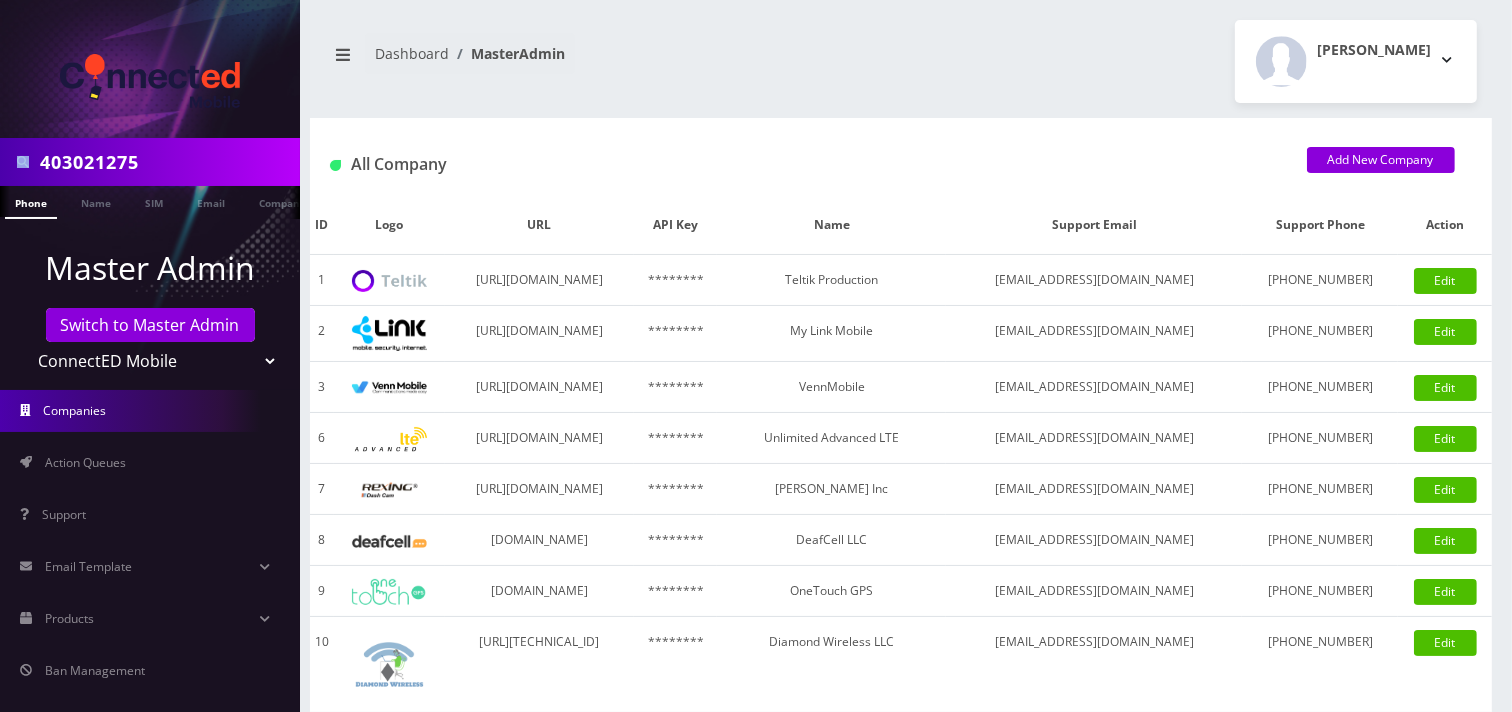 drag, startPoint x: 227, startPoint y: 137, endPoint x: 0, endPoint y: 145, distance: 227.14093 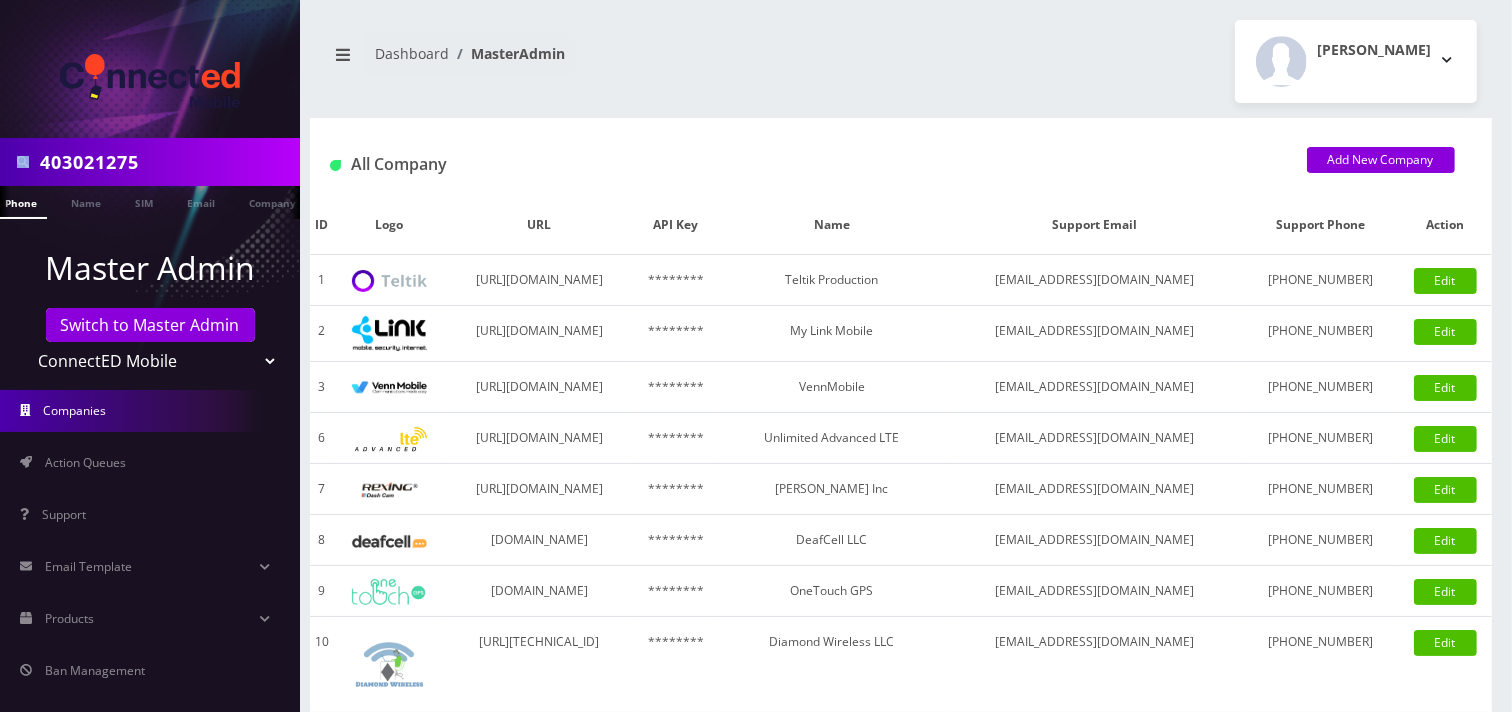 paste on "2" 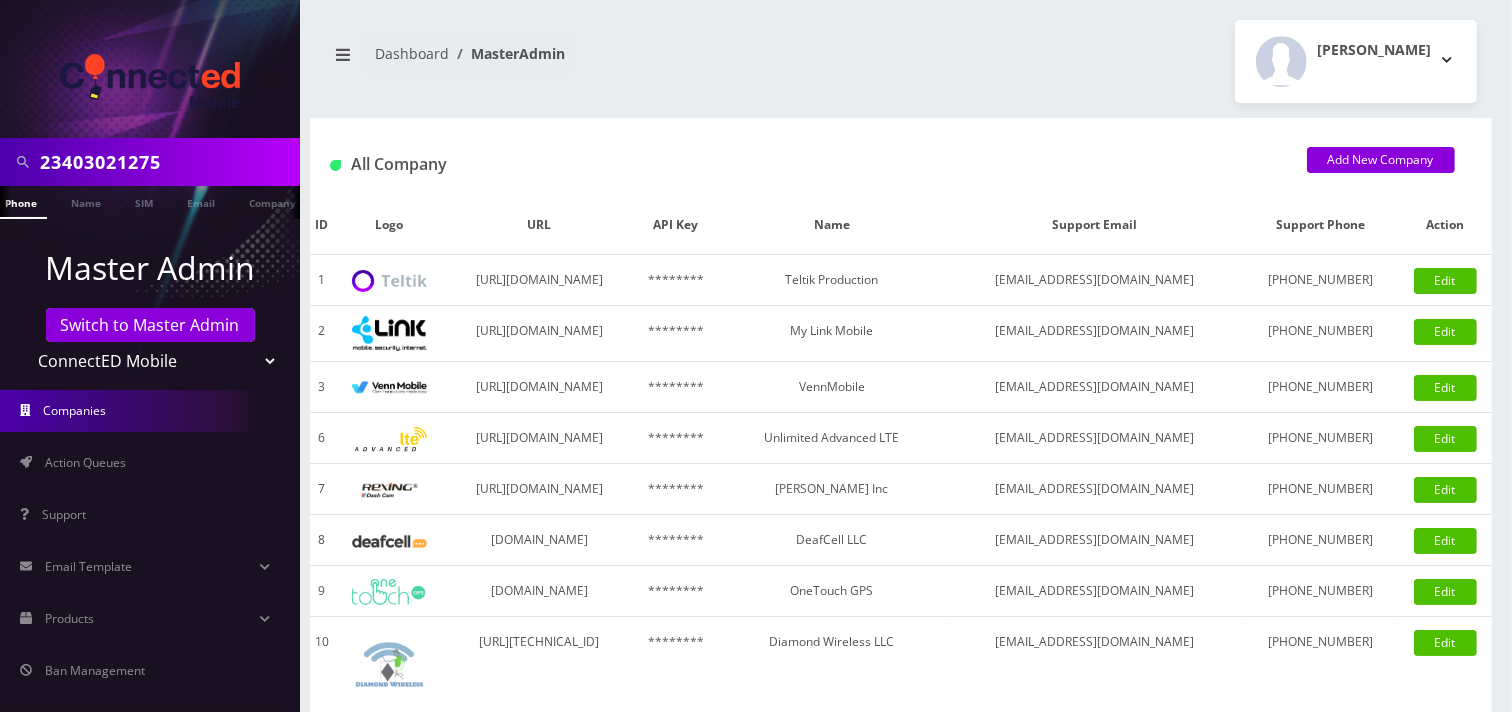 type on "23403021275" 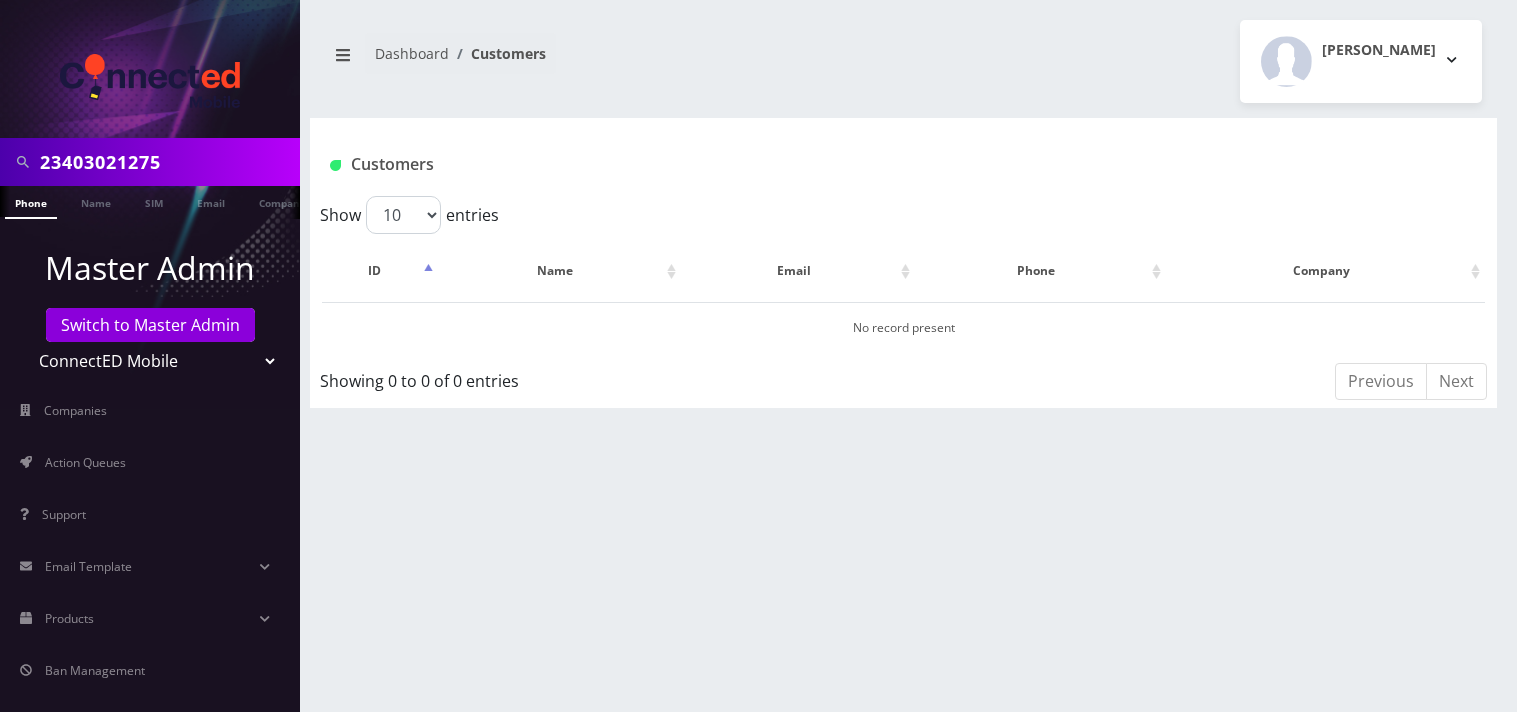 scroll, scrollTop: 0, scrollLeft: 0, axis: both 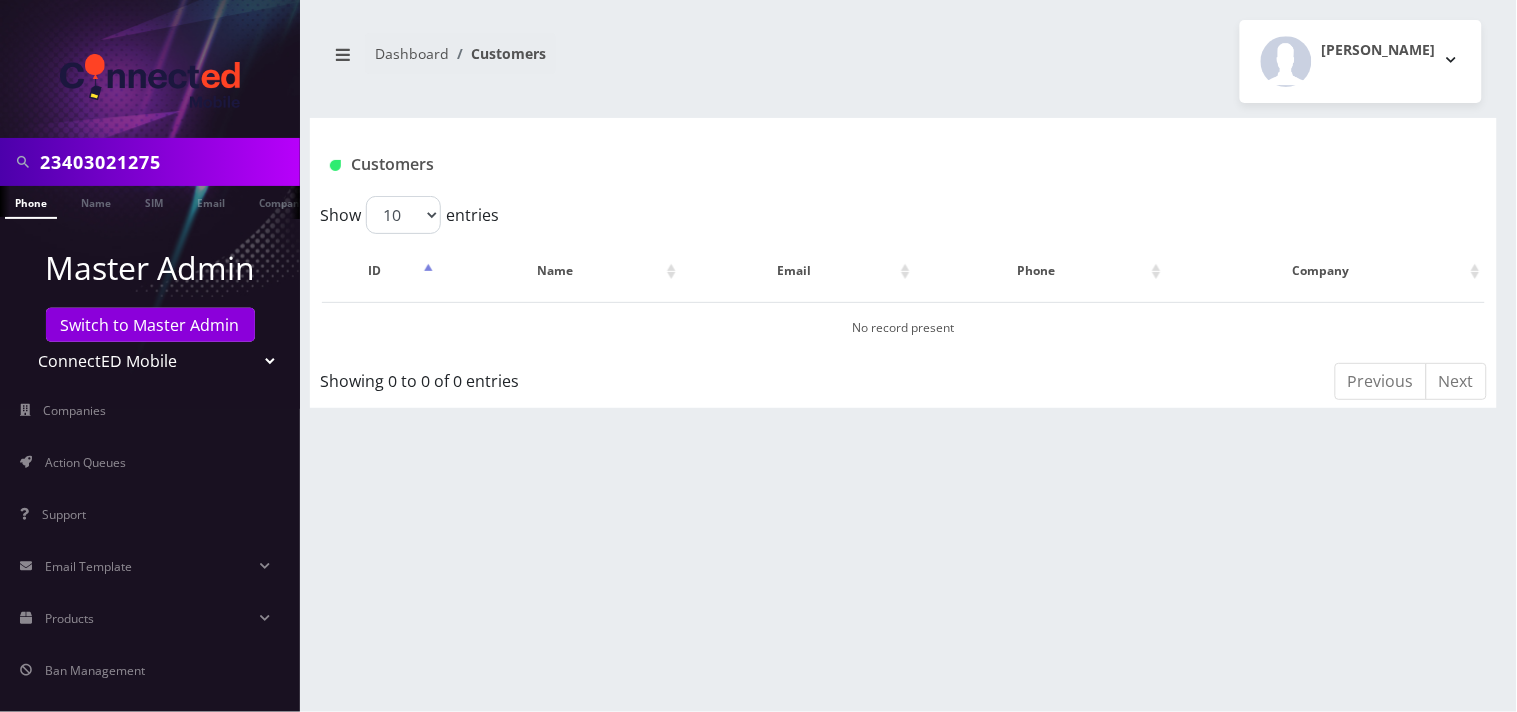 click on "23403021275" at bounding box center (167, 162) 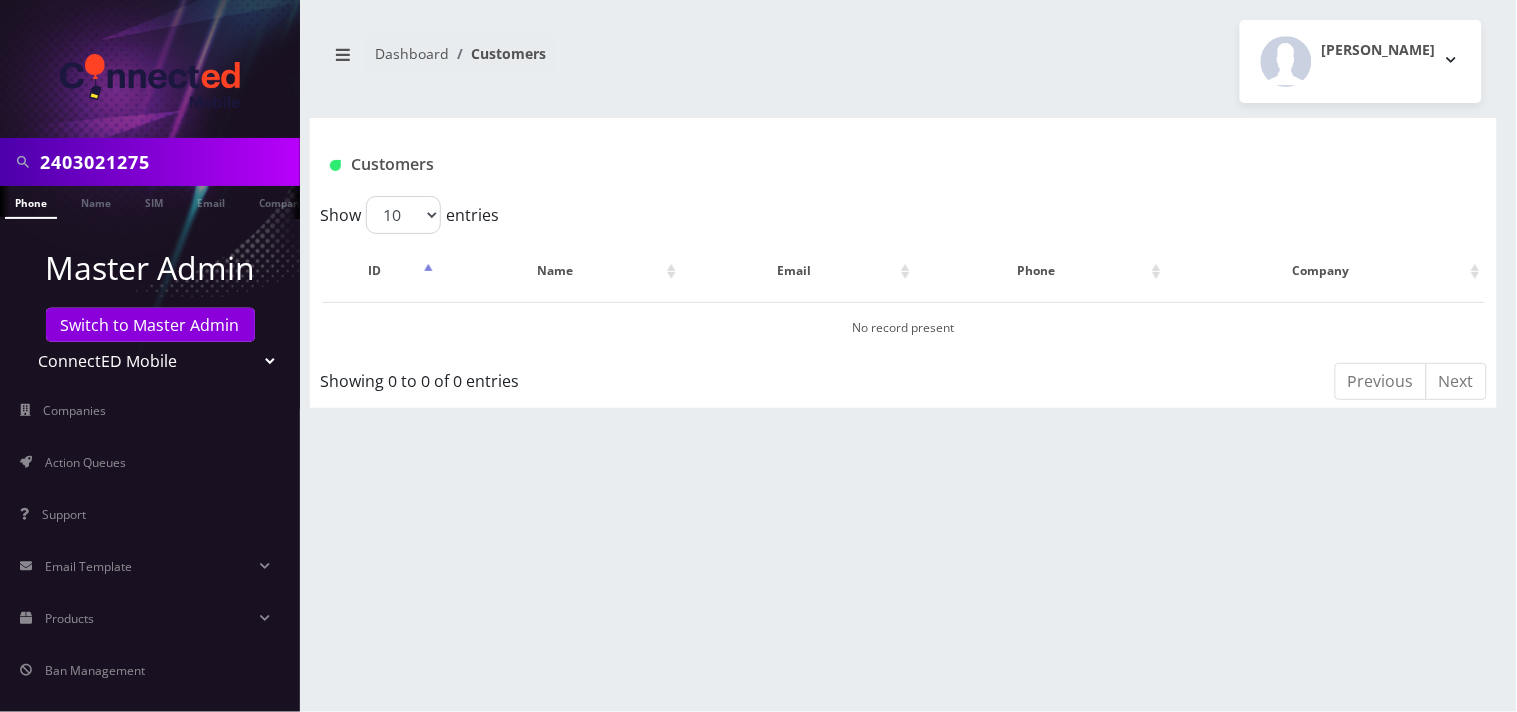 type on "2403021275" 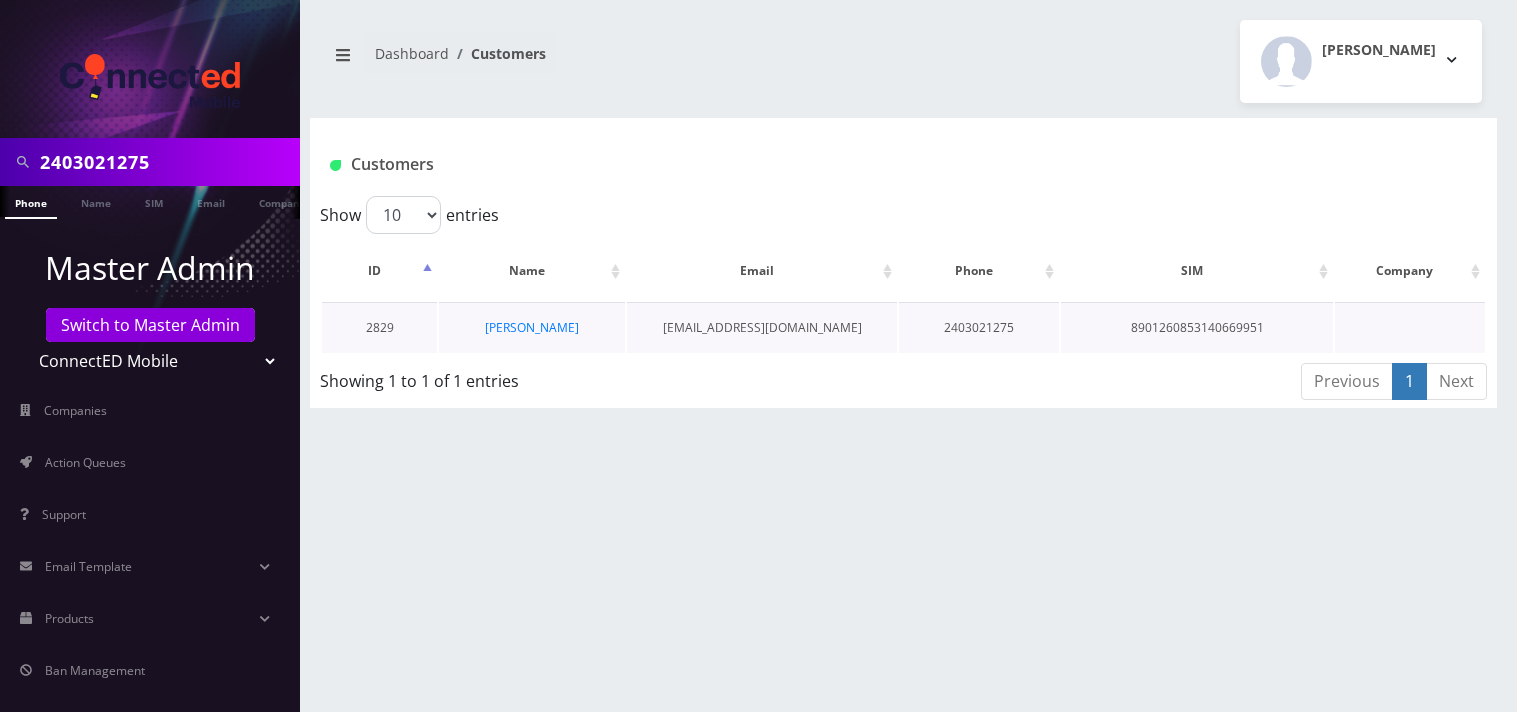 scroll, scrollTop: 0, scrollLeft: 0, axis: both 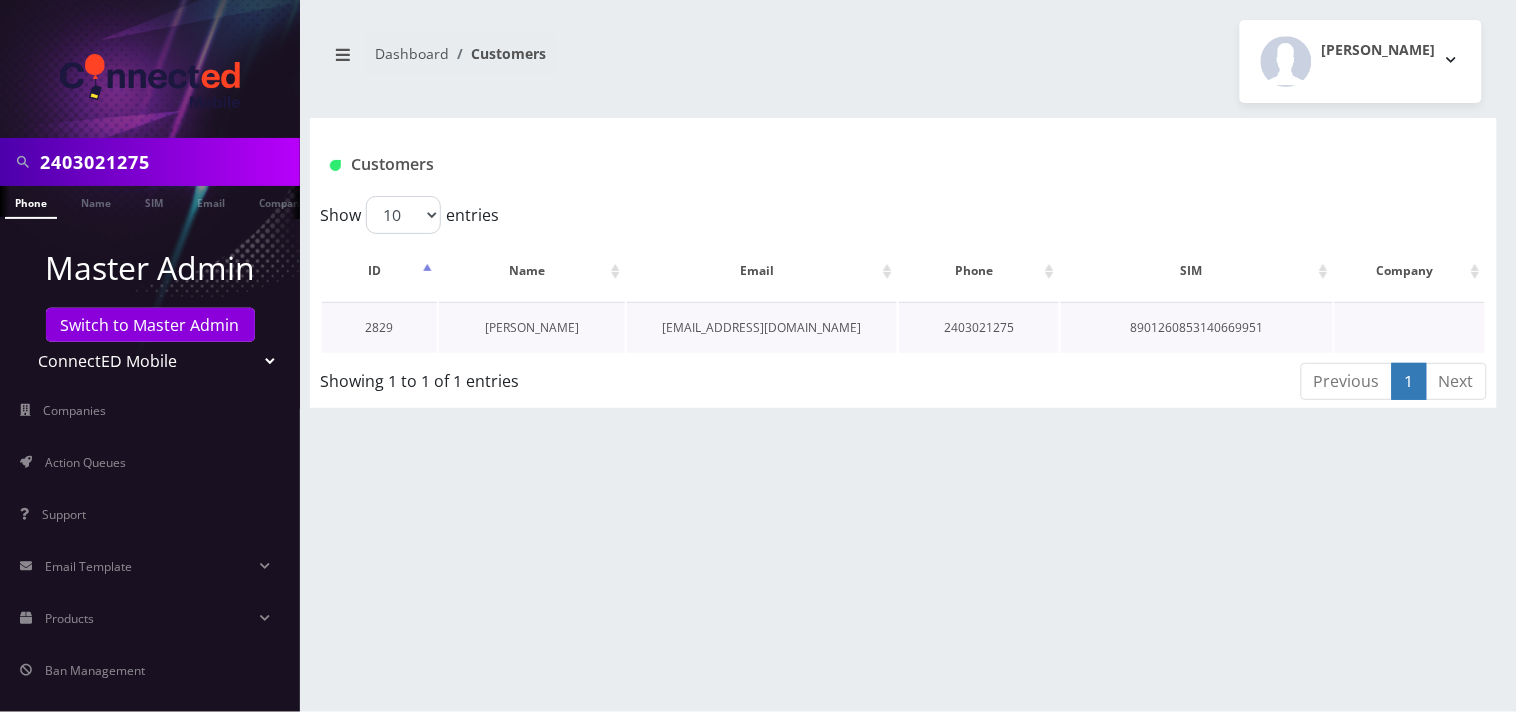 click on "[PERSON_NAME]" at bounding box center (532, 327) 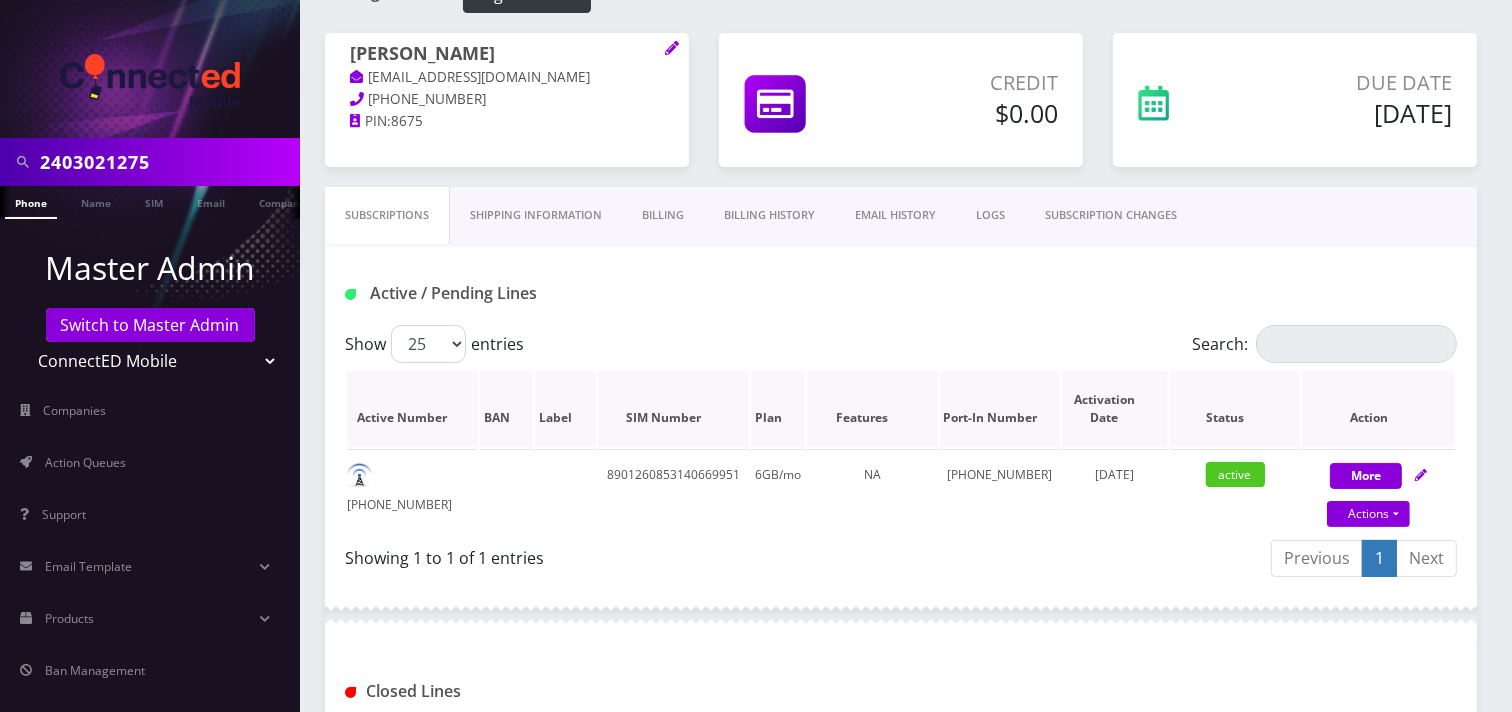 scroll, scrollTop: 126, scrollLeft: 0, axis: vertical 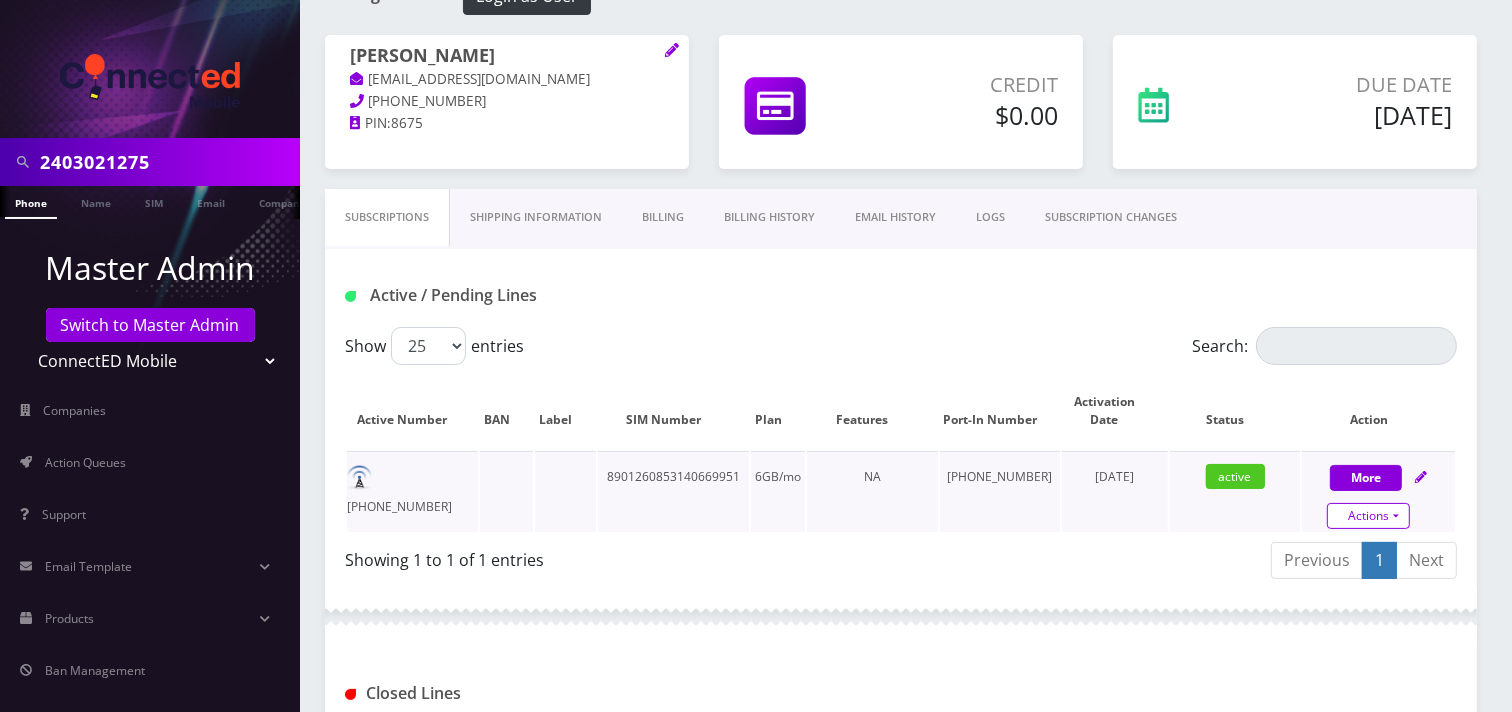 click on "Actions" at bounding box center (1368, 516) 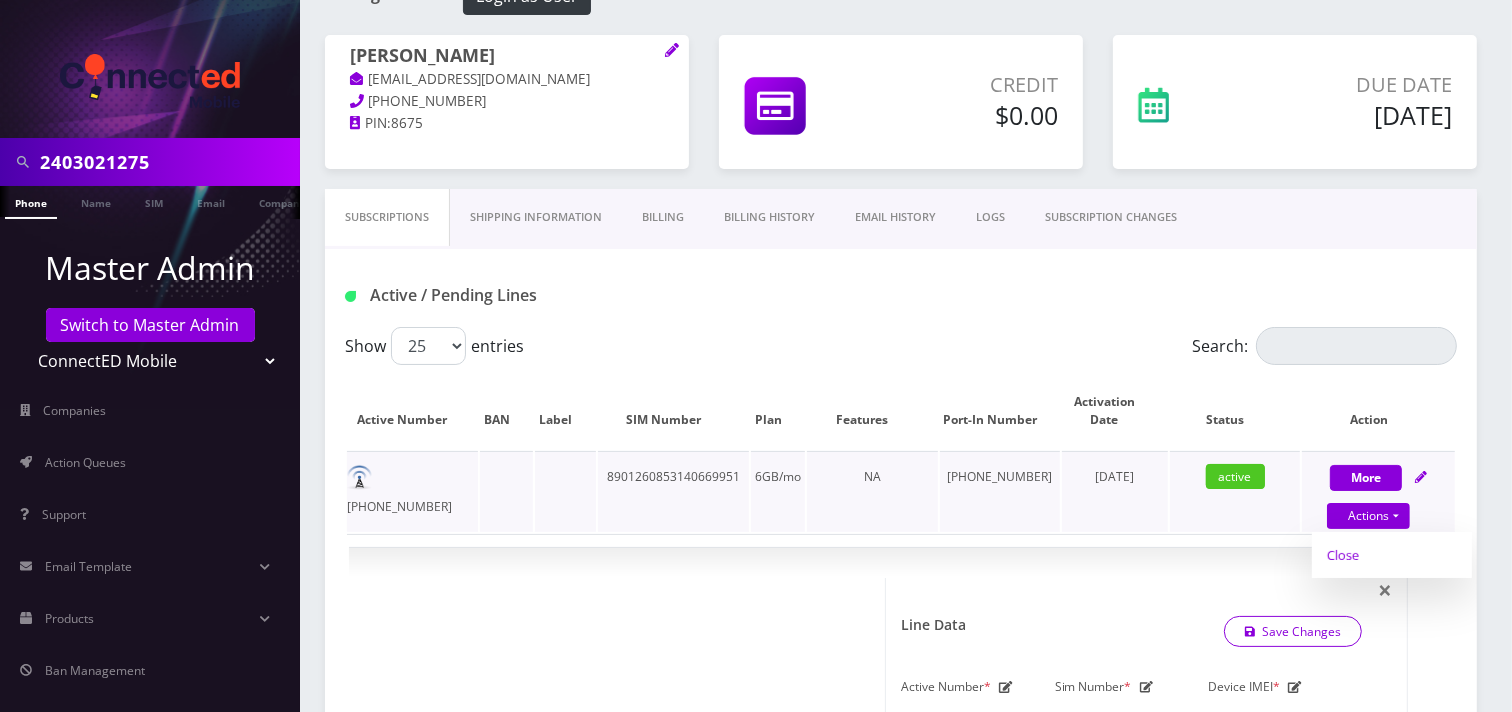 click on "Close" at bounding box center [1392, 555] 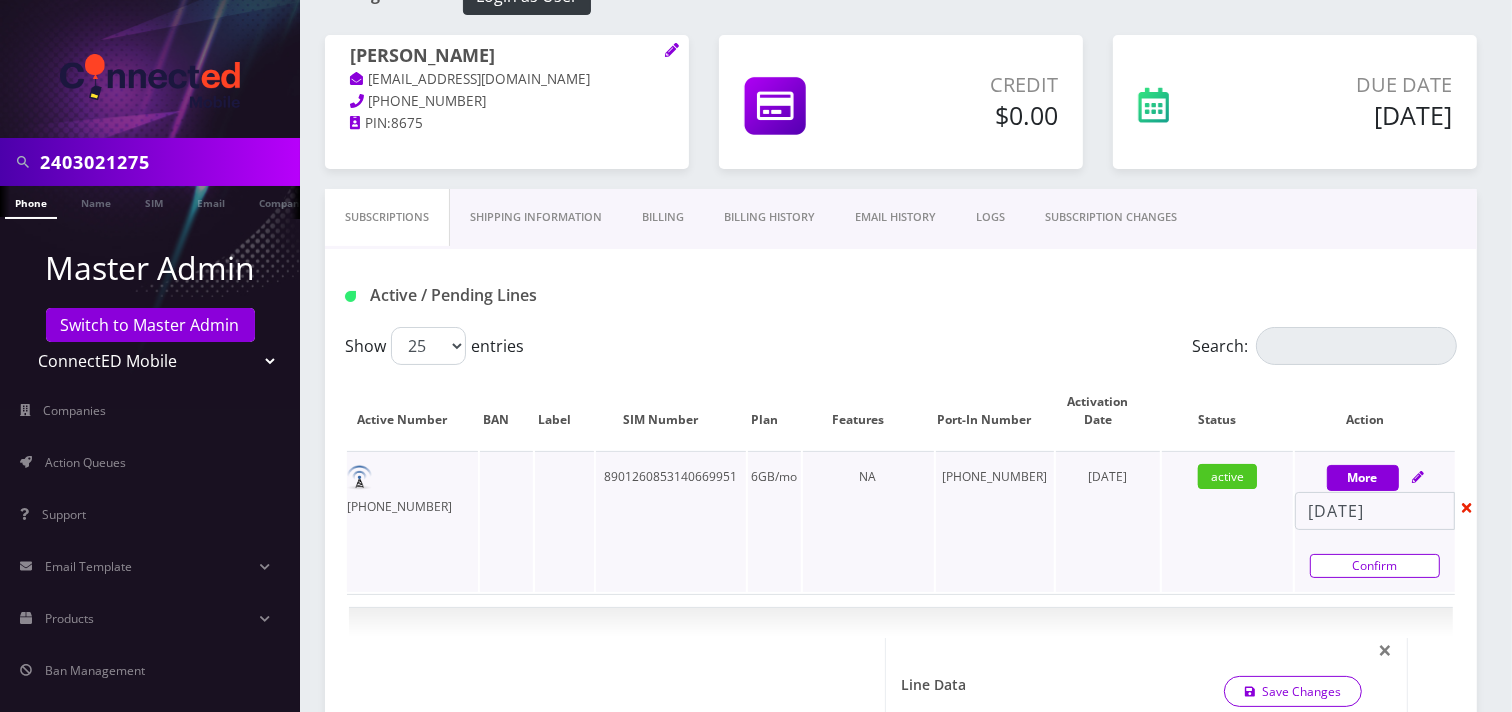 click on "Confirm" at bounding box center [1375, 566] 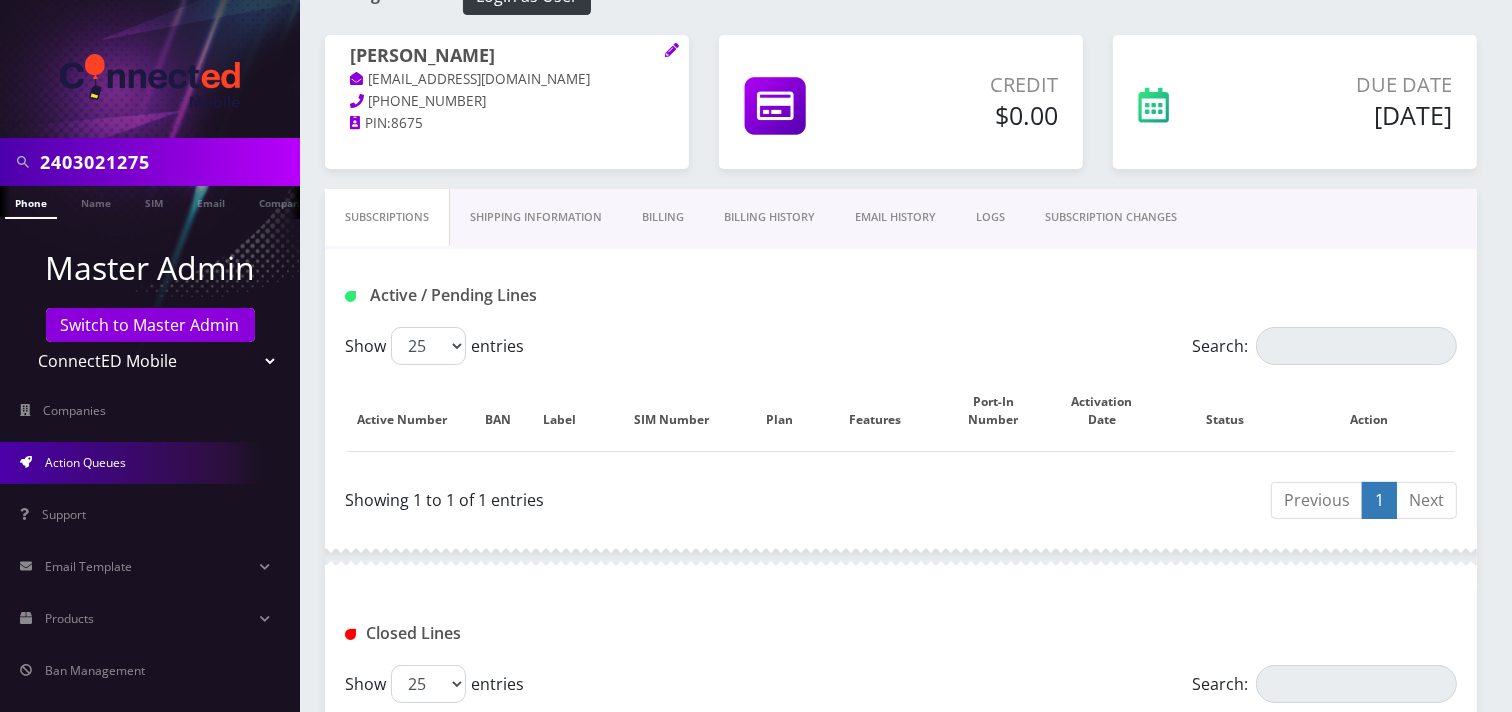 click on "Action Queues" at bounding box center (85, 462) 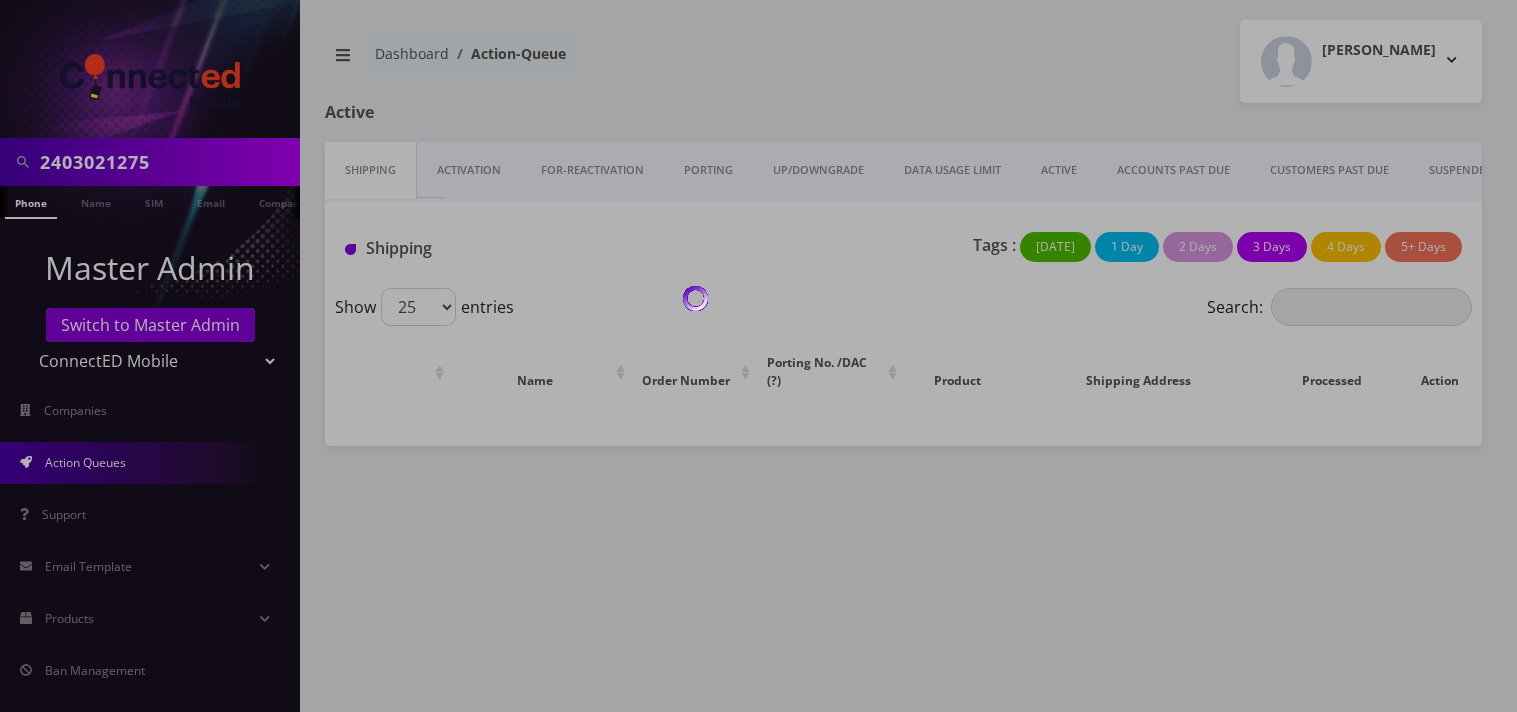 scroll, scrollTop: 0, scrollLeft: 0, axis: both 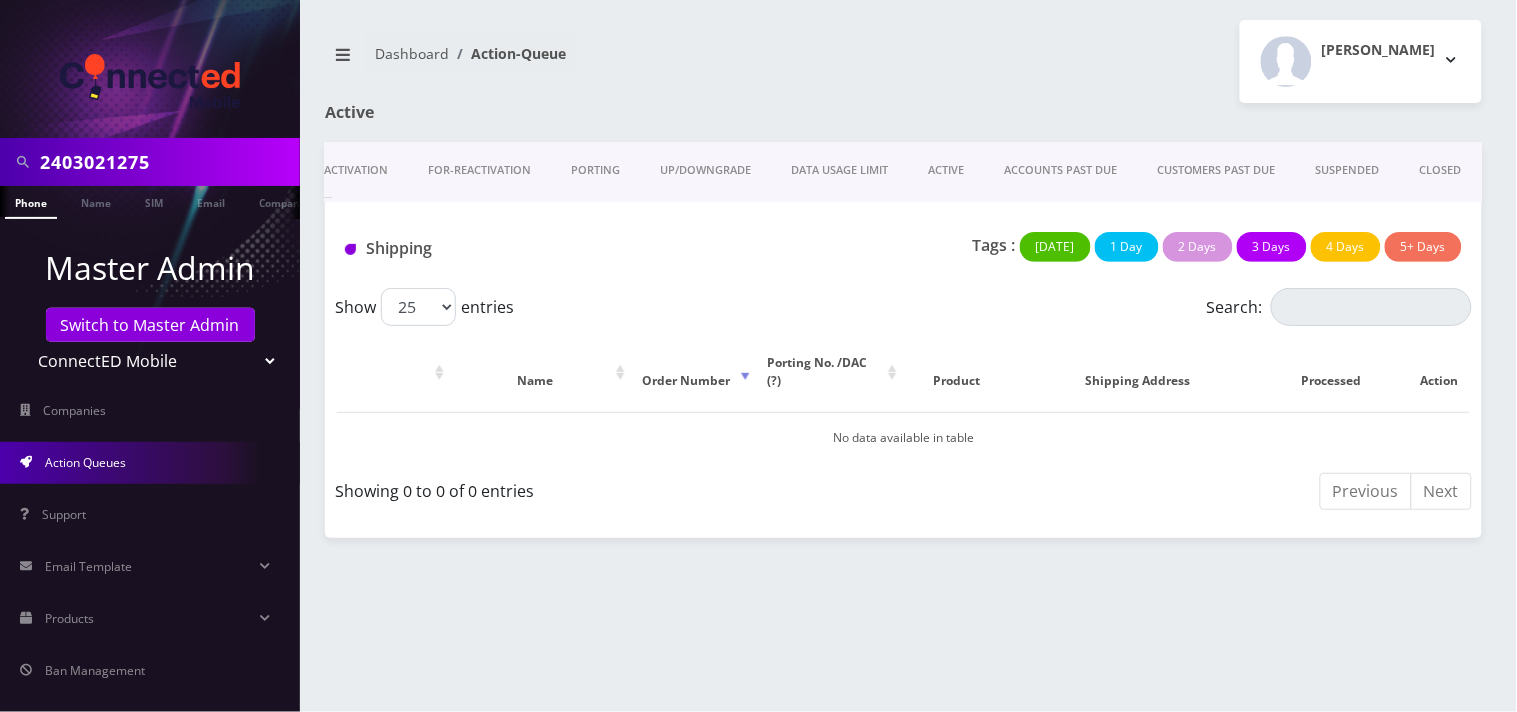 click on "CLOSED" at bounding box center (1441, 170) 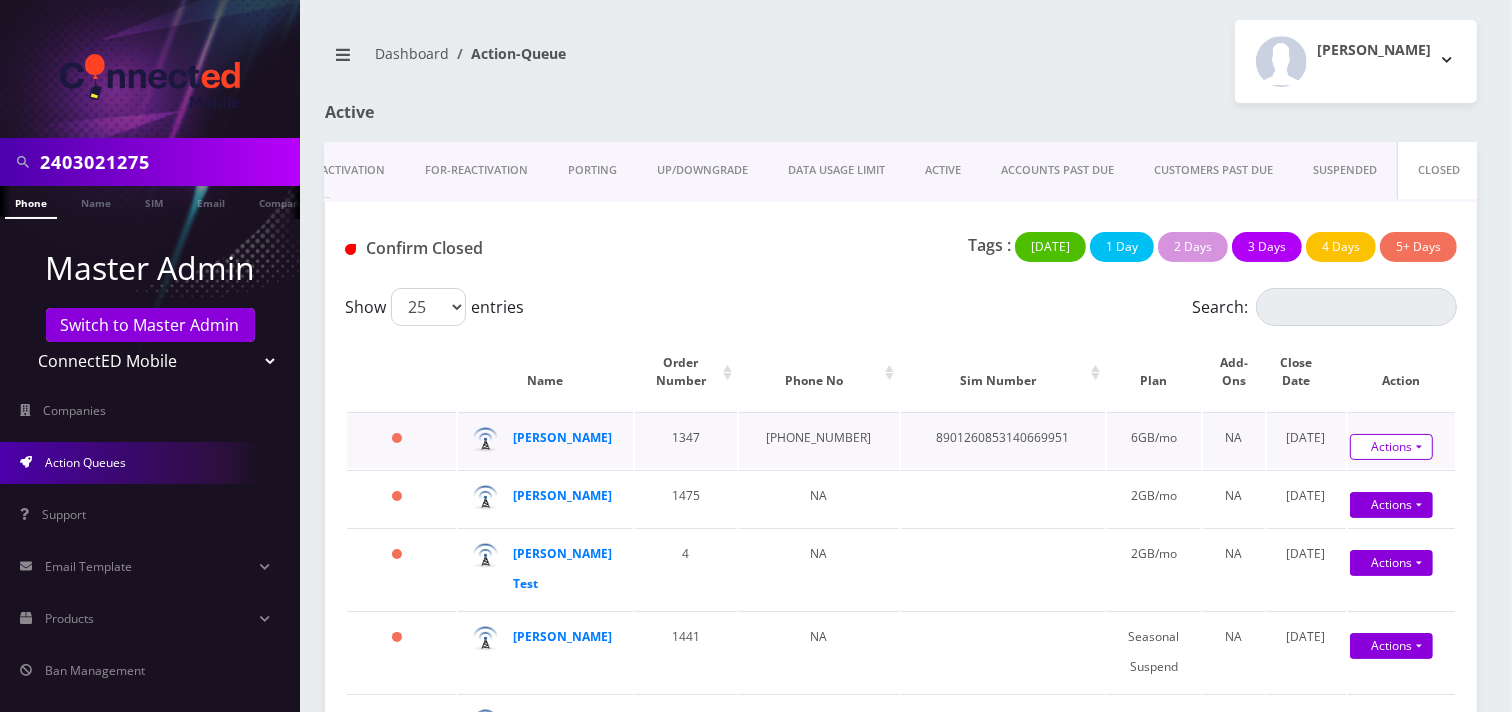 click on "Actions" at bounding box center [1391, 447] 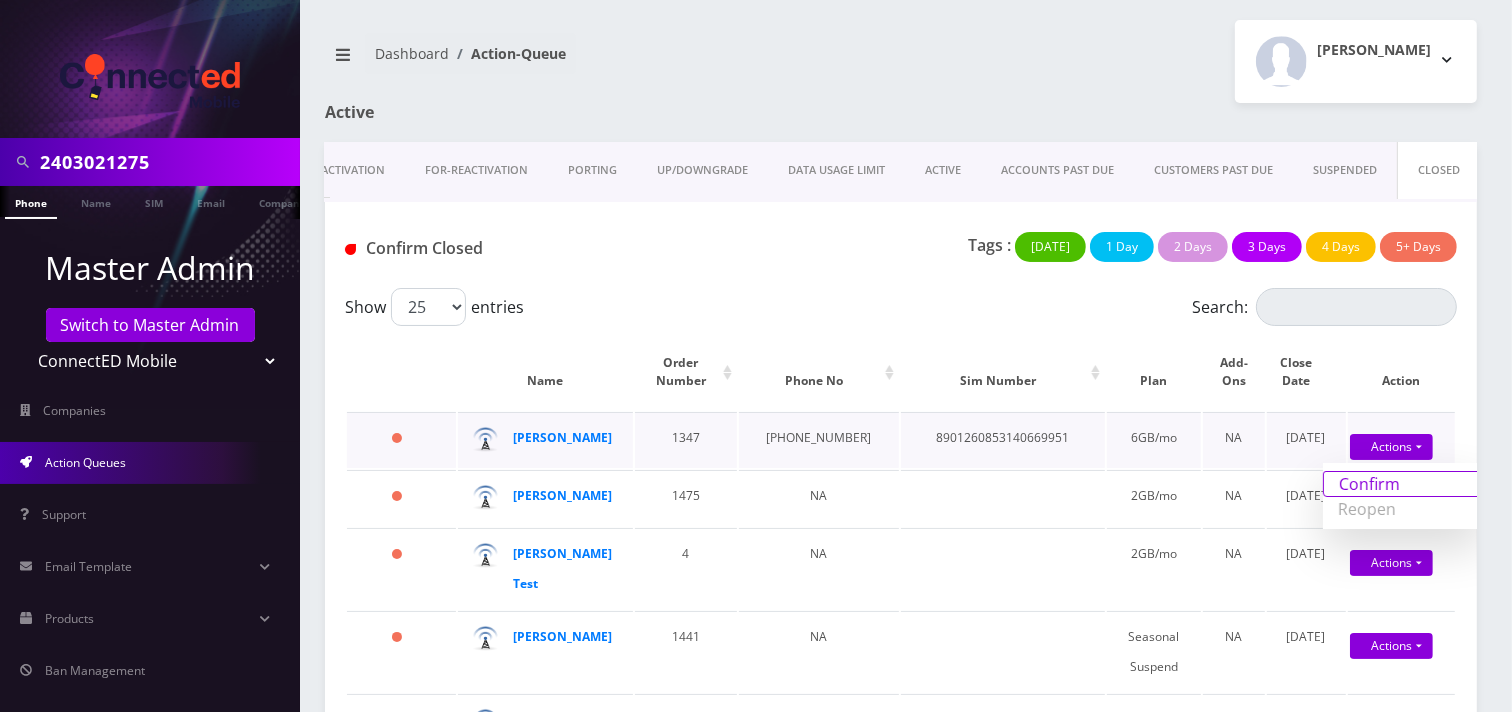 click on "Confirm" at bounding box center (1403, 484) 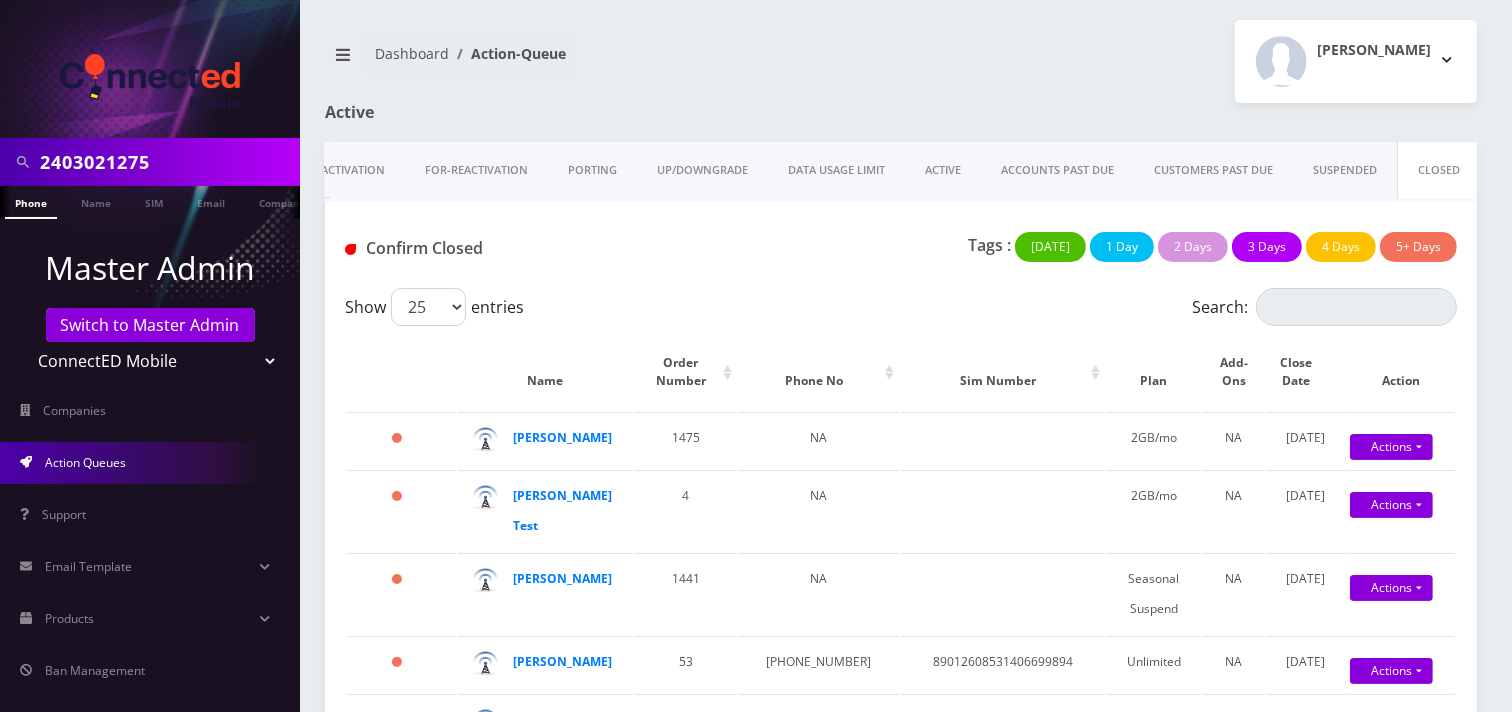 click on "Teltik Production
My Link Mobile
VennMobile
Unlimited Advanced LTE
Rexing Inc
DeafCell LLC
OneTouch GPS
Diamond Wireless LLC
All Choice Connect
Amcest Corp
IoT
Shluchim Assist
ConnectED Mobile
Innovative Communications
Home Away Secure
SIM Call Connecten Internet Rauch" at bounding box center [150, 361] 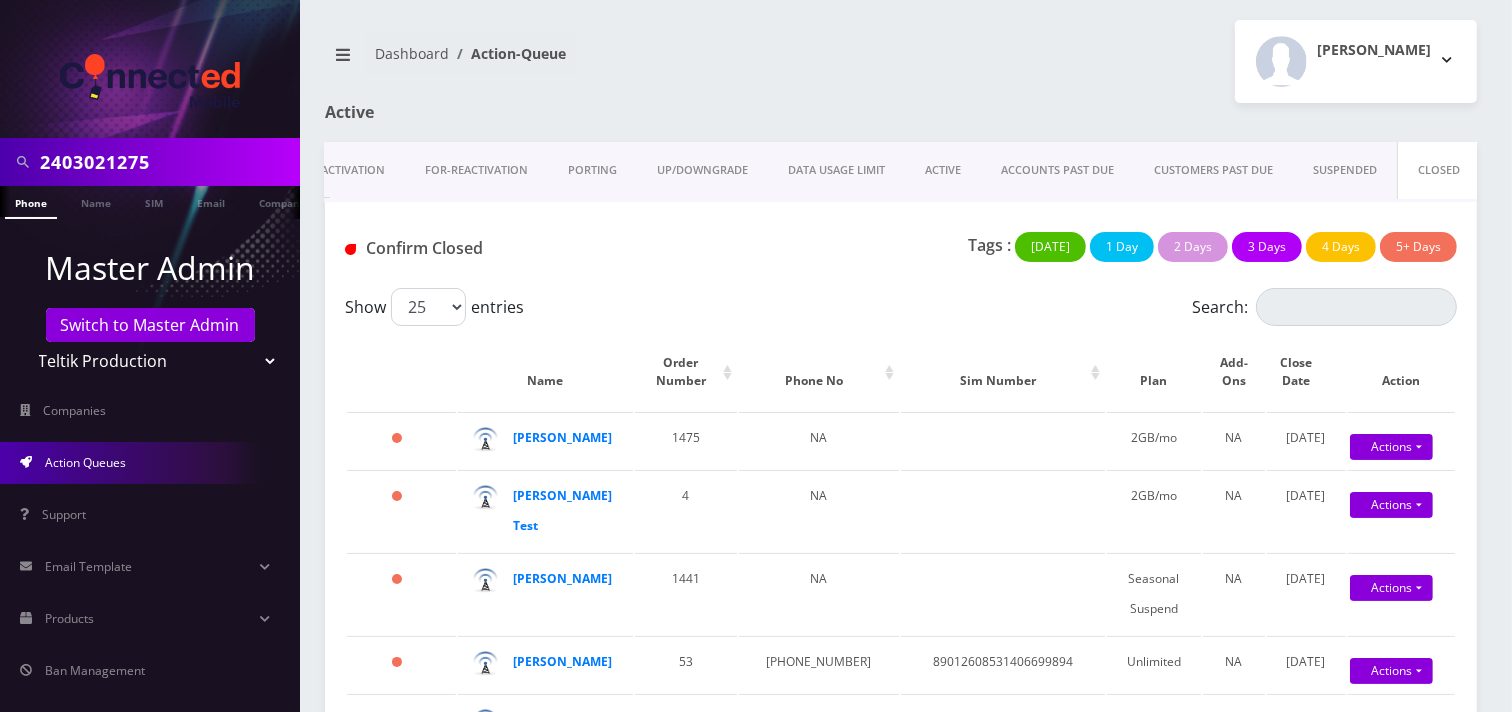 click on "Teltik Production
My Link Mobile
VennMobile
Unlimited Advanced LTE
Rexing Inc
DeafCell LLC
OneTouch GPS
Diamond Wireless LLC
All Choice Connect
Amcest Corp
IoT
Shluchim Assist
ConnectED Mobile
Innovative Communications
Home Away Secure
SIM Call Connecten Internet Rauch" at bounding box center [150, 361] 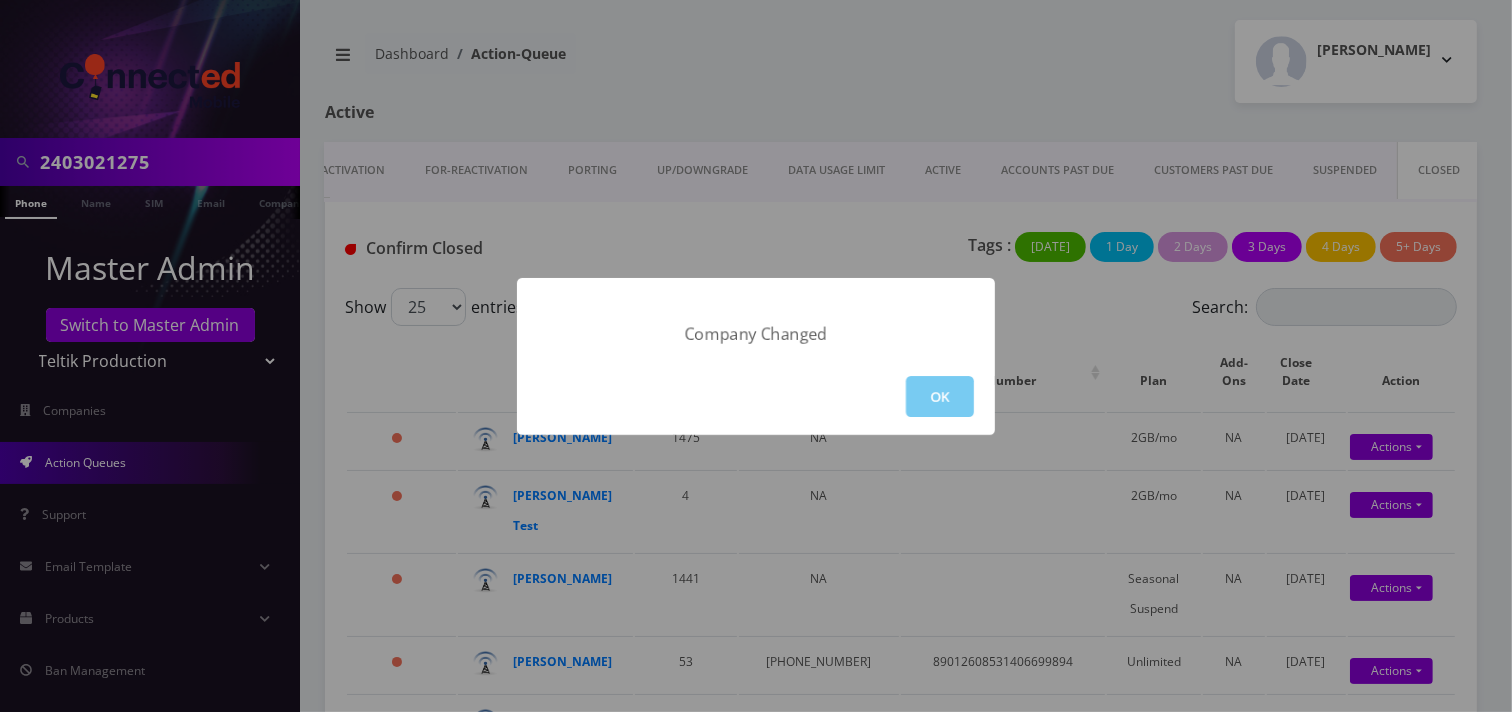 click on "OK" at bounding box center (940, 396) 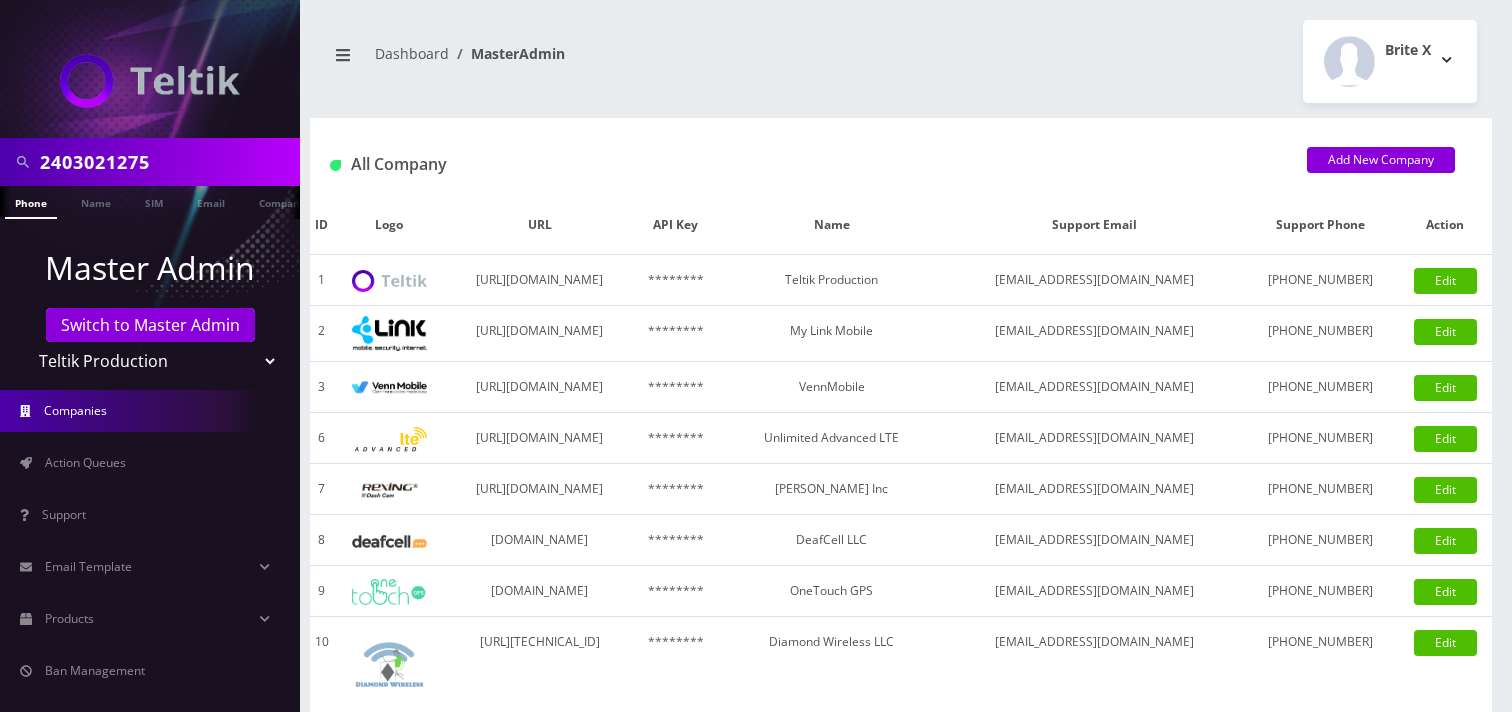 click on "2403021275" at bounding box center [167, 162] 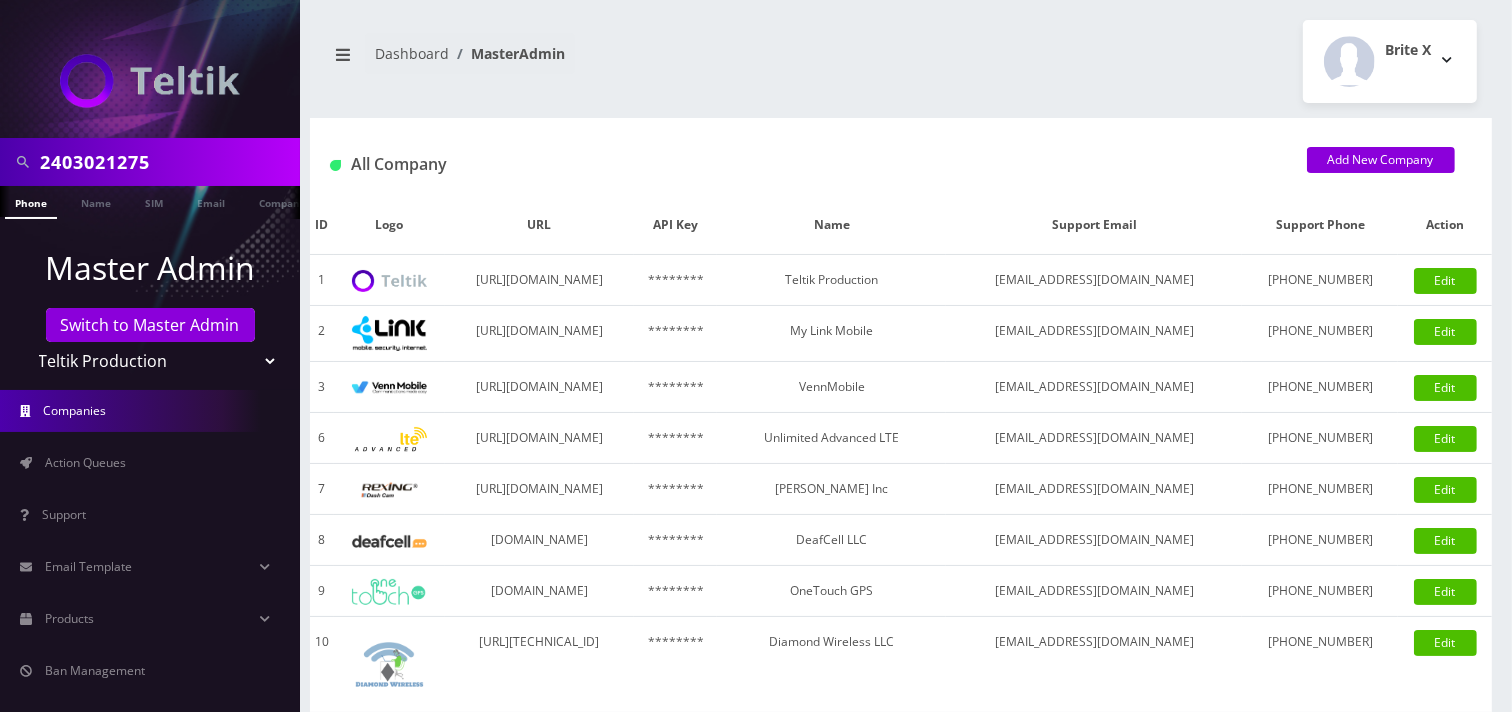 click on "2403021275" at bounding box center [167, 162] 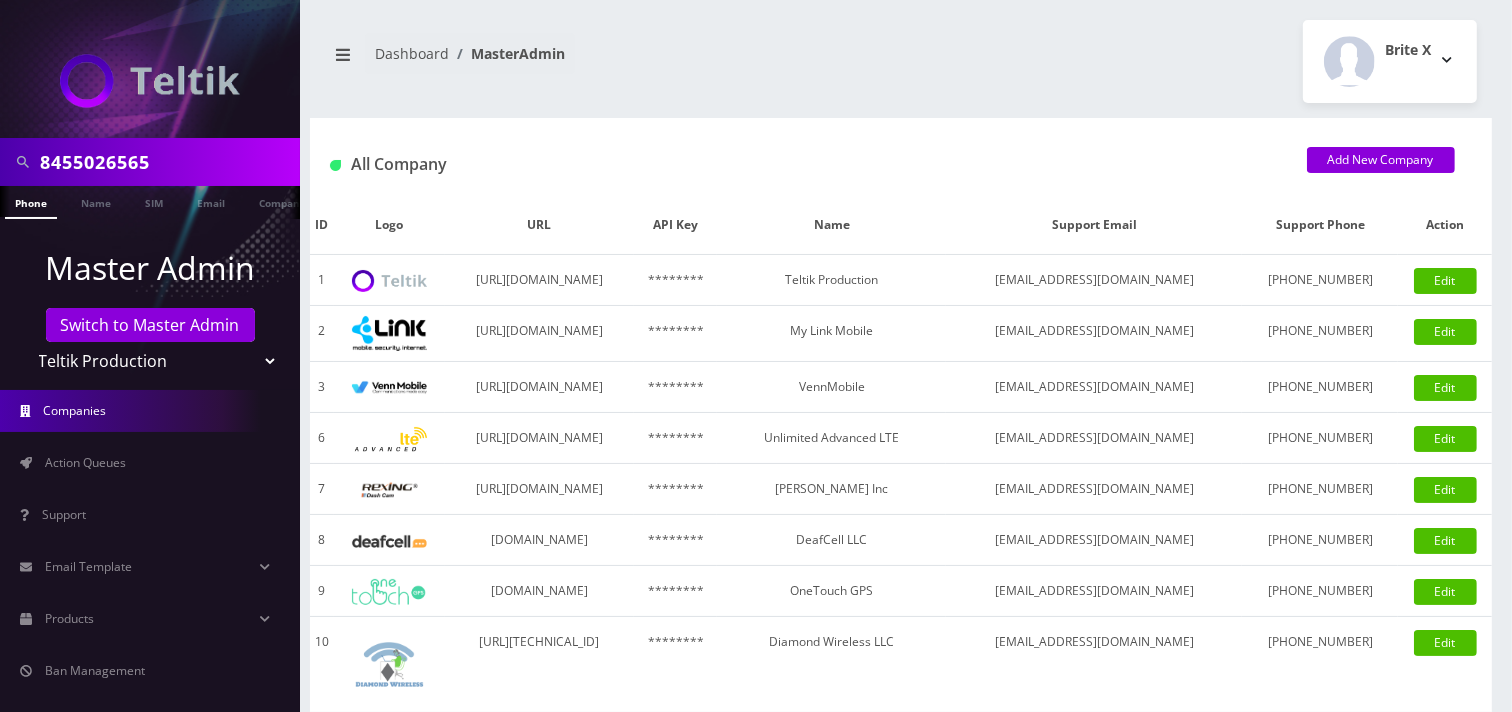 type on "8455026565" 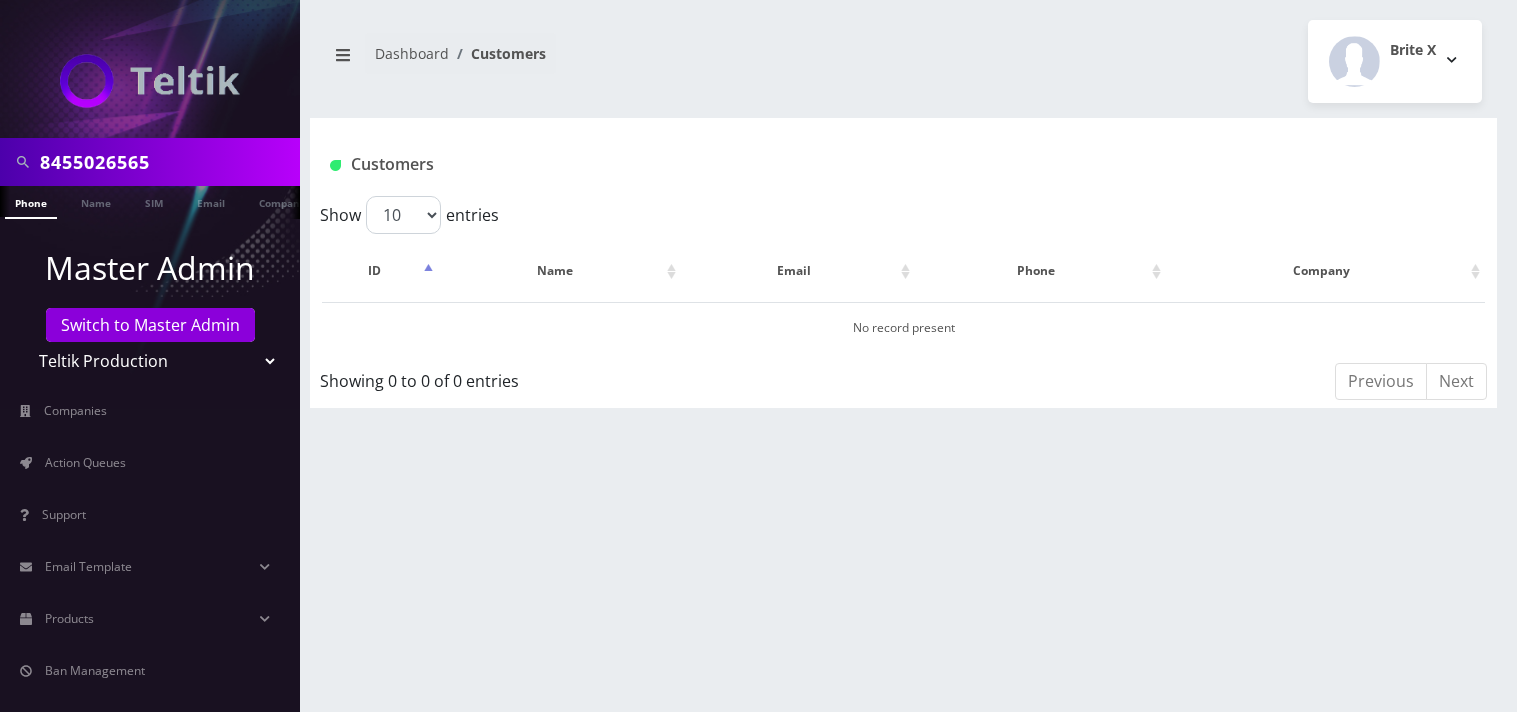 scroll, scrollTop: 0, scrollLeft: 0, axis: both 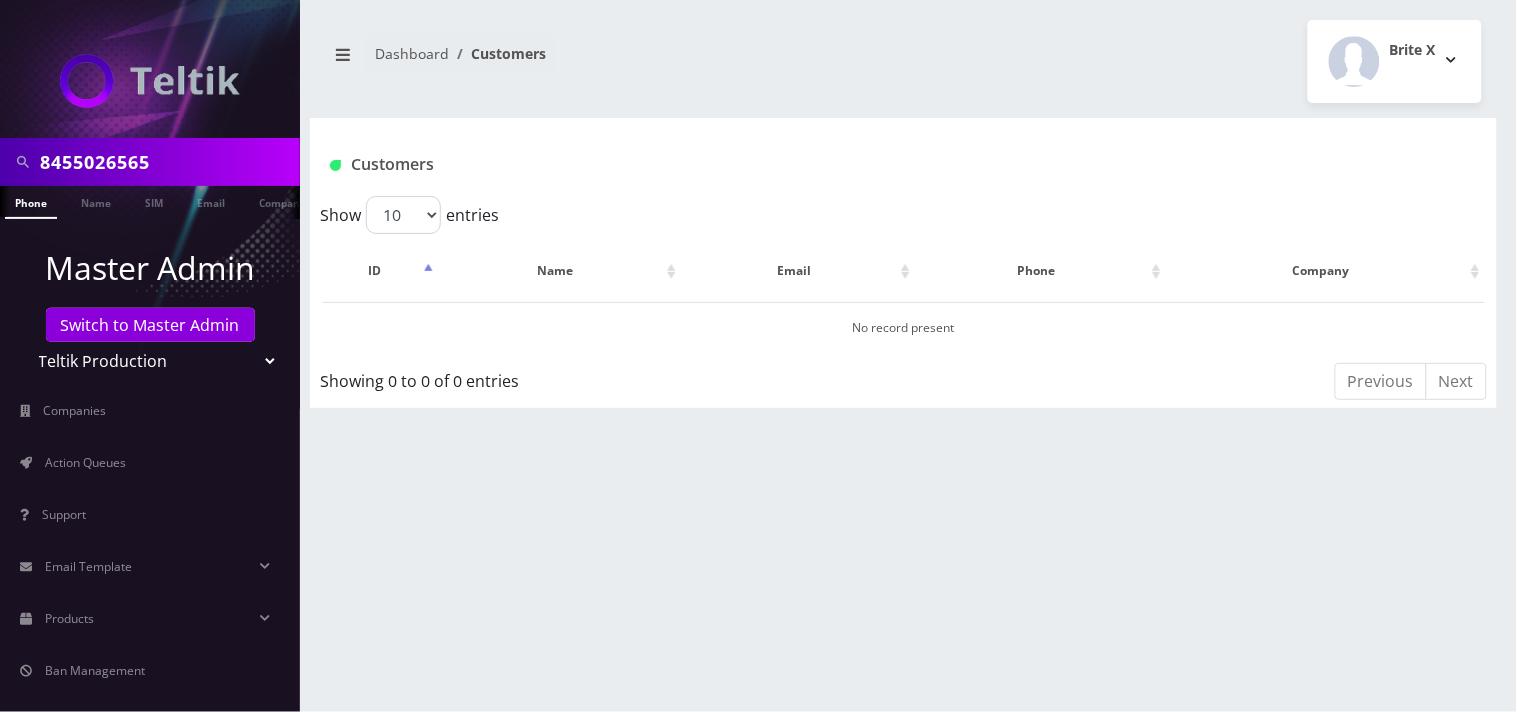 click on "Teltik Production
My Link Mobile
VennMobile
Unlimited Advanced LTE
[PERSON_NAME] Inc
DeafCell LLC
OneTouch GPS
Diamond Wireless LLC
All Choice Connect
Amcest Corp
IoT
Shluchim Assist
ConnectED Mobile
Innovative Communications
Home Away Secure
SIM Call Connecten Internet [PERSON_NAME]" at bounding box center (150, 361) 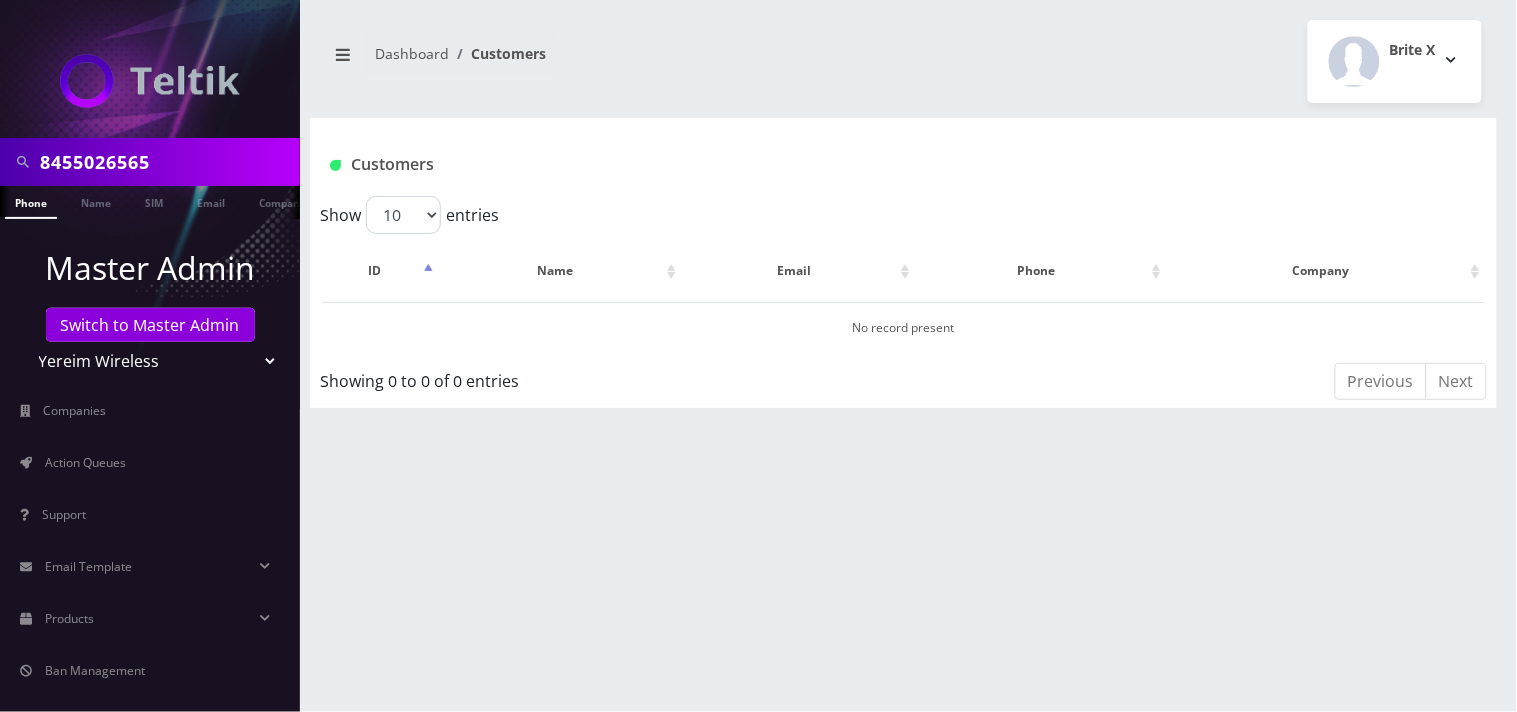 click on "Teltik Production
My Link Mobile
VennMobile
Unlimited Advanced LTE
Rexing Inc
DeafCell LLC
OneTouch GPS
Diamond Wireless LLC
All Choice Connect
Amcest Corp
IoT
Shluchim Assist
ConnectED Mobile
Innovative Communications
Home Away Secure
SIM Call Connecten Internet Rauch" at bounding box center [150, 361] 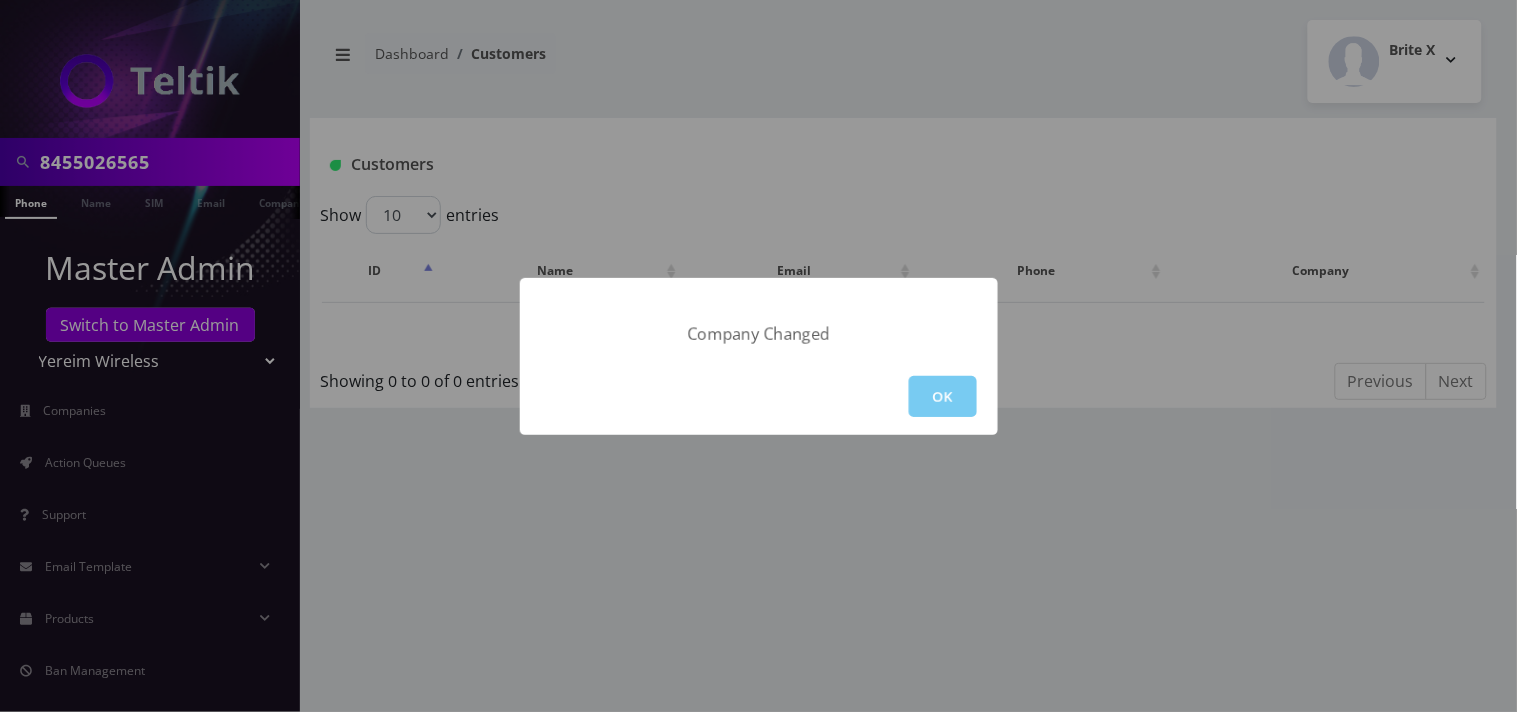 click on "OK" at bounding box center (943, 396) 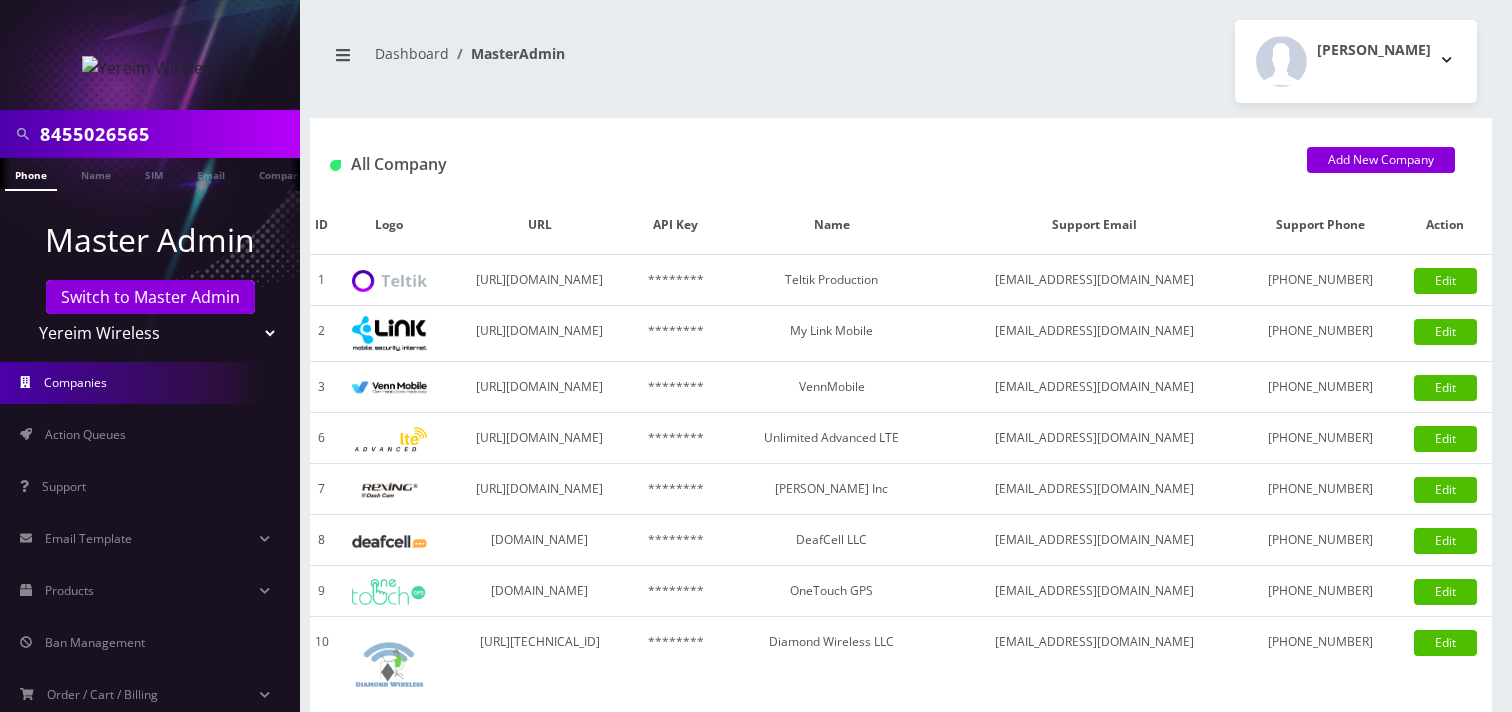 scroll, scrollTop: 0, scrollLeft: 0, axis: both 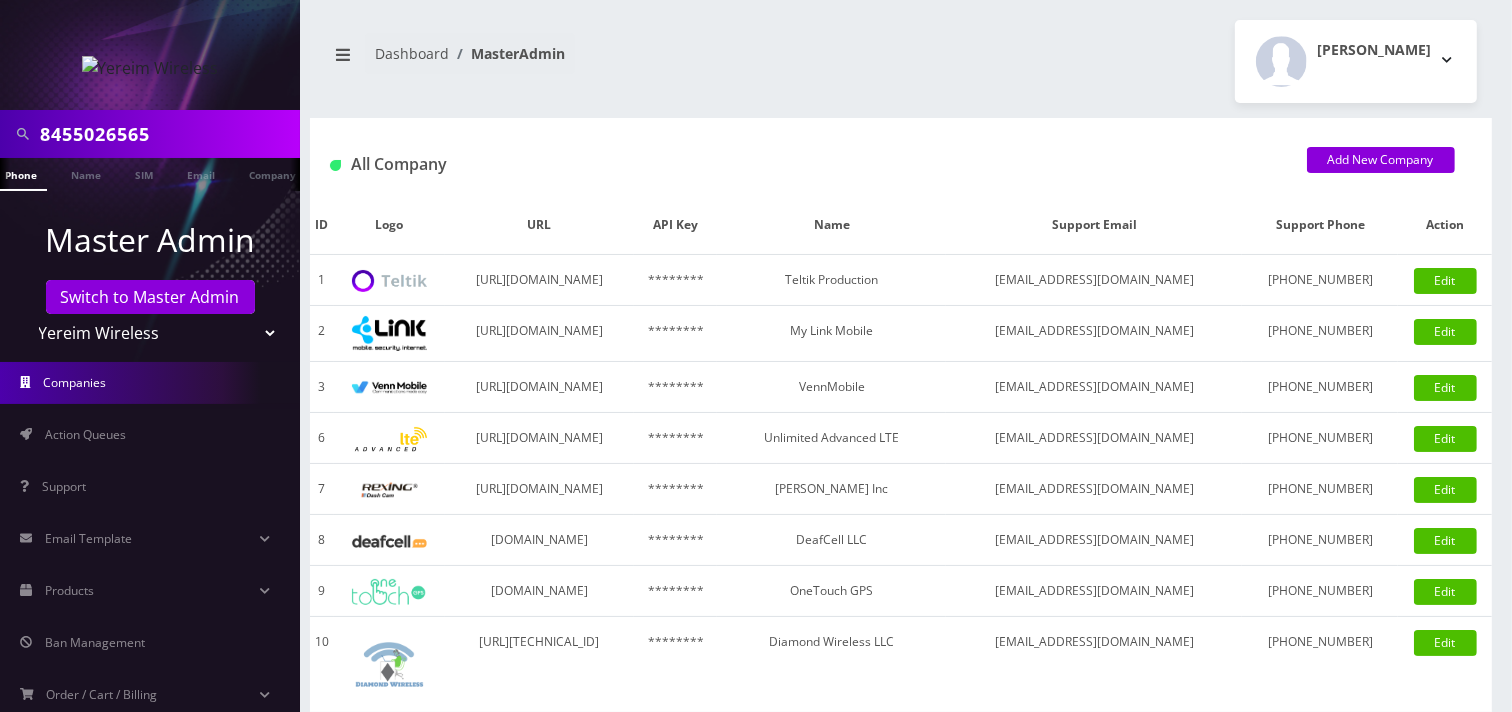 click on "8455026565" at bounding box center [167, 134] 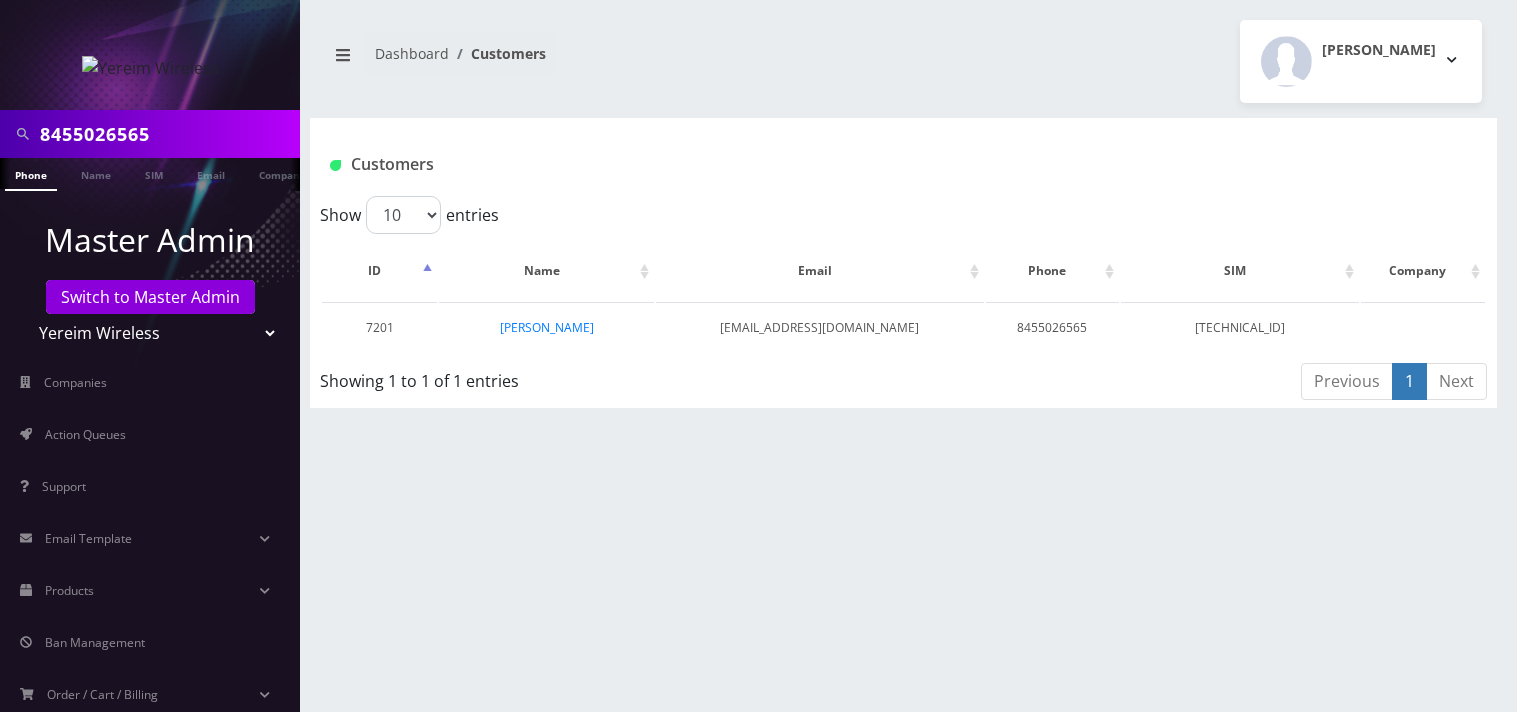 scroll, scrollTop: 0, scrollLeft: 0, axis: both 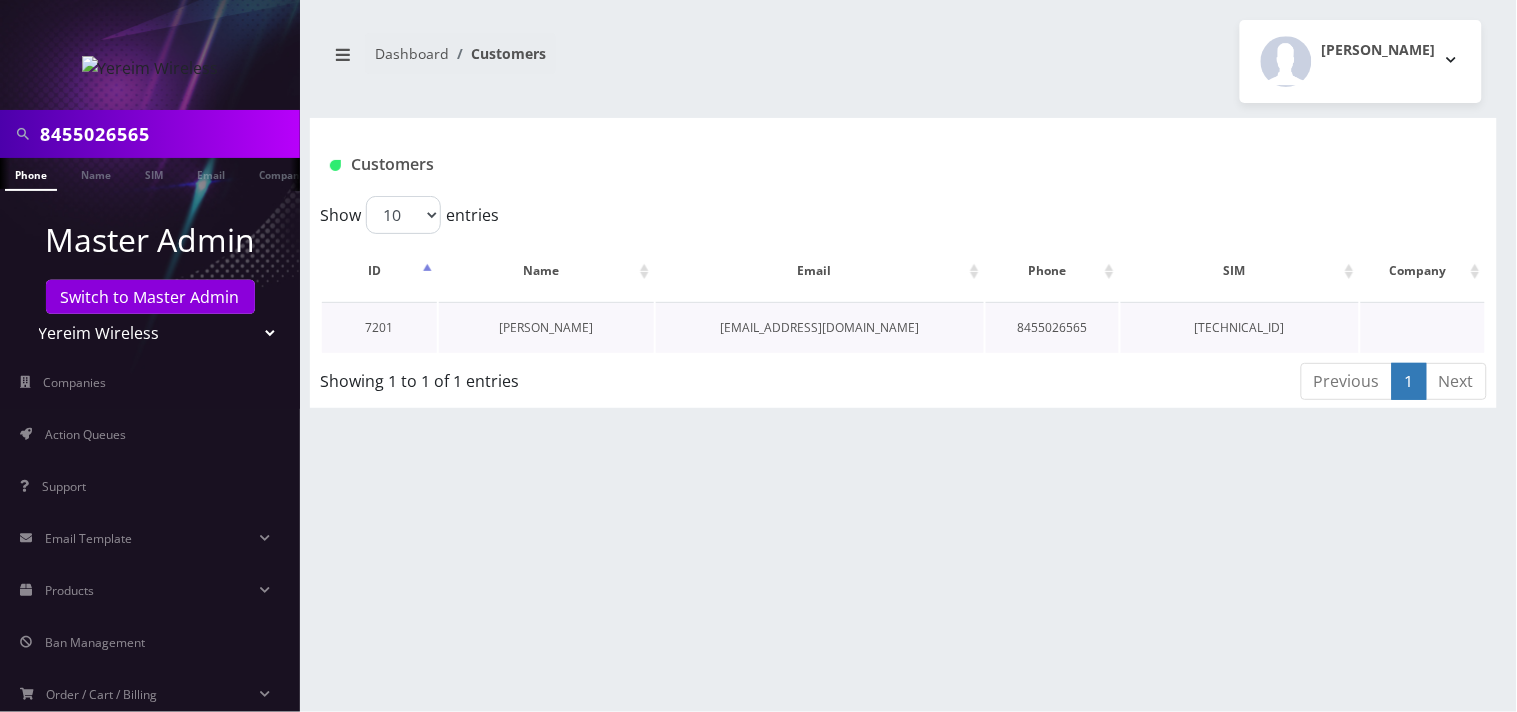 click on "[PERSON_NAME]" at bounding box center (547, 327) 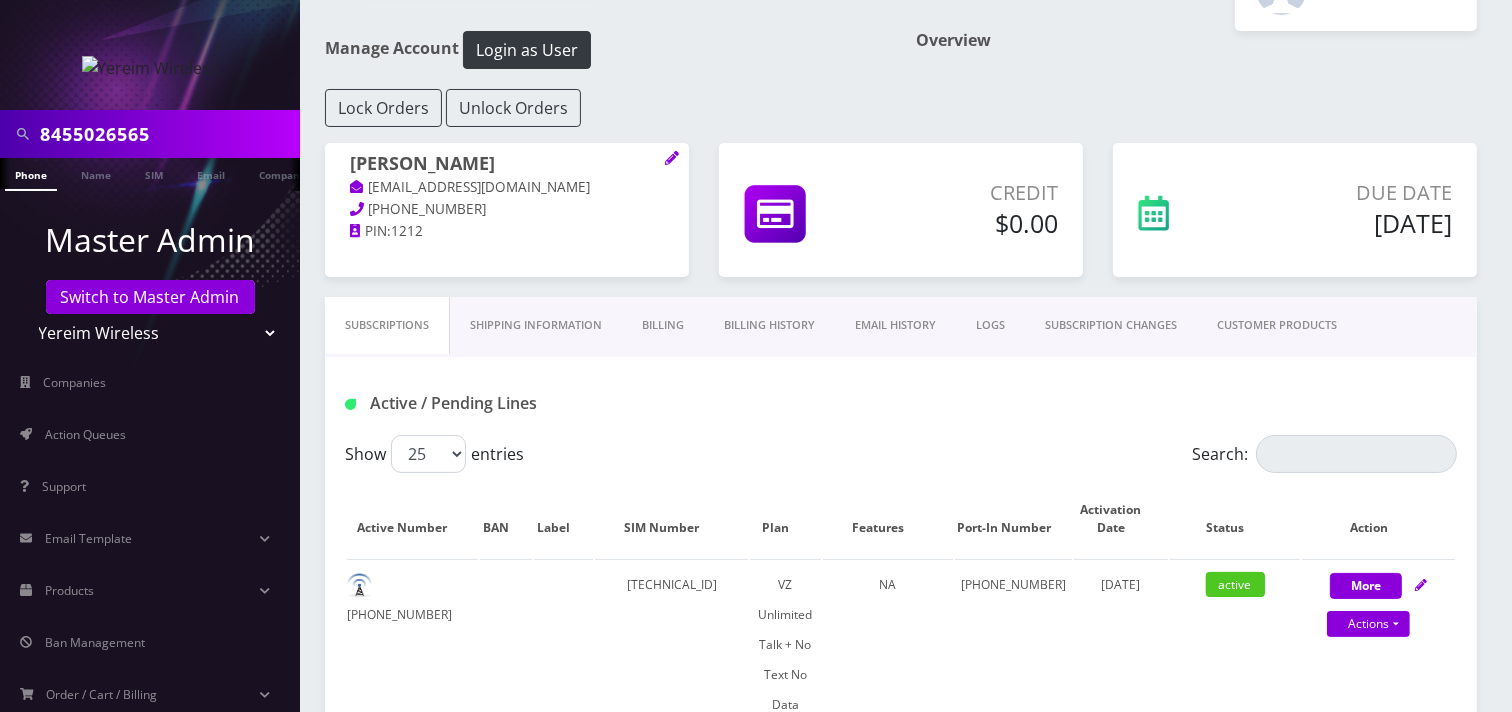 scroll, scrollTop: 111, scrollLeft: 0, axis: vertical 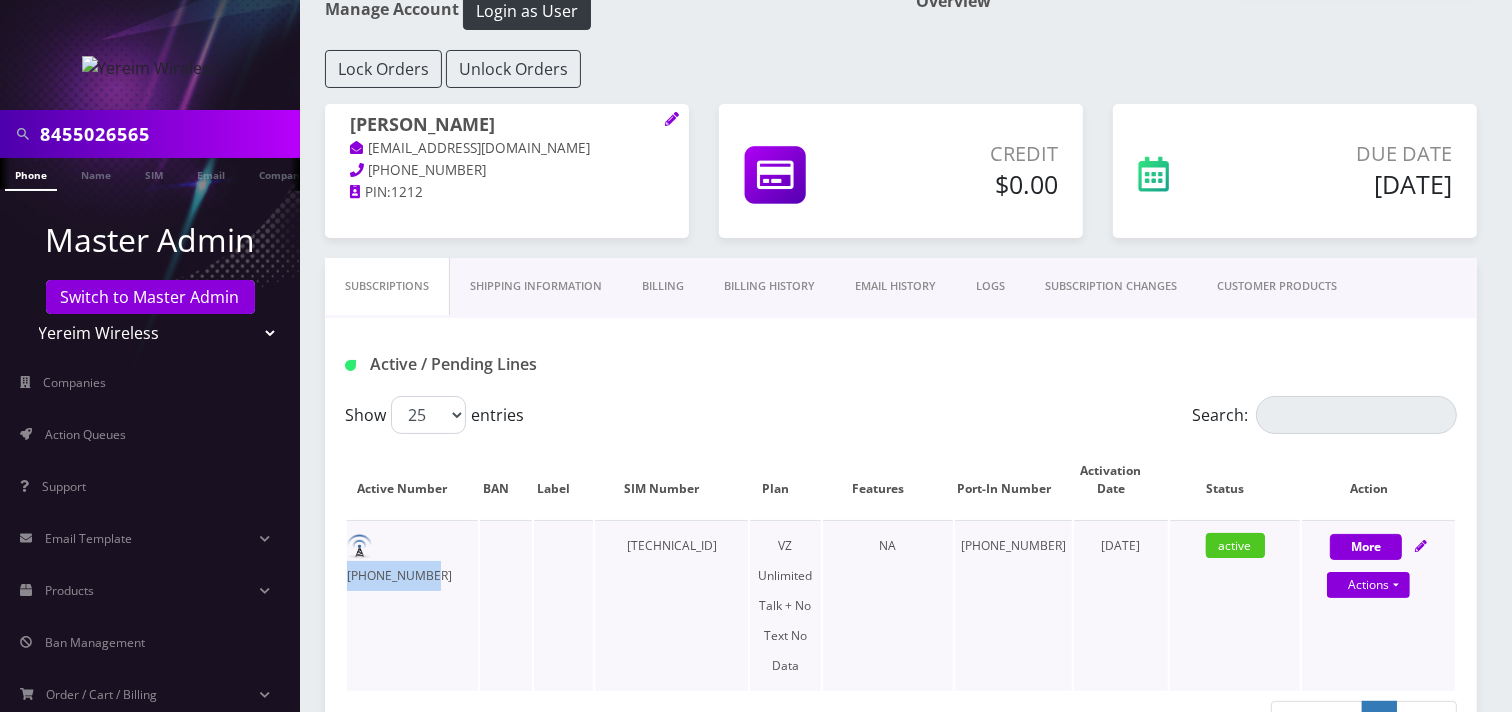 drag, startPoint x: 468, startPoint y: 538, endPoint x: 376, endPoint y: 548, distance: 92.541885 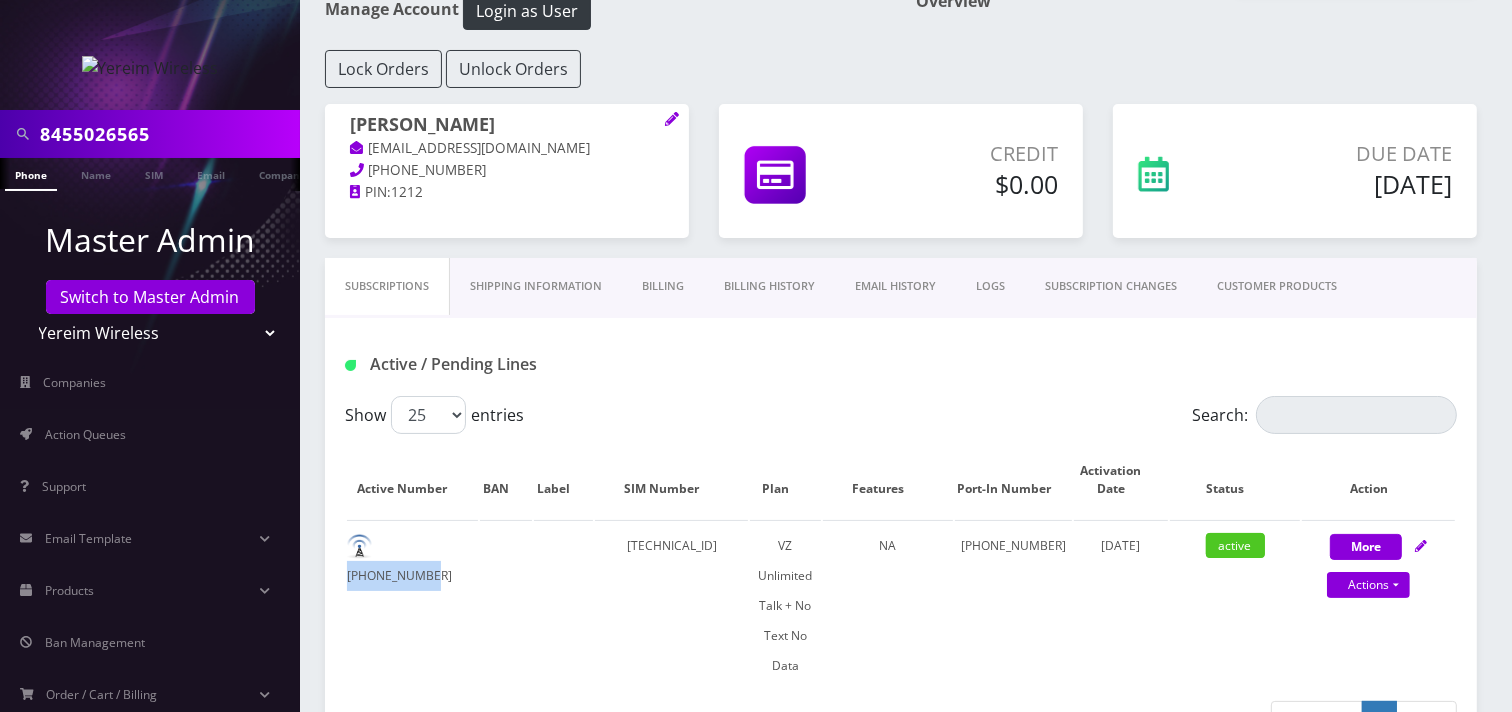 click on "Billing History" at bounding box center (769, 286) 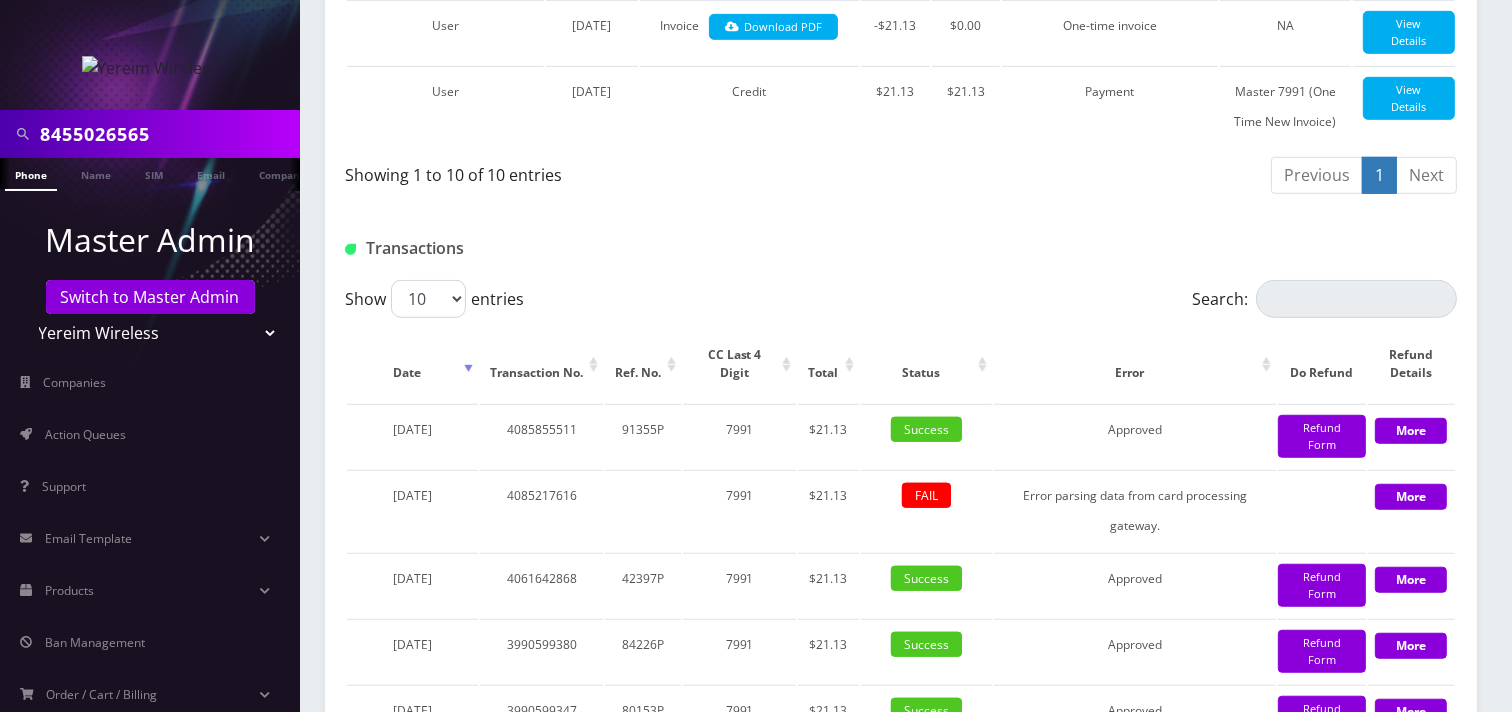scroll, scrollTop: 1333, scrollLeft: 0, axis: vertical 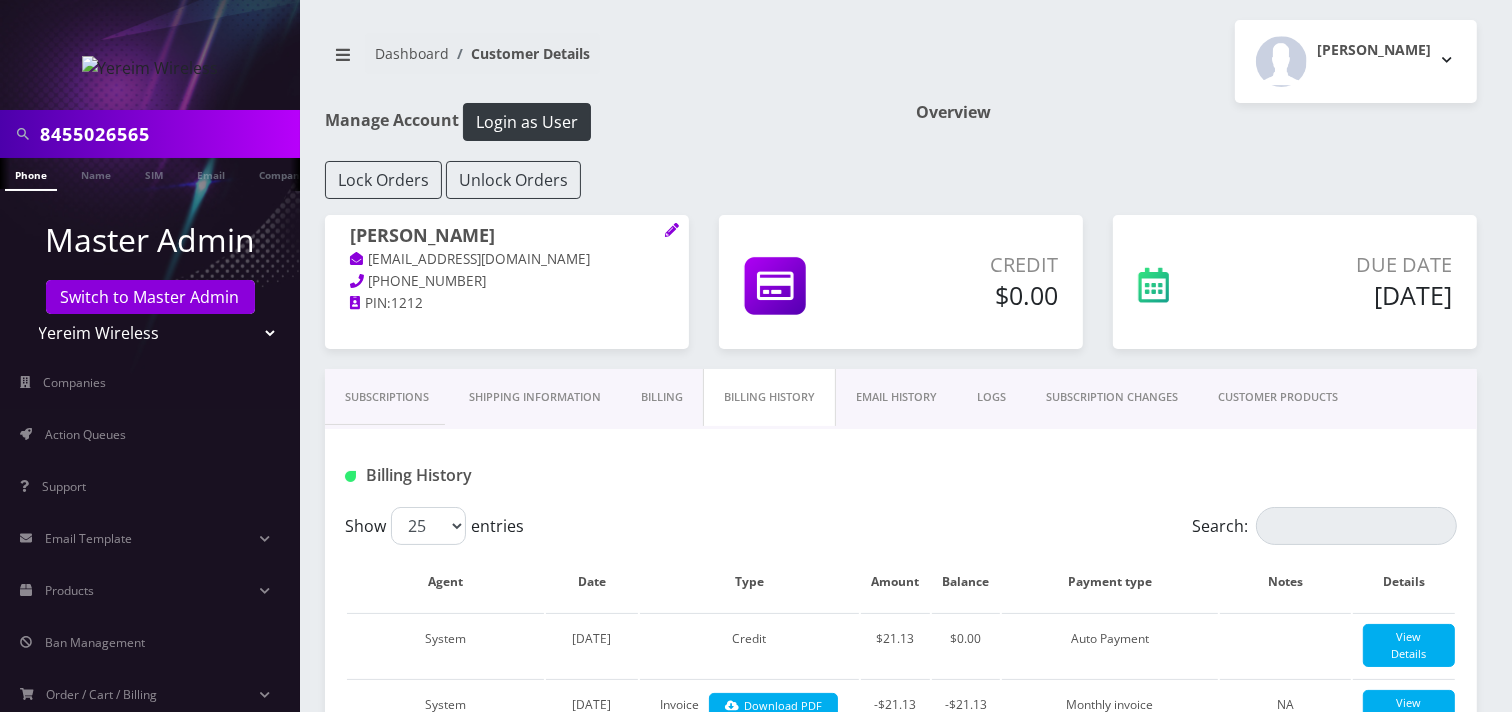 drag, startPoint x: 1155, startPoint y: 392, endPoint x: 1165, endPoint y: 393, distance: 10.049875 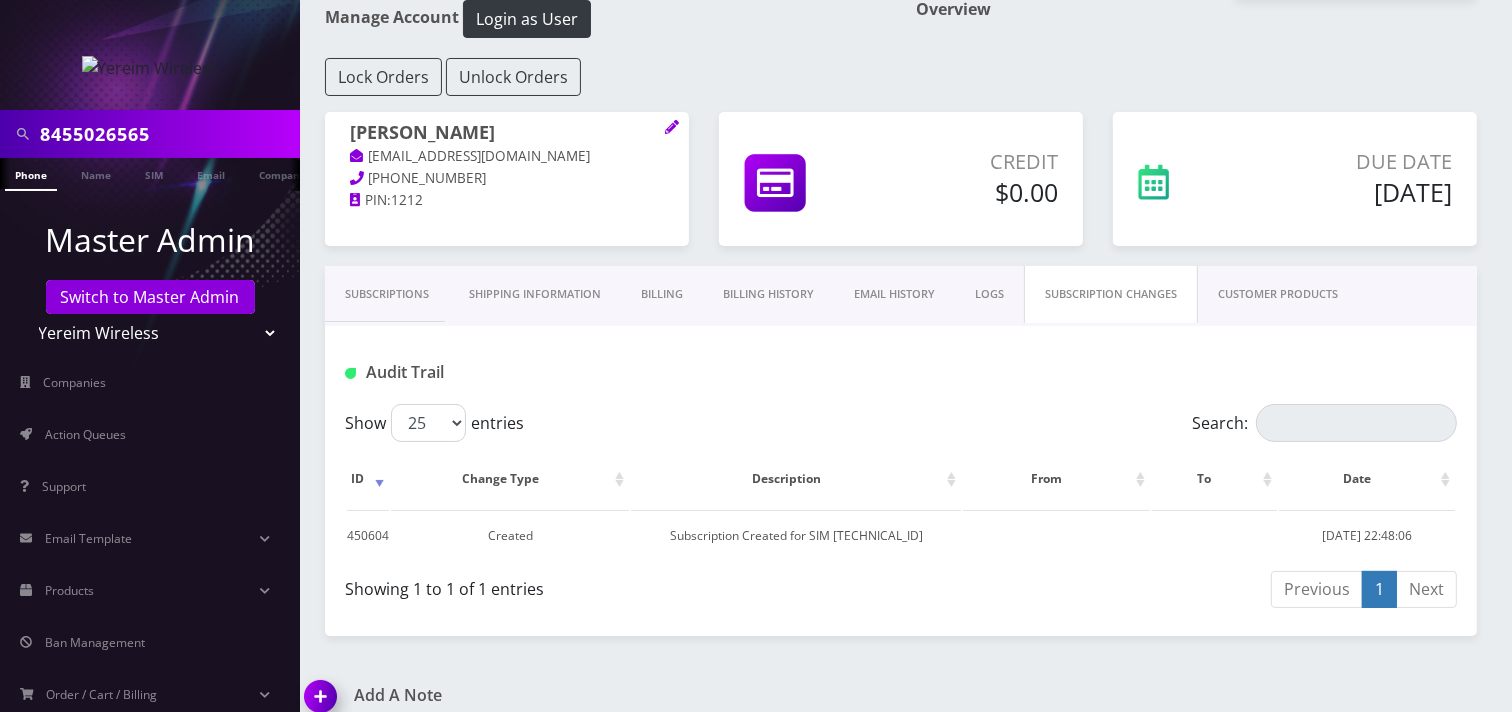 scroll, scrollTop: 222, scrollLeft: 0, axis: vertical 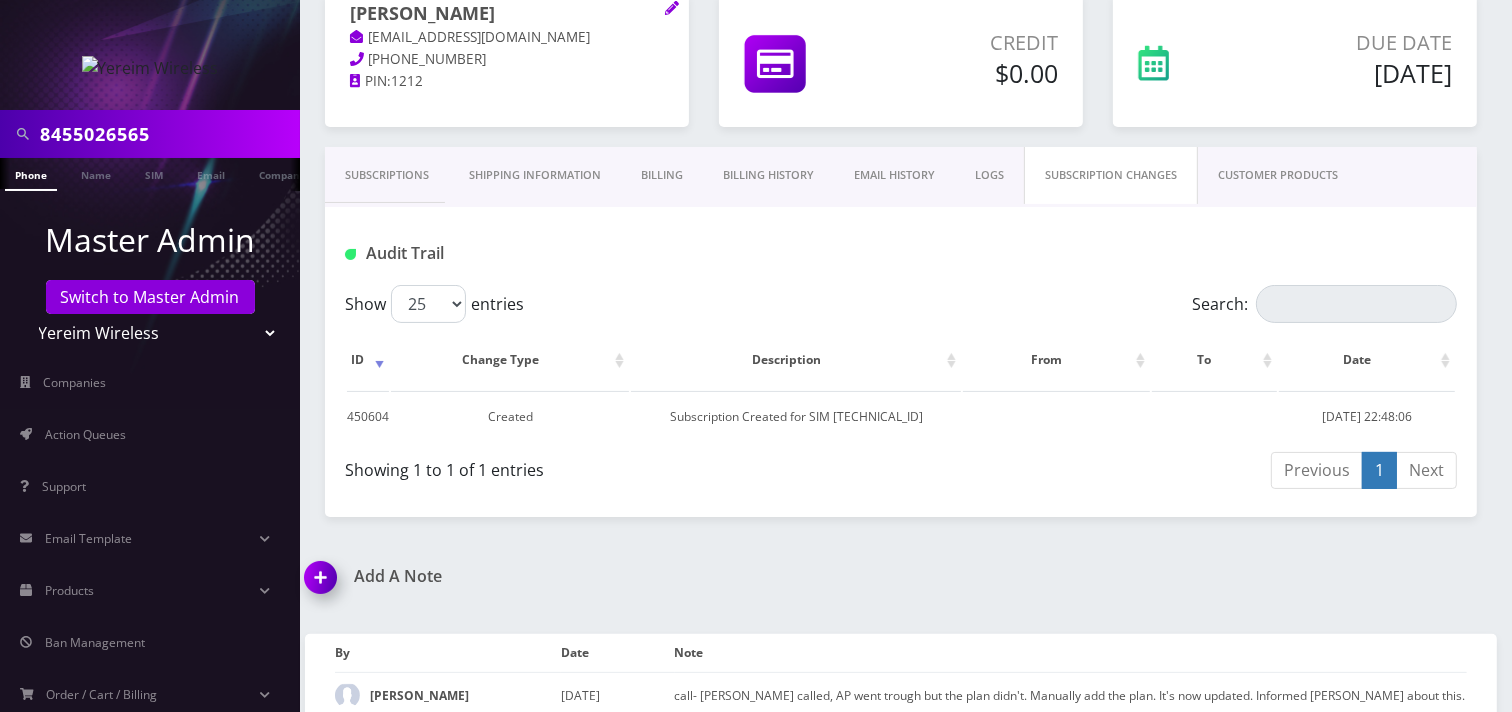 click on "Subscriptions" at bounding box center [387, 175] 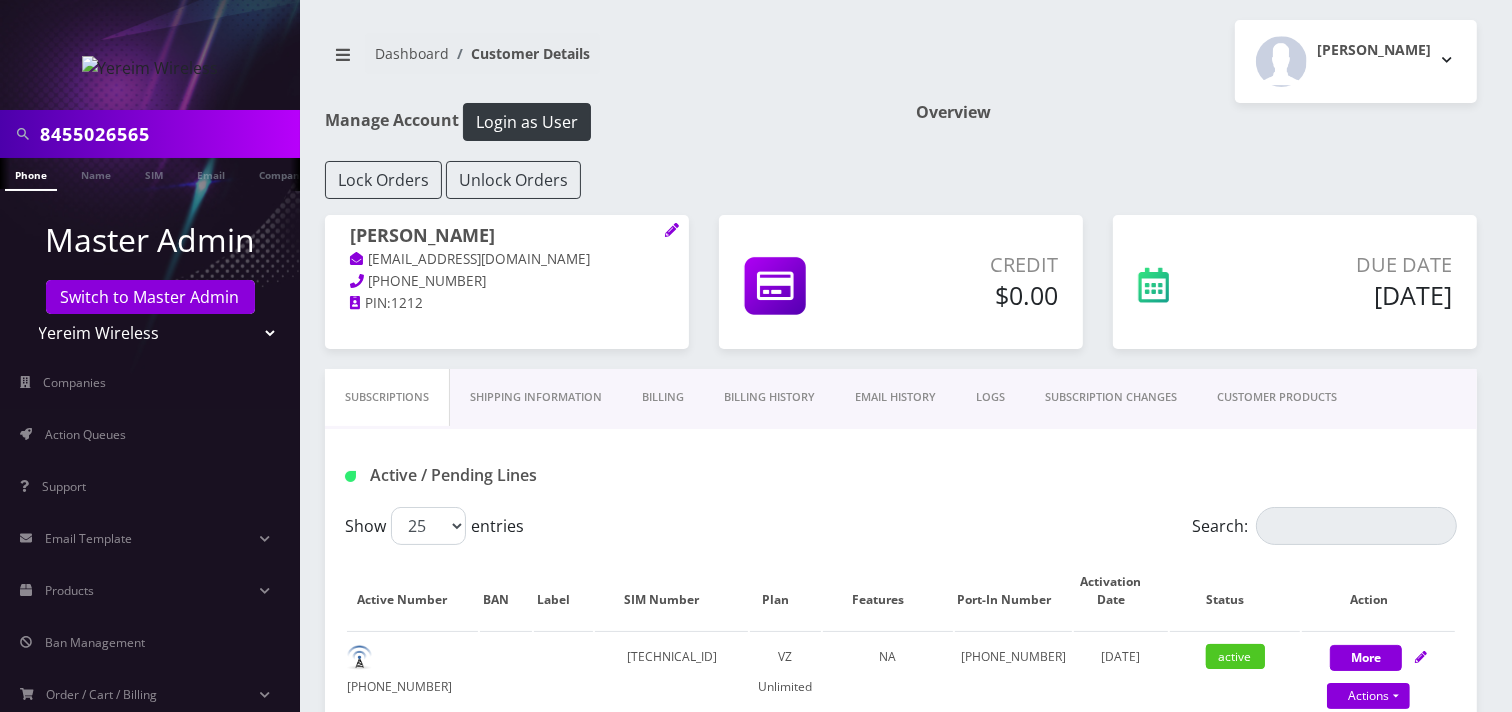scroll, scrollTop: 222, scrollLeft: 0, axis: vertical 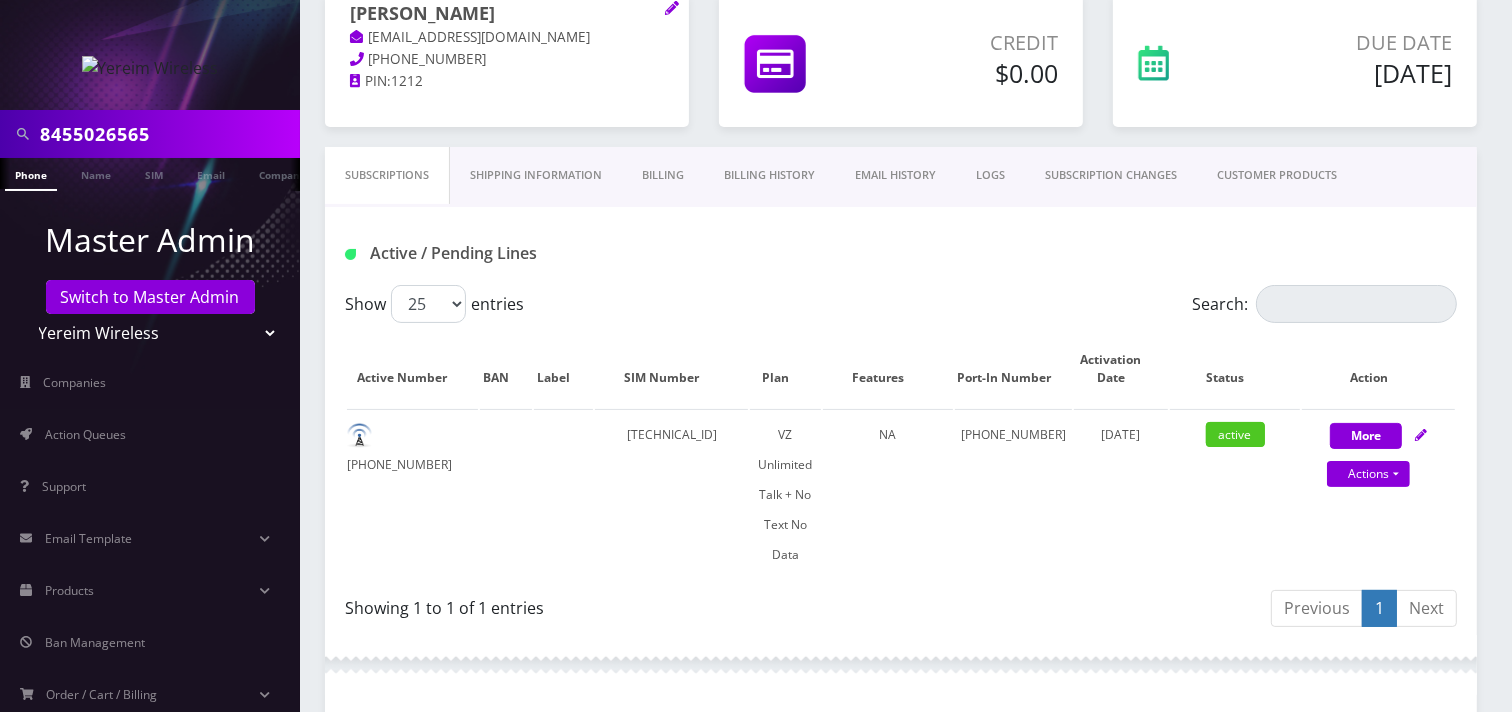 click on "SUBSCRIPTION CHANGES" at bounding box center [1111, 175] 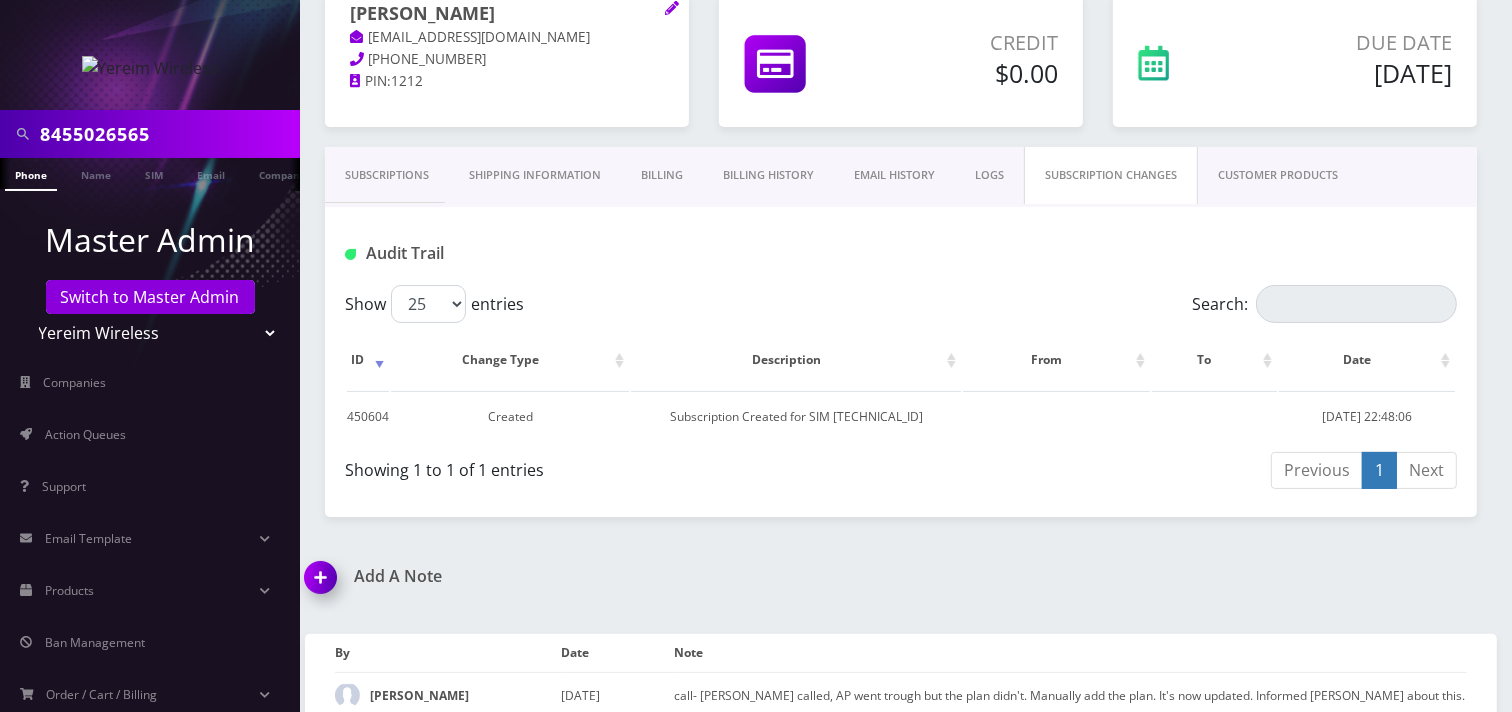 click on "Subscriptions" at bounding box center [387, 175] 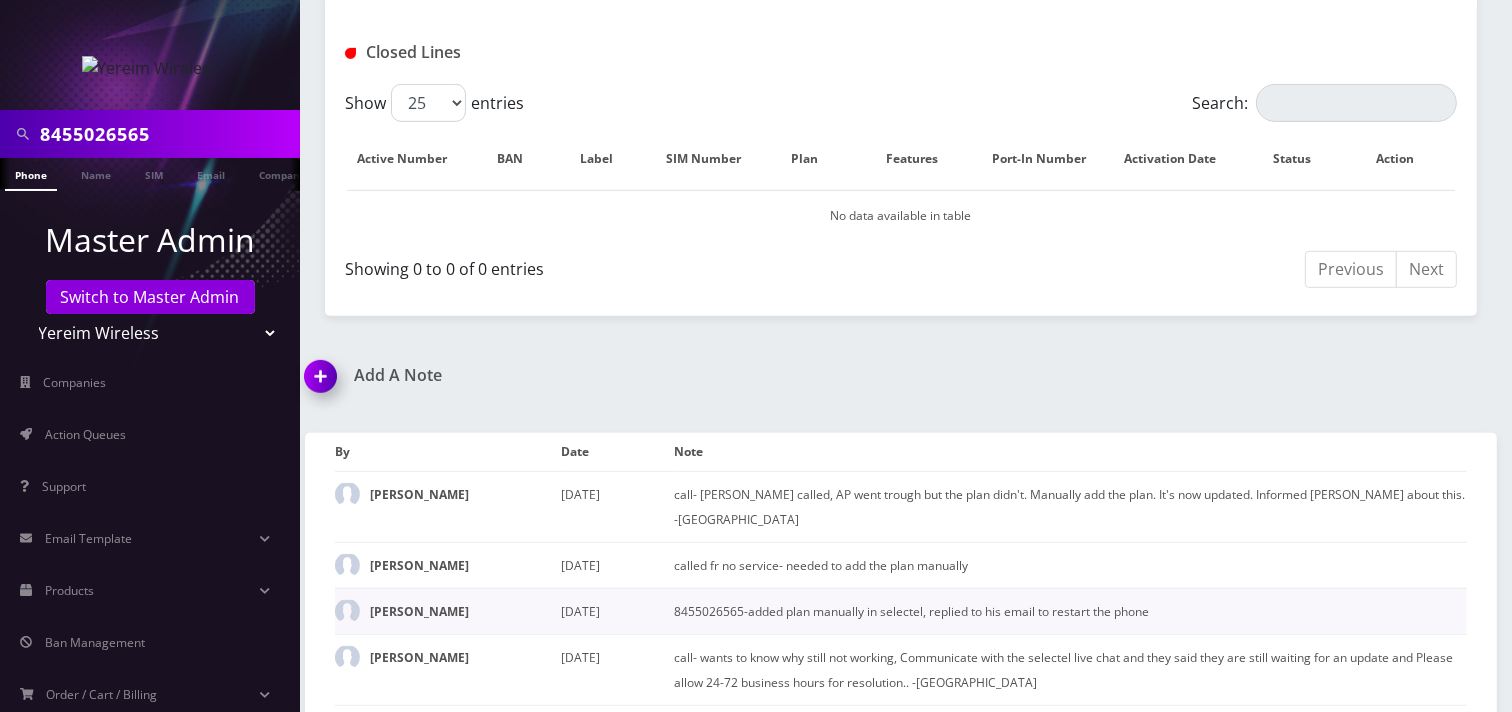 scroll, scrollTop: 1111, scrollLeft: 0, axis: vertical 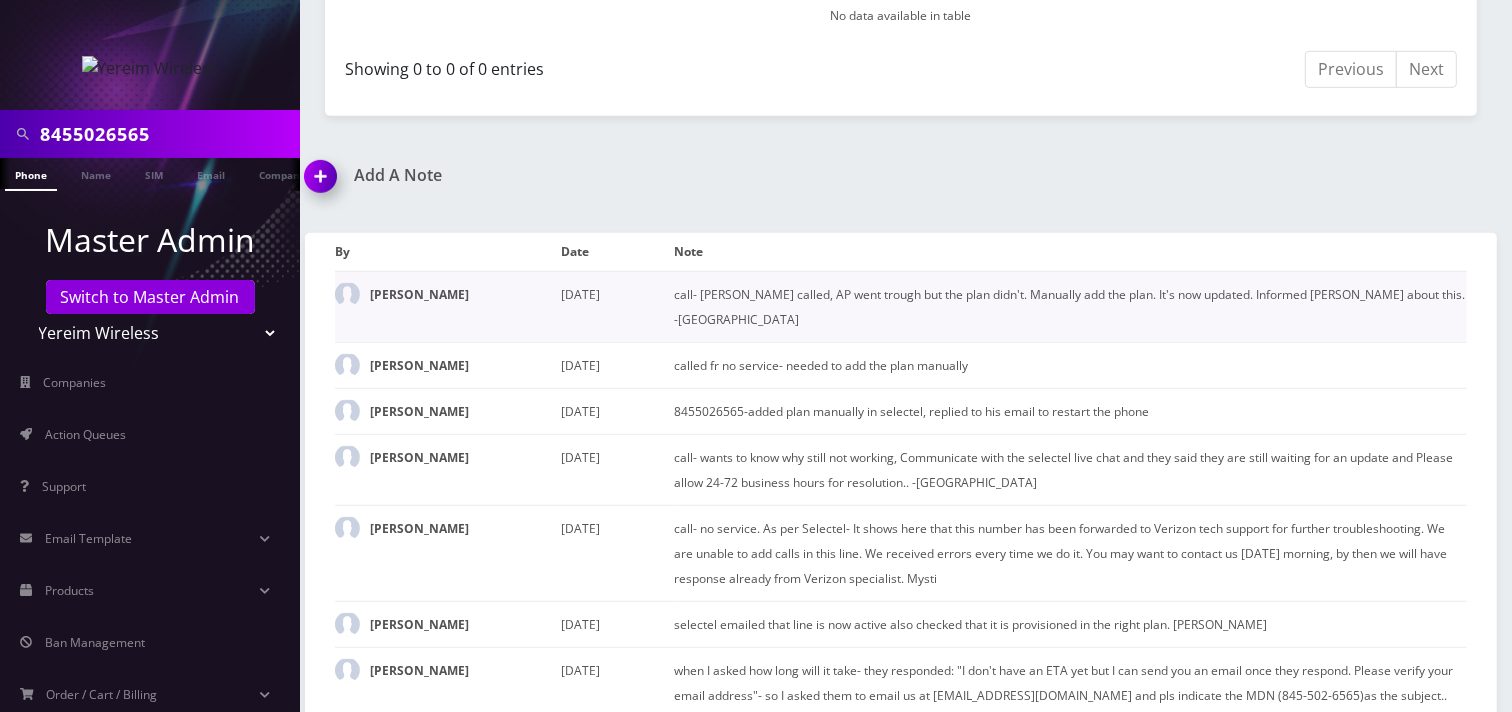 click on "call- [PERSON_NAME] called, AP went trough but the plan didn't. Manually add the plan. It's now updated. Informed [PERSON_NAME] about this. -[GEOGRAPHIC_DATA]" at bounding box center (1071, 306) 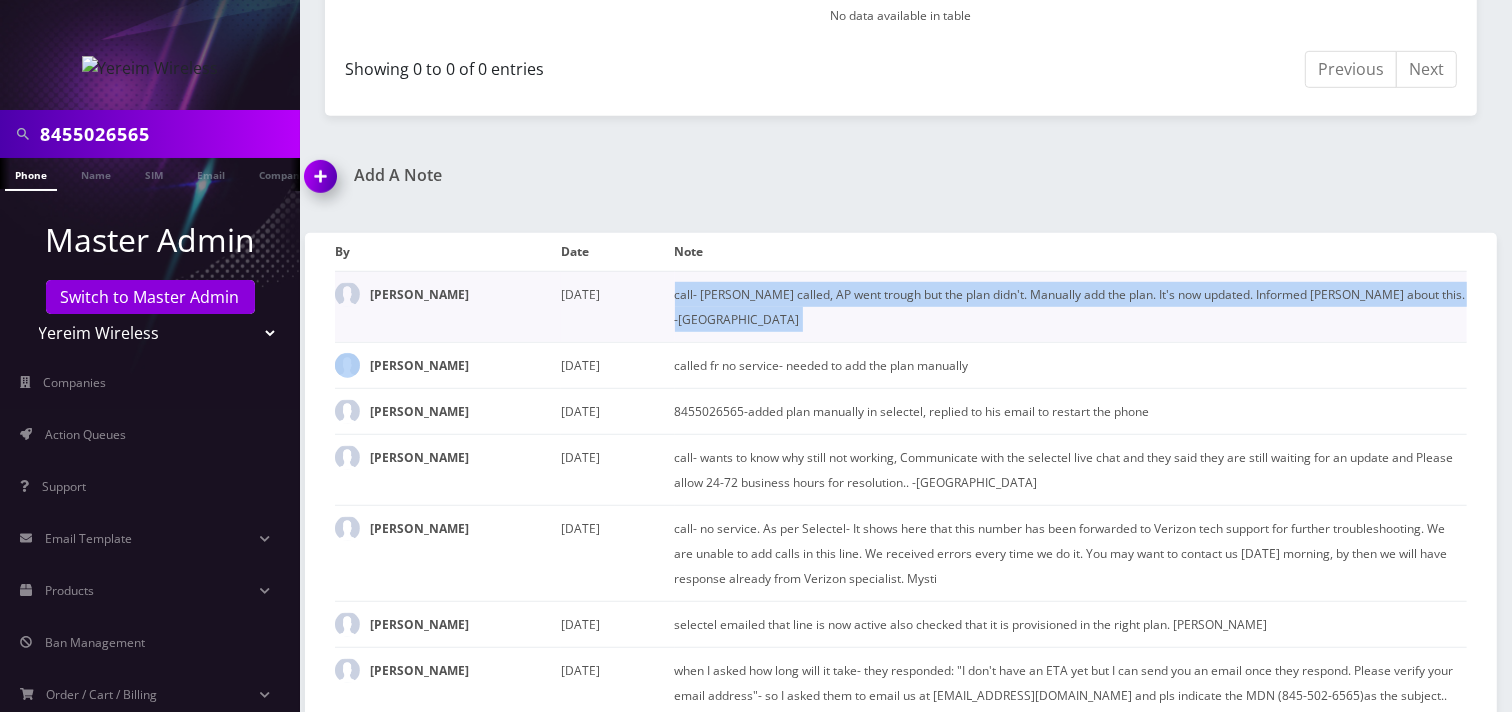 click on "call- [PERSON_NAME] called, AP went trough but the plan didn't. Manually add the plan. It's now updated. Informed [PERSON_NAME] about this. -[GEOGRAPHIC_DATA]" at bounding box center [1071, 306] 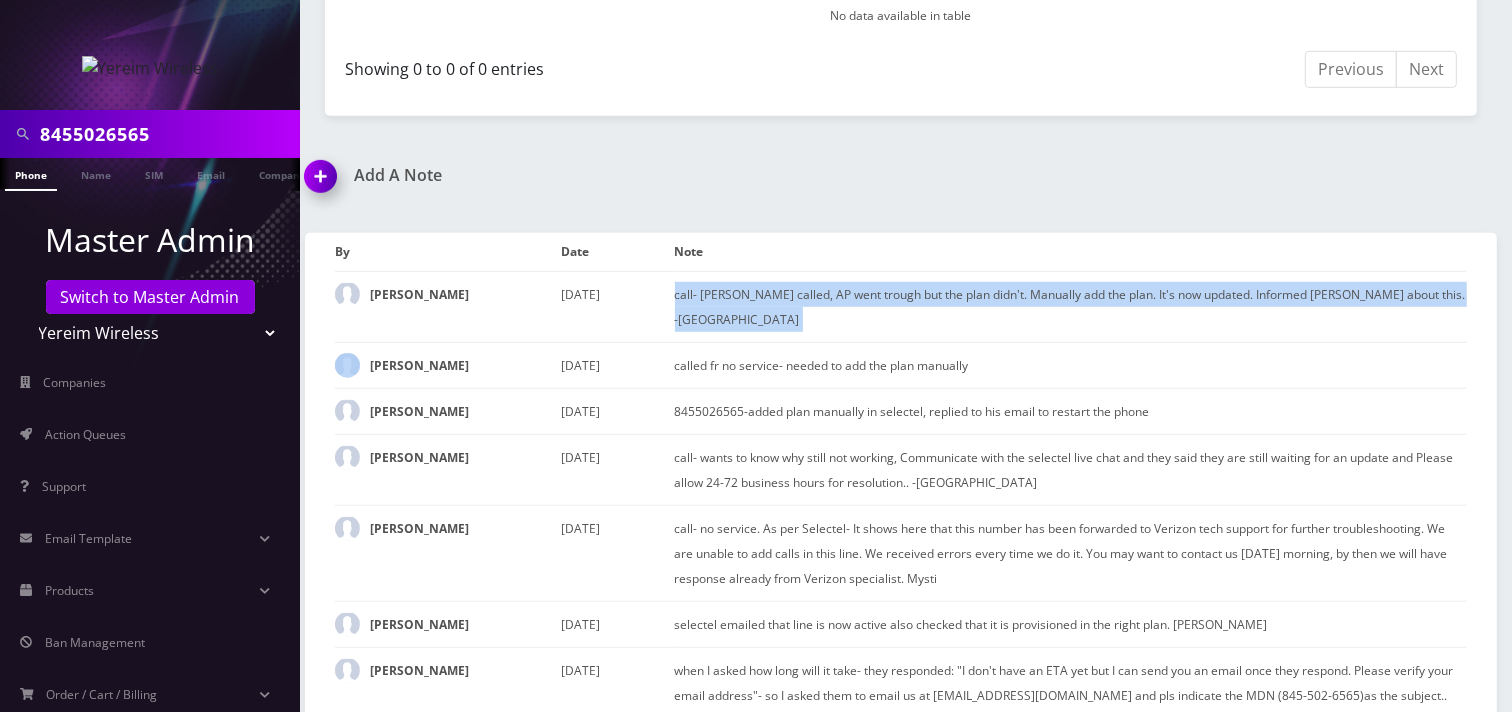 click at bounding box center [324, 183] 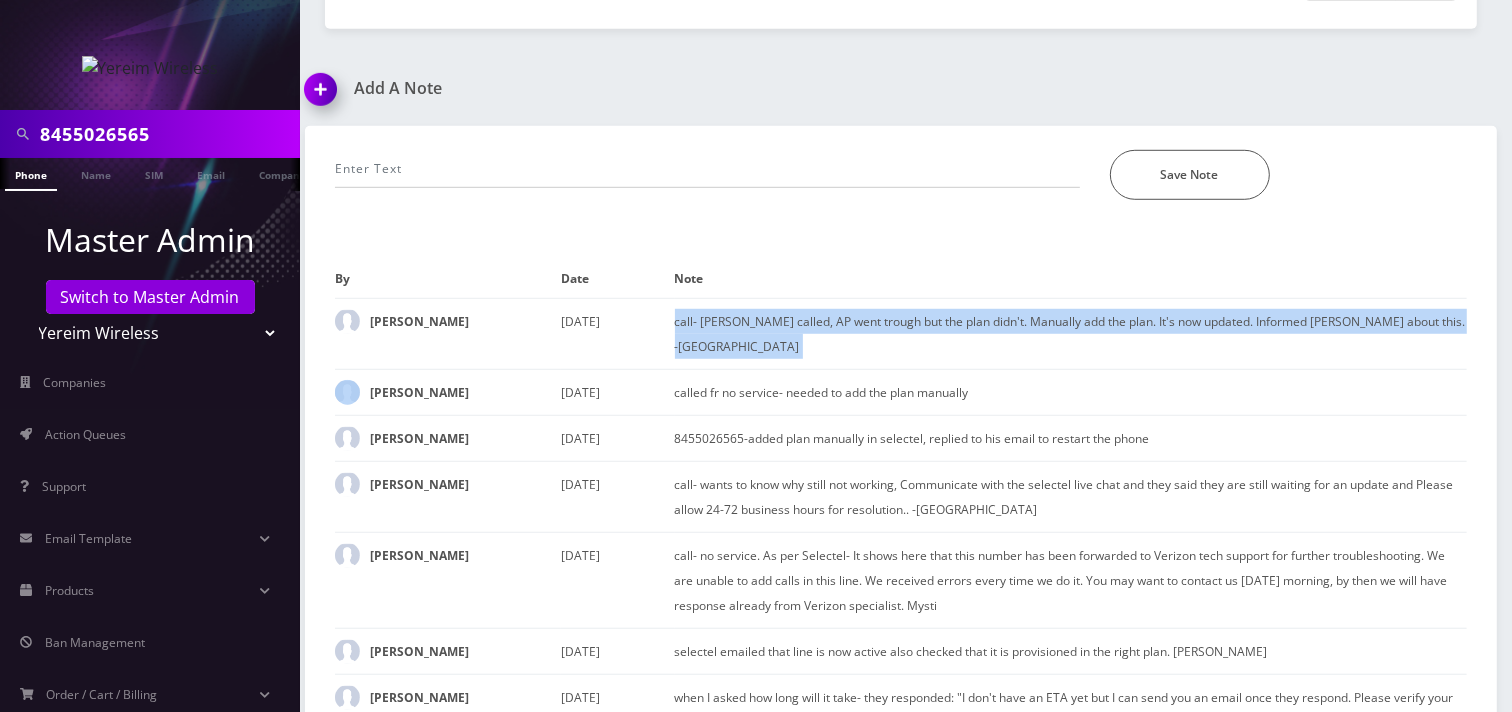 scroll, scrollTop: 981, scrollLeft: 0, axis: vertical 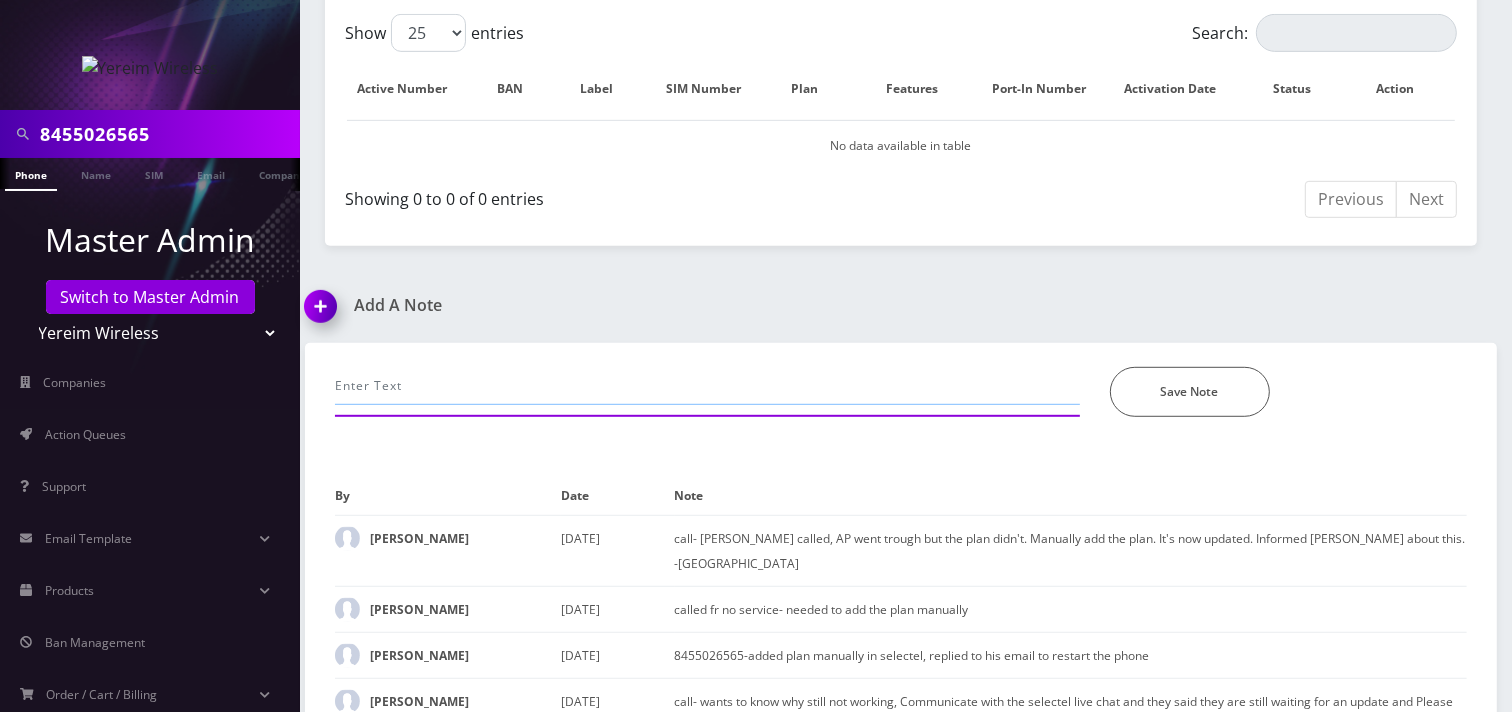 click at bounding box center [707, 386] 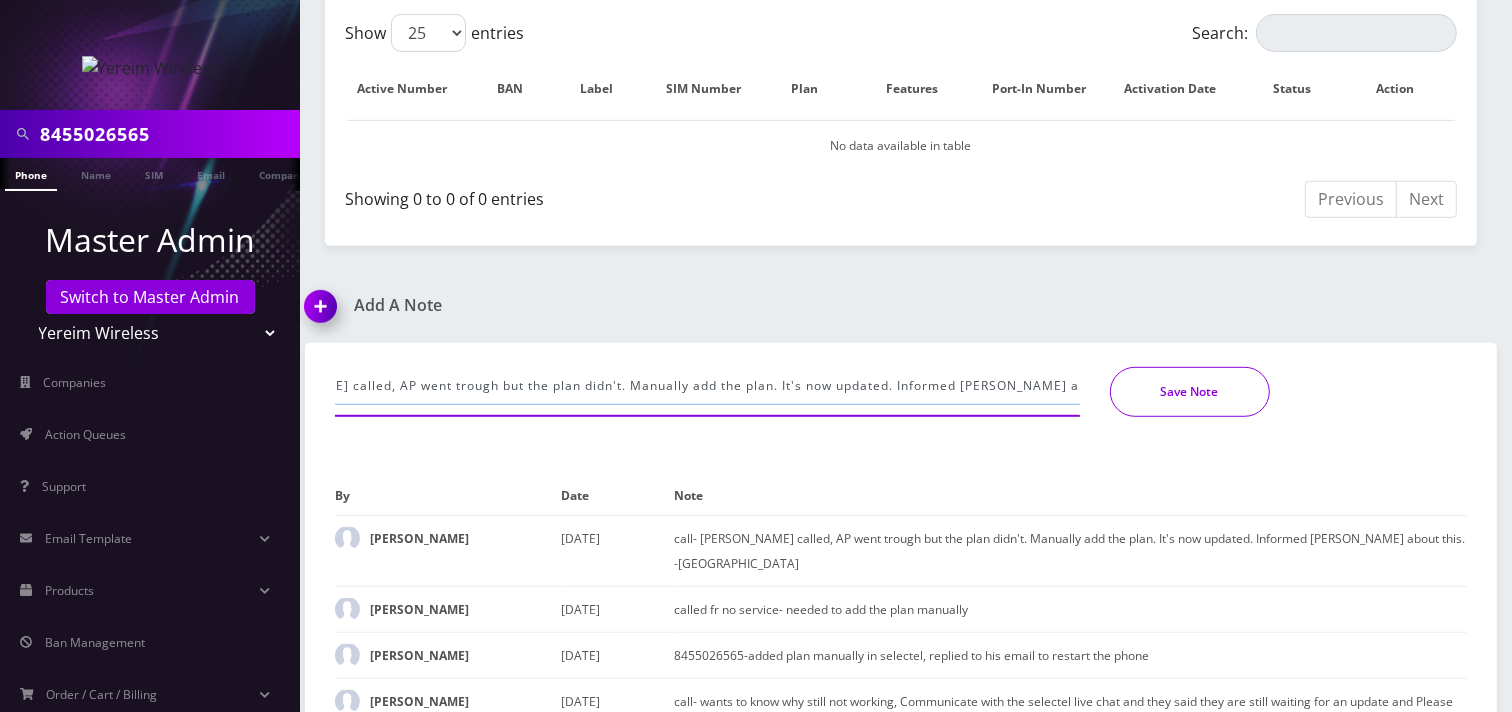 scroll, scrollTop: 0, scrollLeft: 135, axis: horizontal 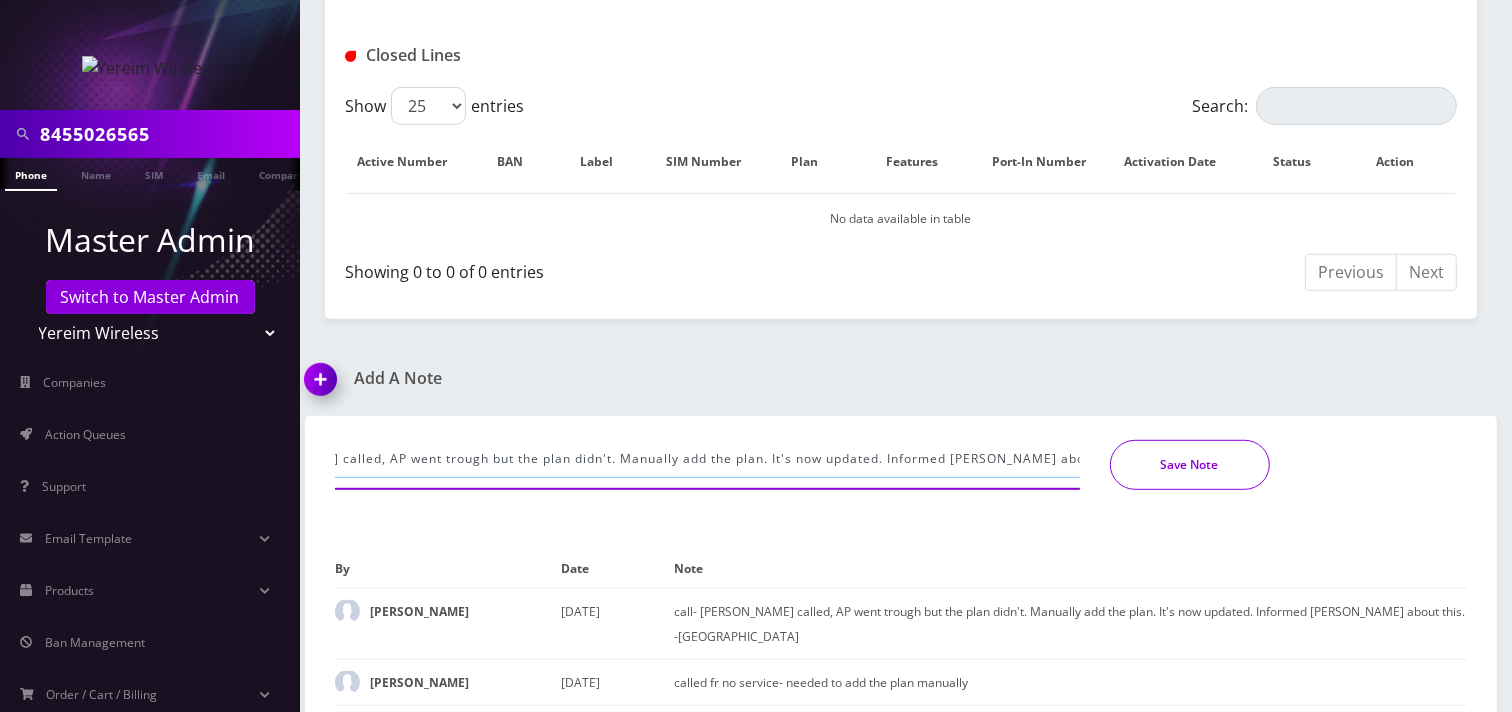 type on "call- [PERSON_NAME] called, AP went trough but the plan didn't. Manually add the plan. It's now updated. Informed [PERSON_NAME] about this. -Mysti" 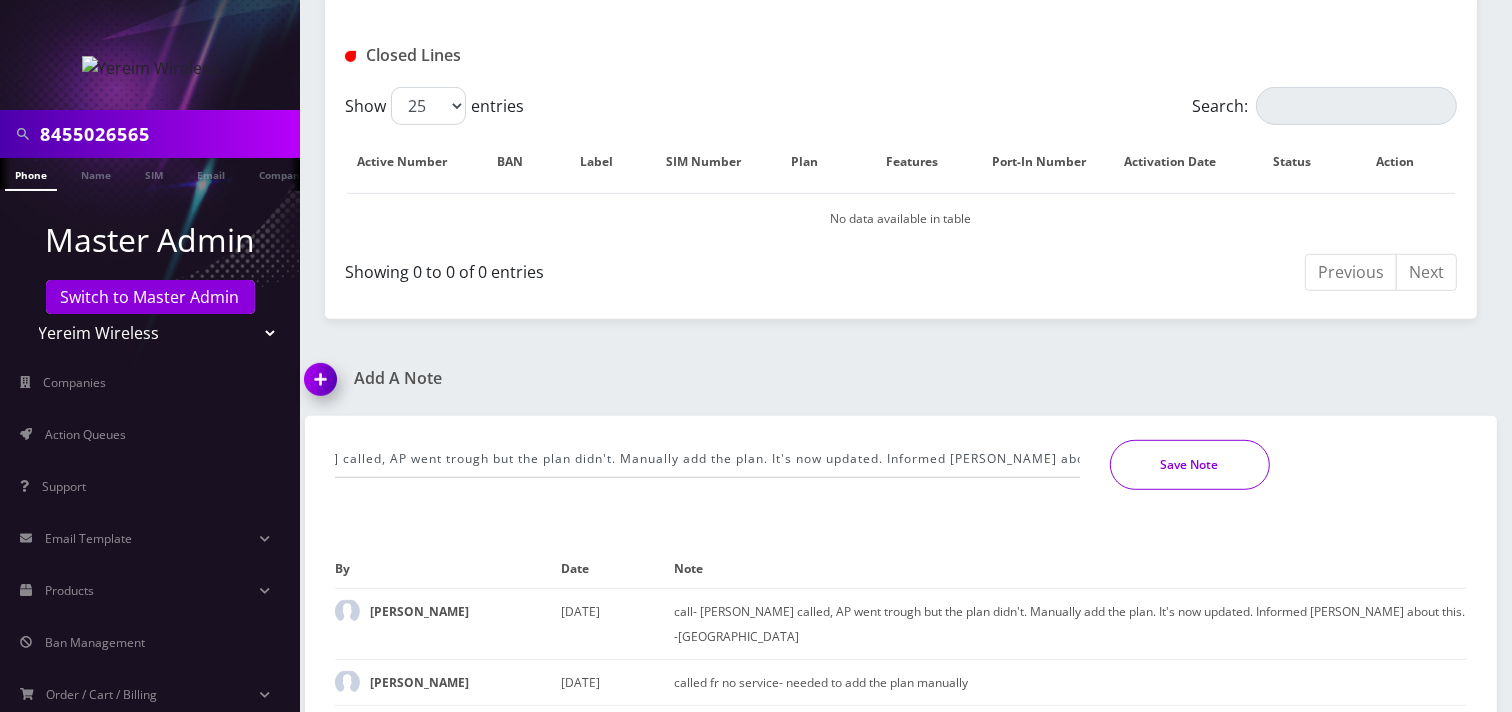 scroll, scrollTop: 870, scrollLeft: 0, axis: vertical 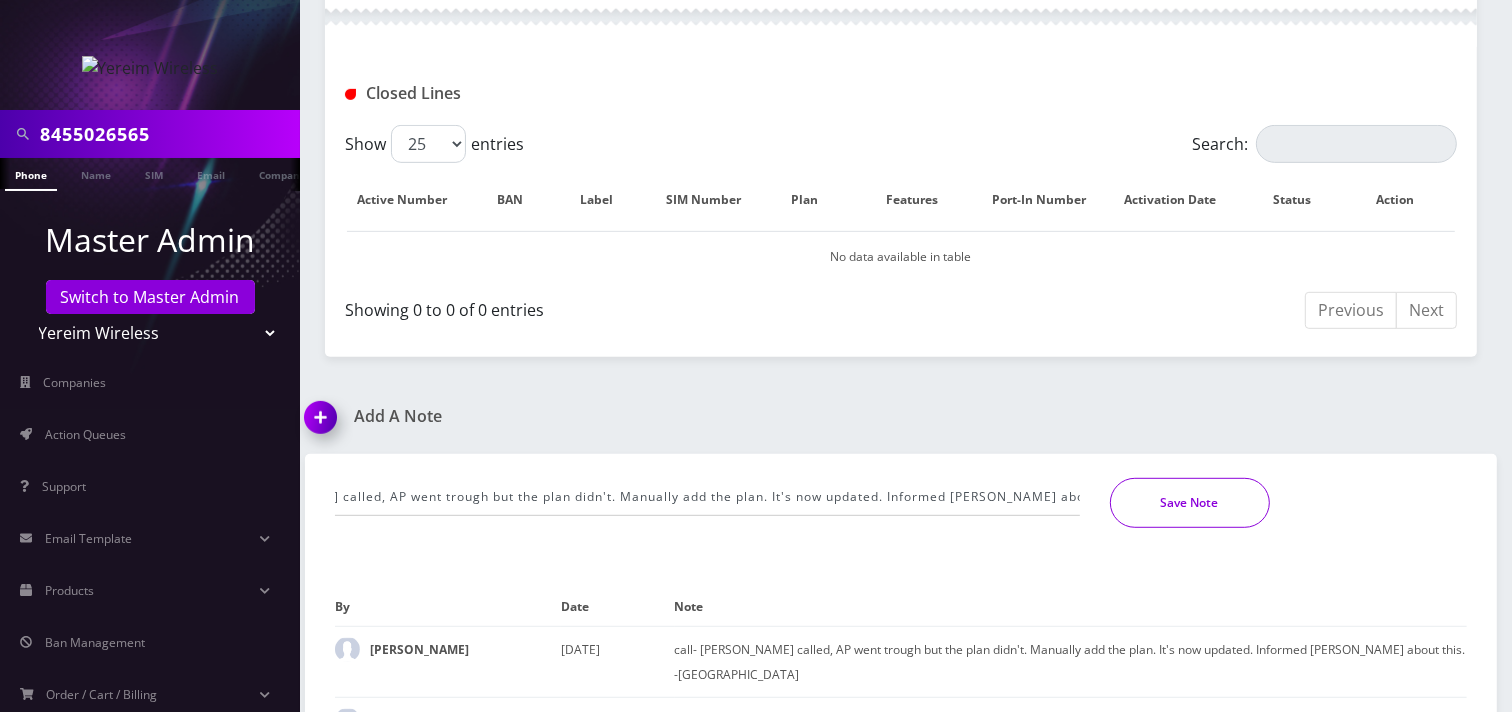click on "8455026565
Phone
Name
SIM
Email
Company
Subscription
Dashboard
Customer Details
[PERSON_NAME]" at bounding box center (901, 157) 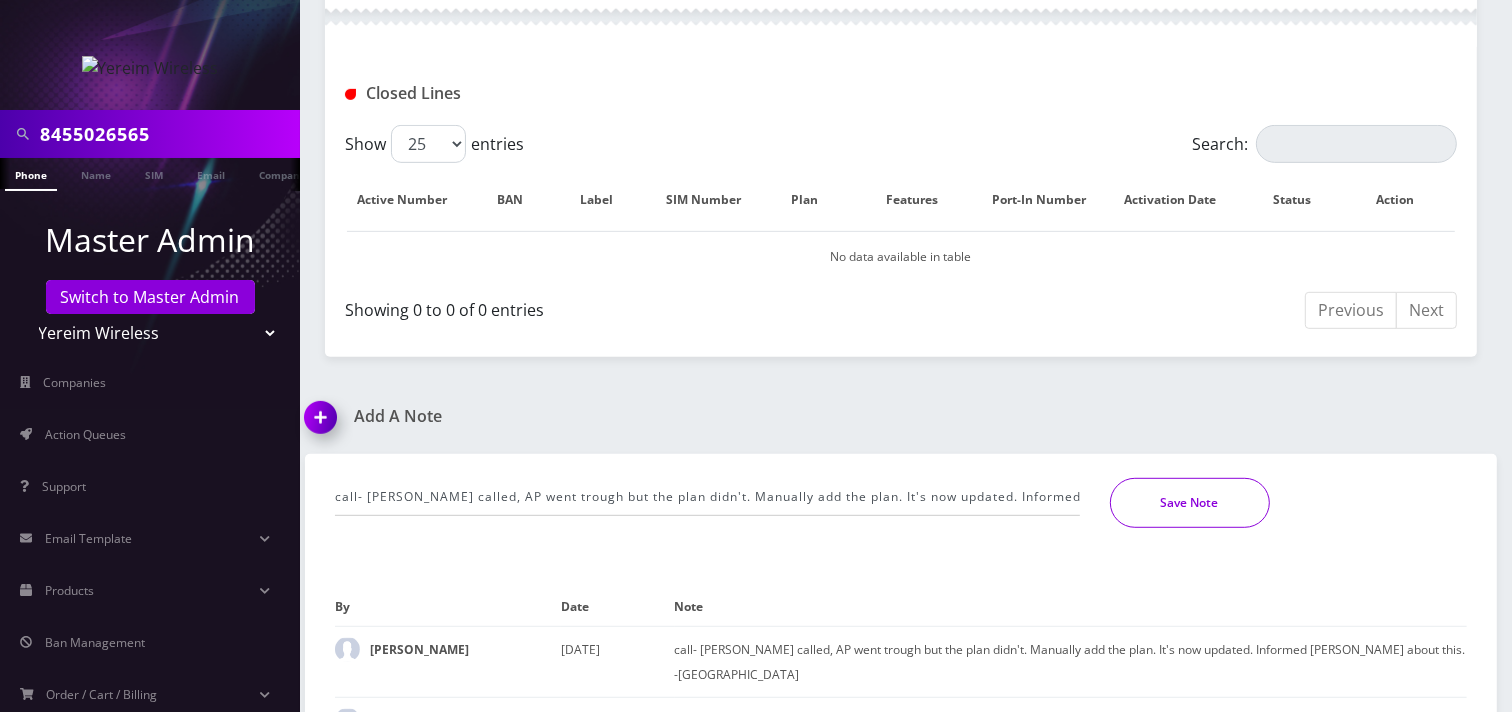 click on "Save Note" at bounding box center [1190, 503] 